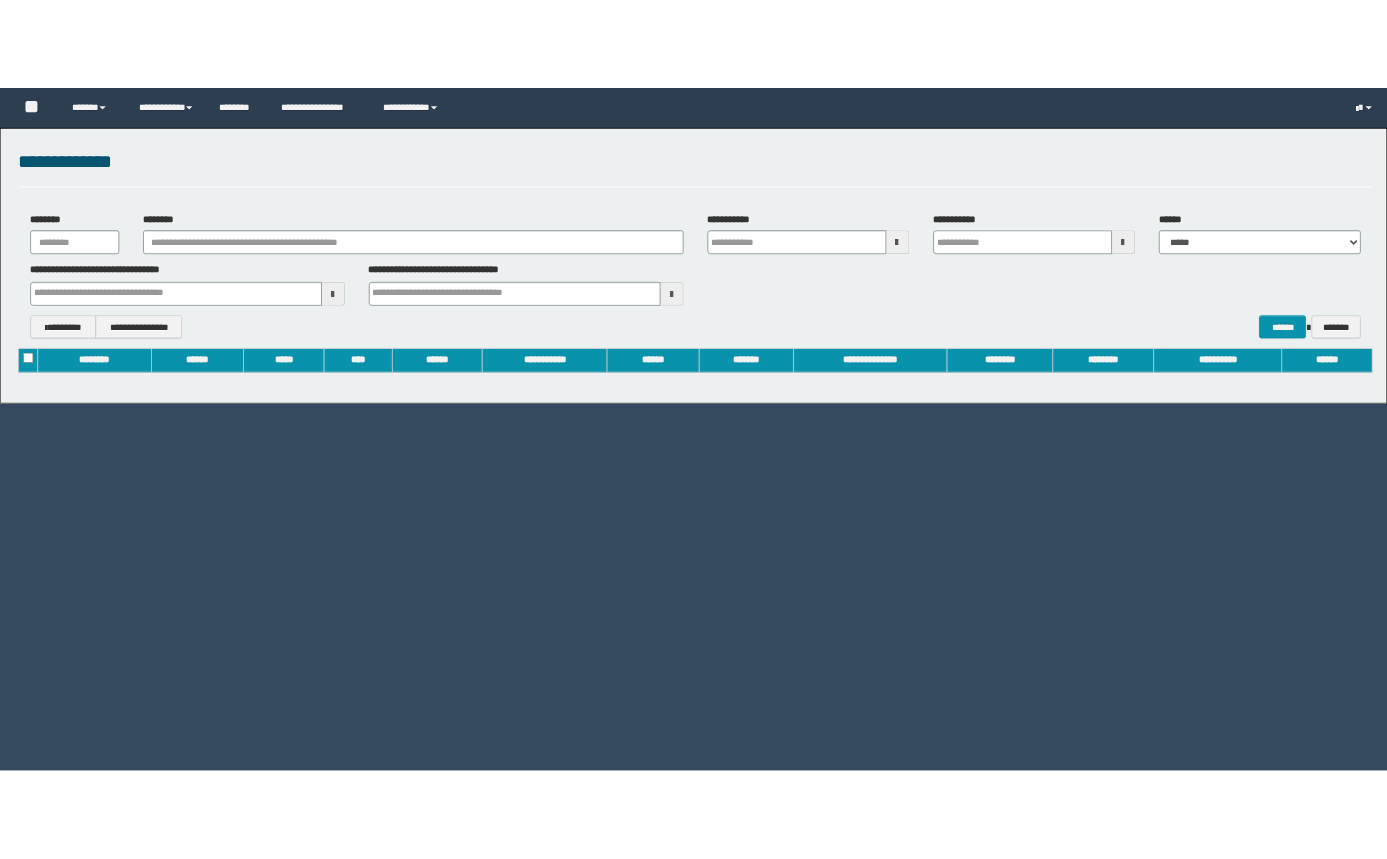 scroll, scrollTop: 0, scrollLeft: 0, axis: both 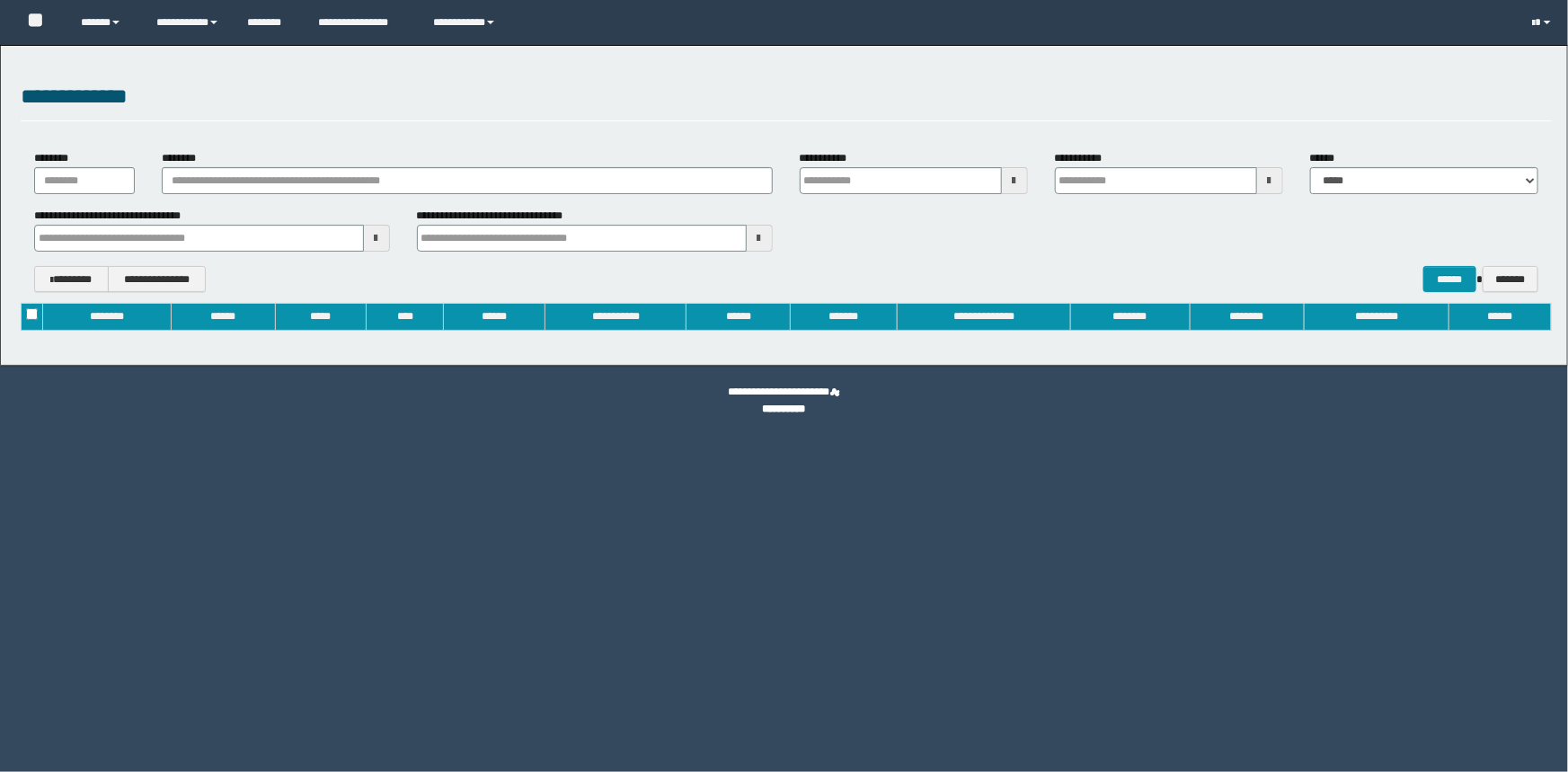 type on "**********" 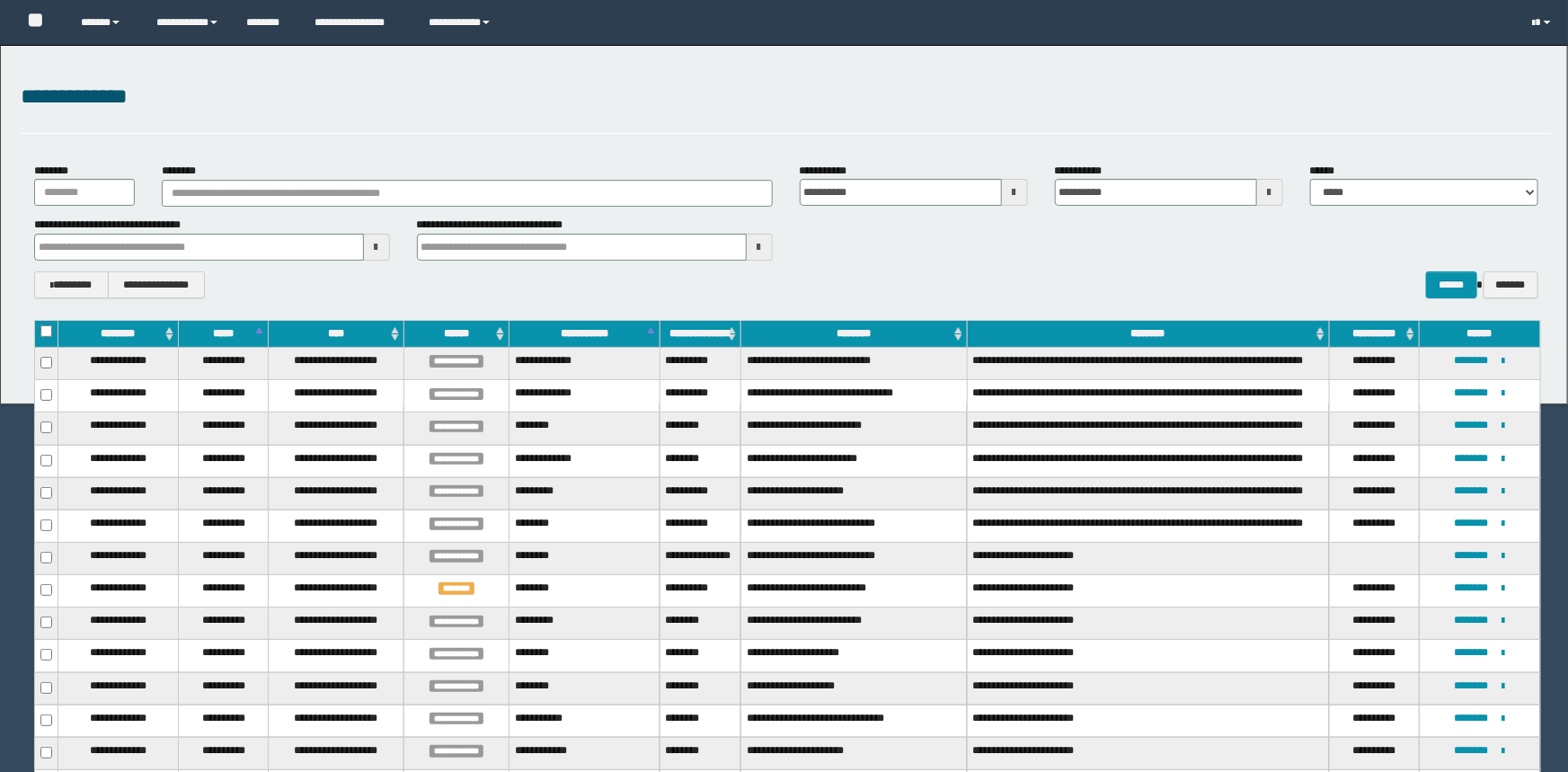 type 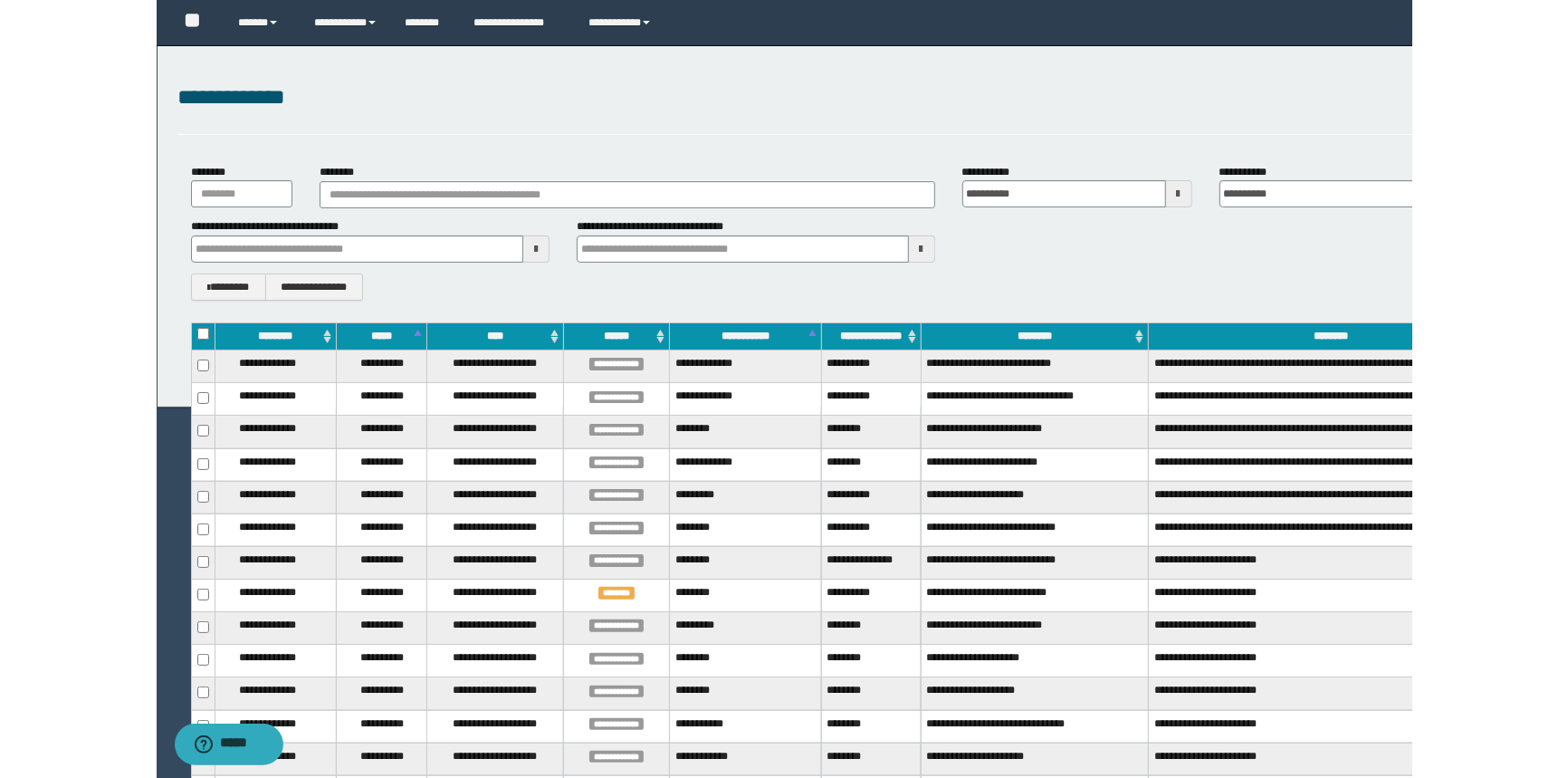 scroll, scrollTop: 0, scrollLeft: 0, axis: both 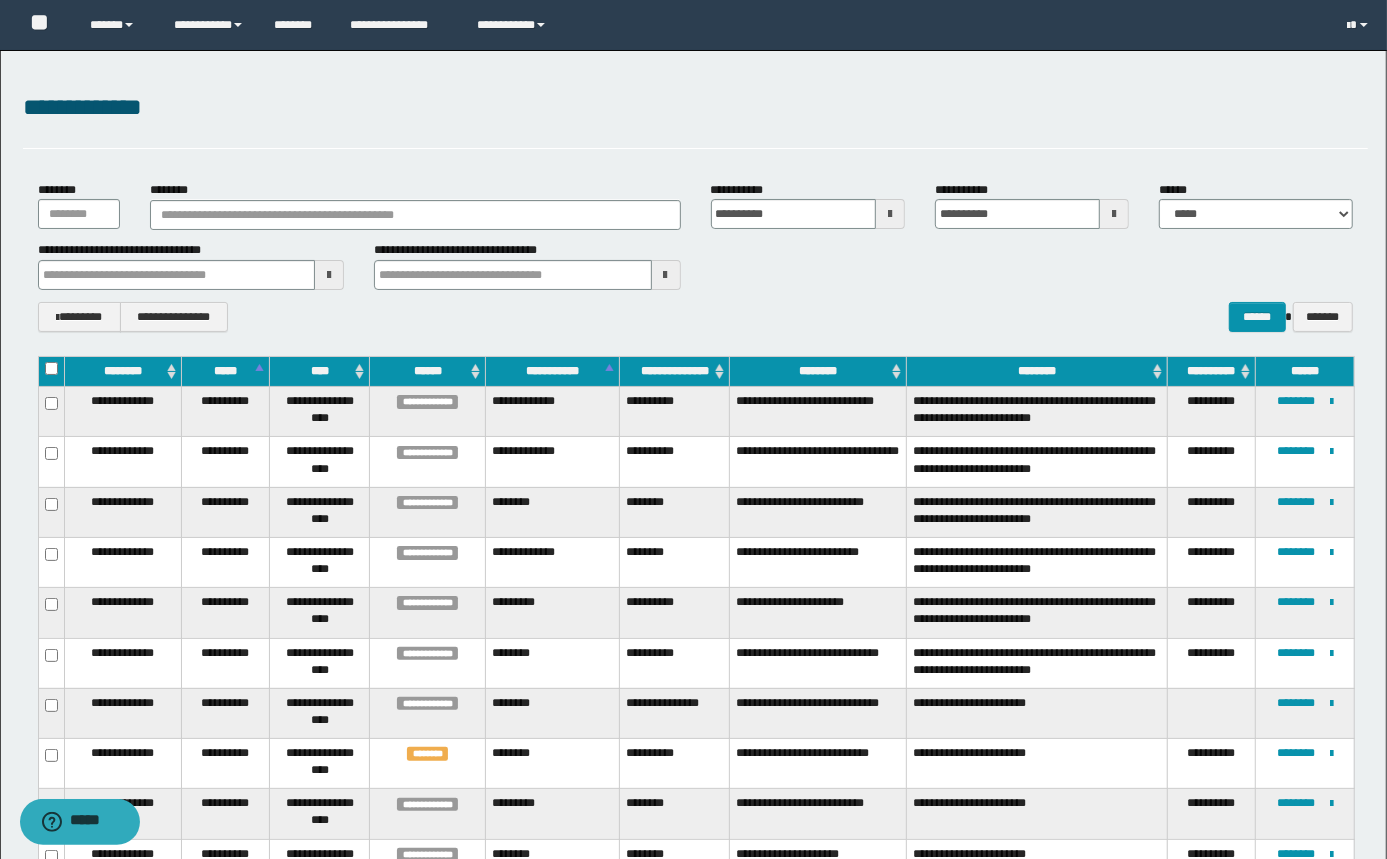 type 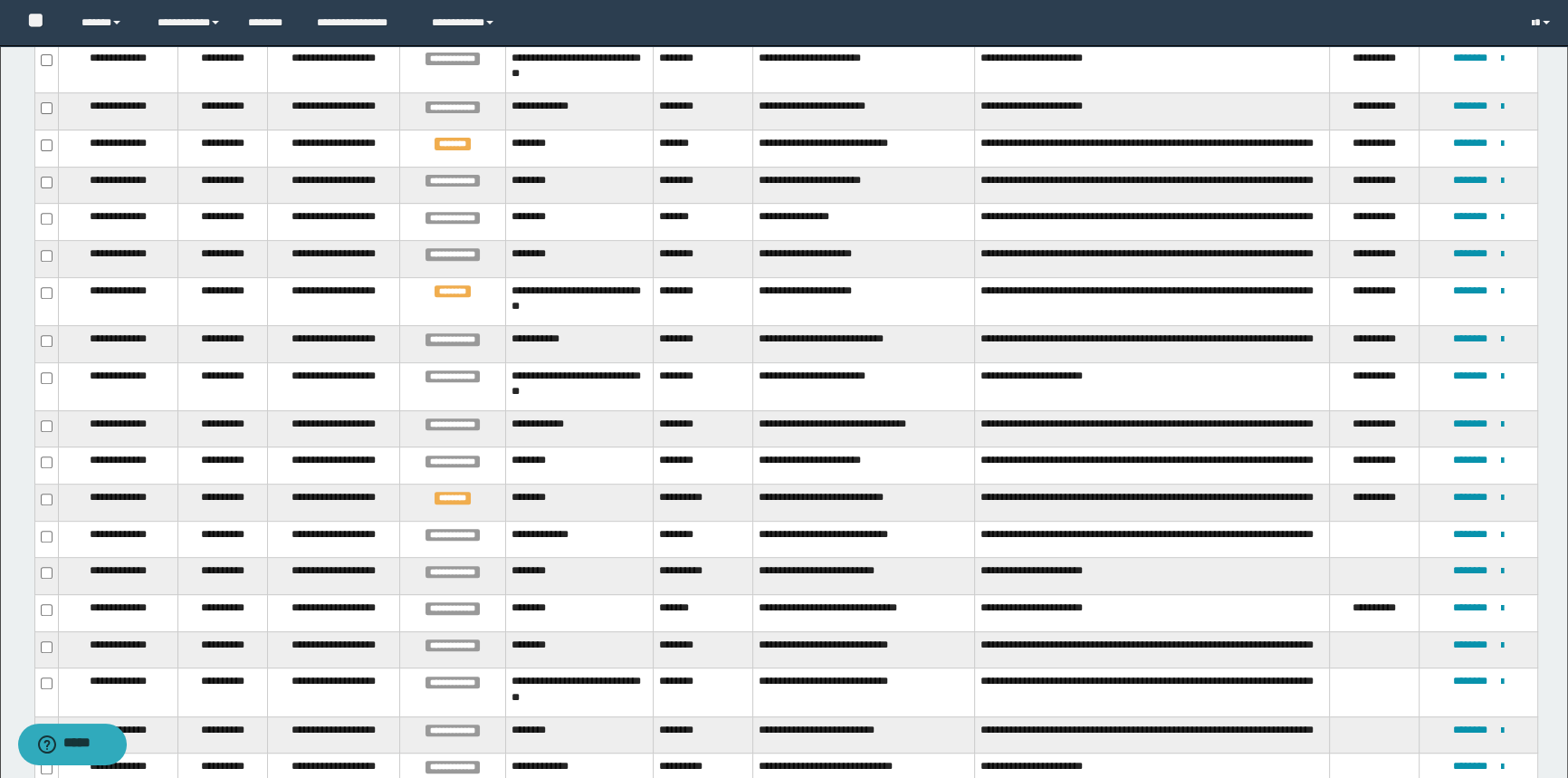 scroll, scrollTop: 1070, scrollLeft: 0, axis: vertical 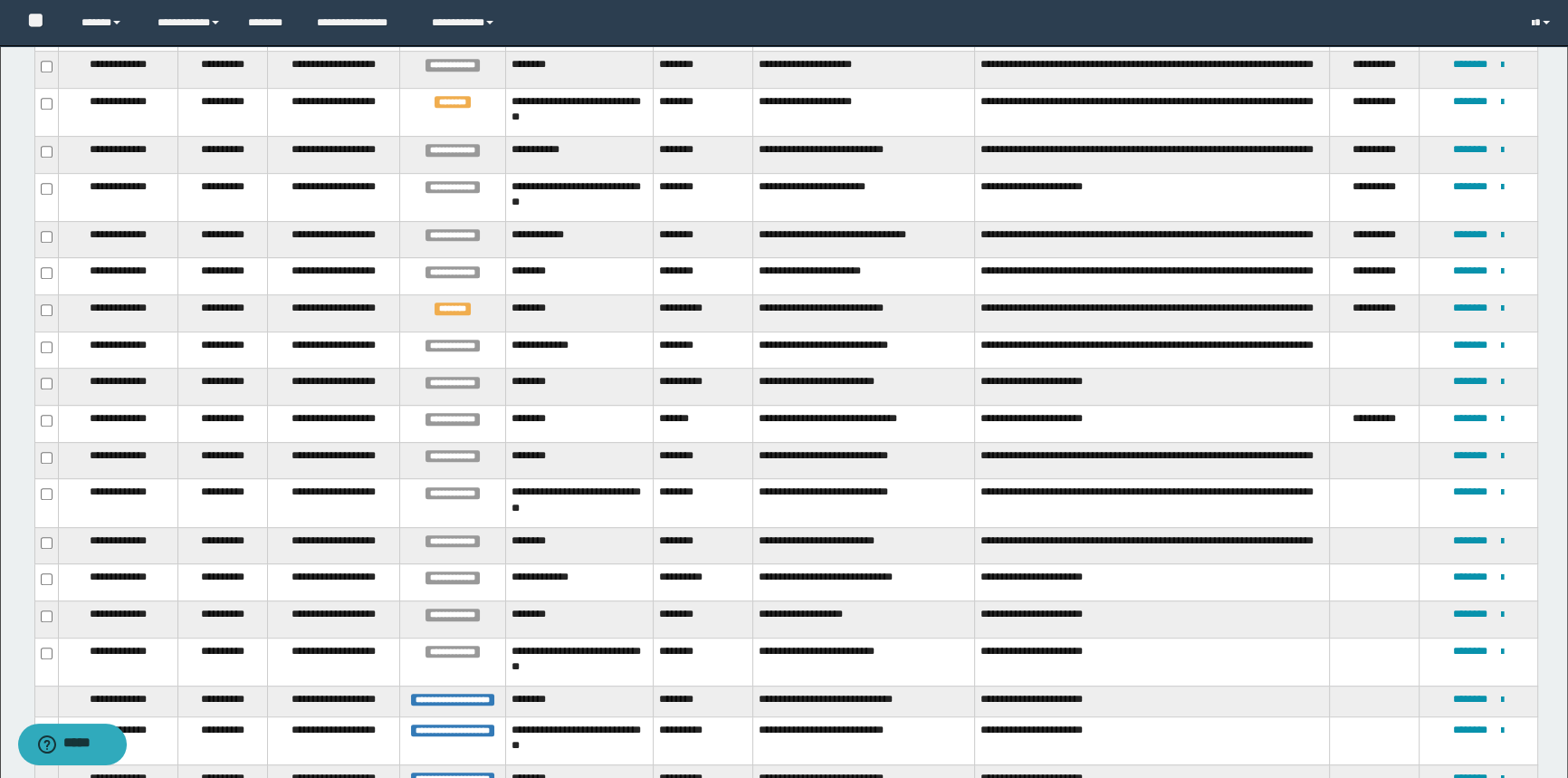 type 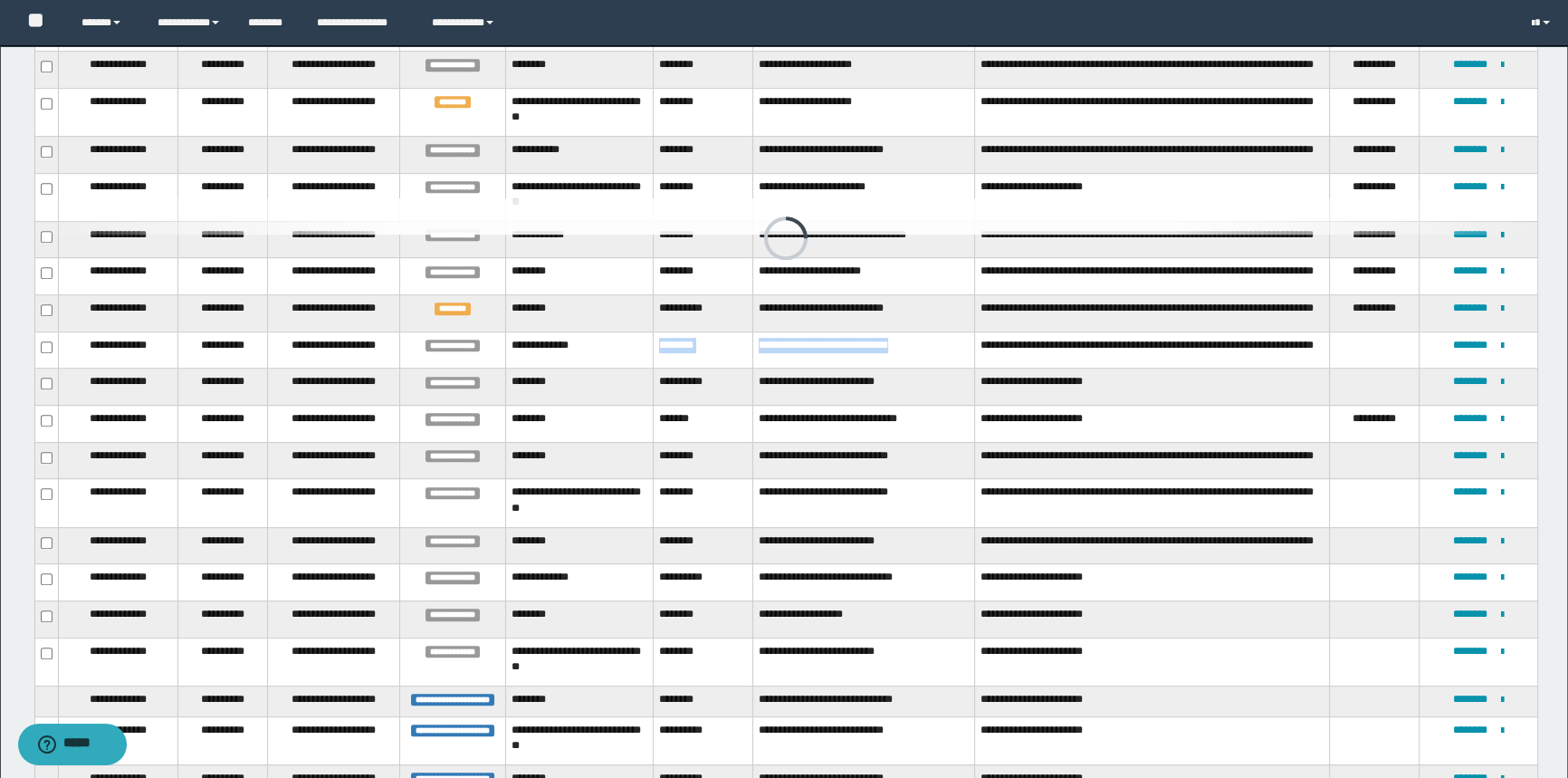 drag, startPoint x: 659, startPoint y: 353, endPoint x: 941, endPoint y: 359, distance: 282.06382 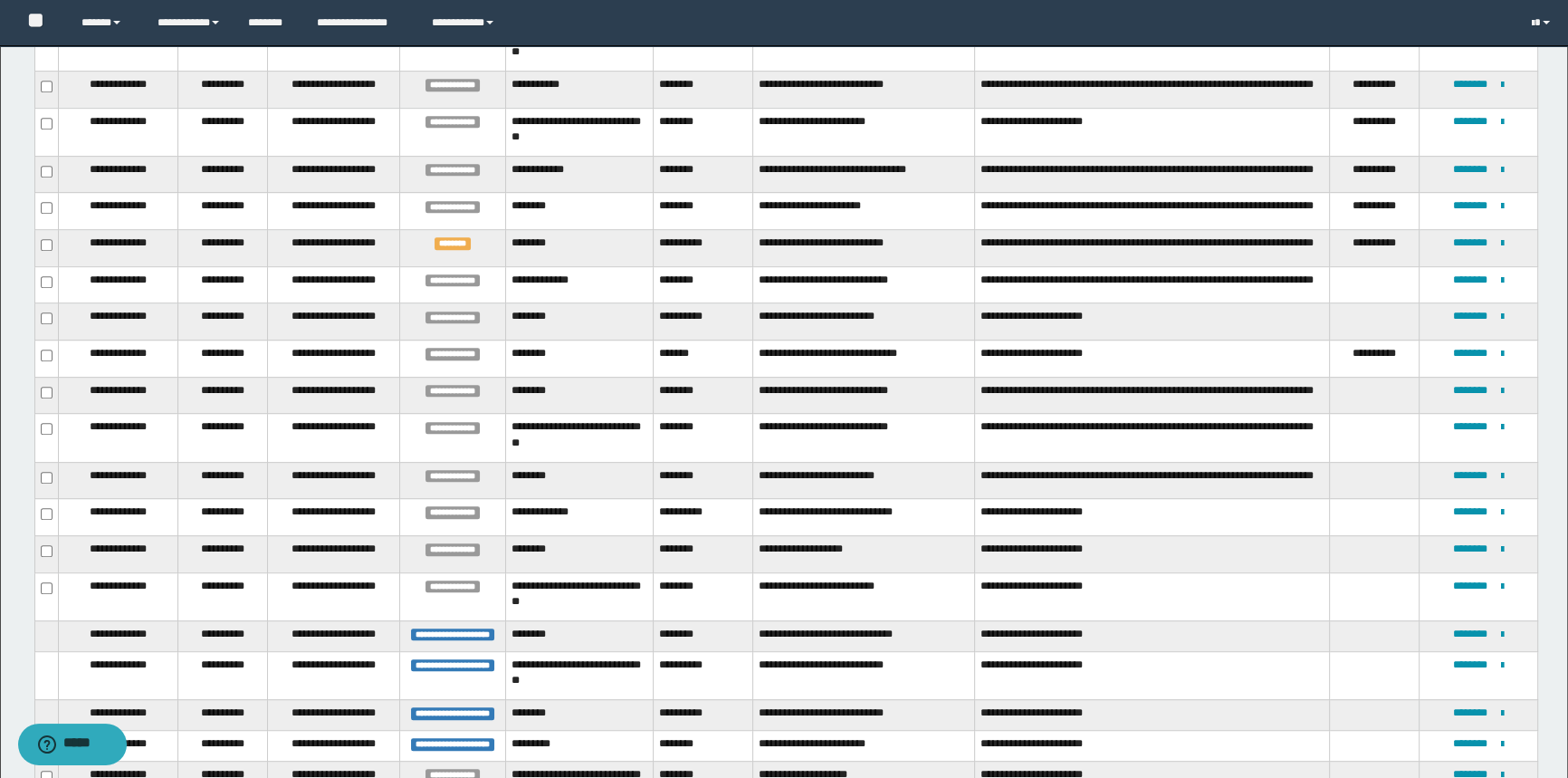 scroll, scrollTop: 1234, scrollLeft: 0, axis: vertical 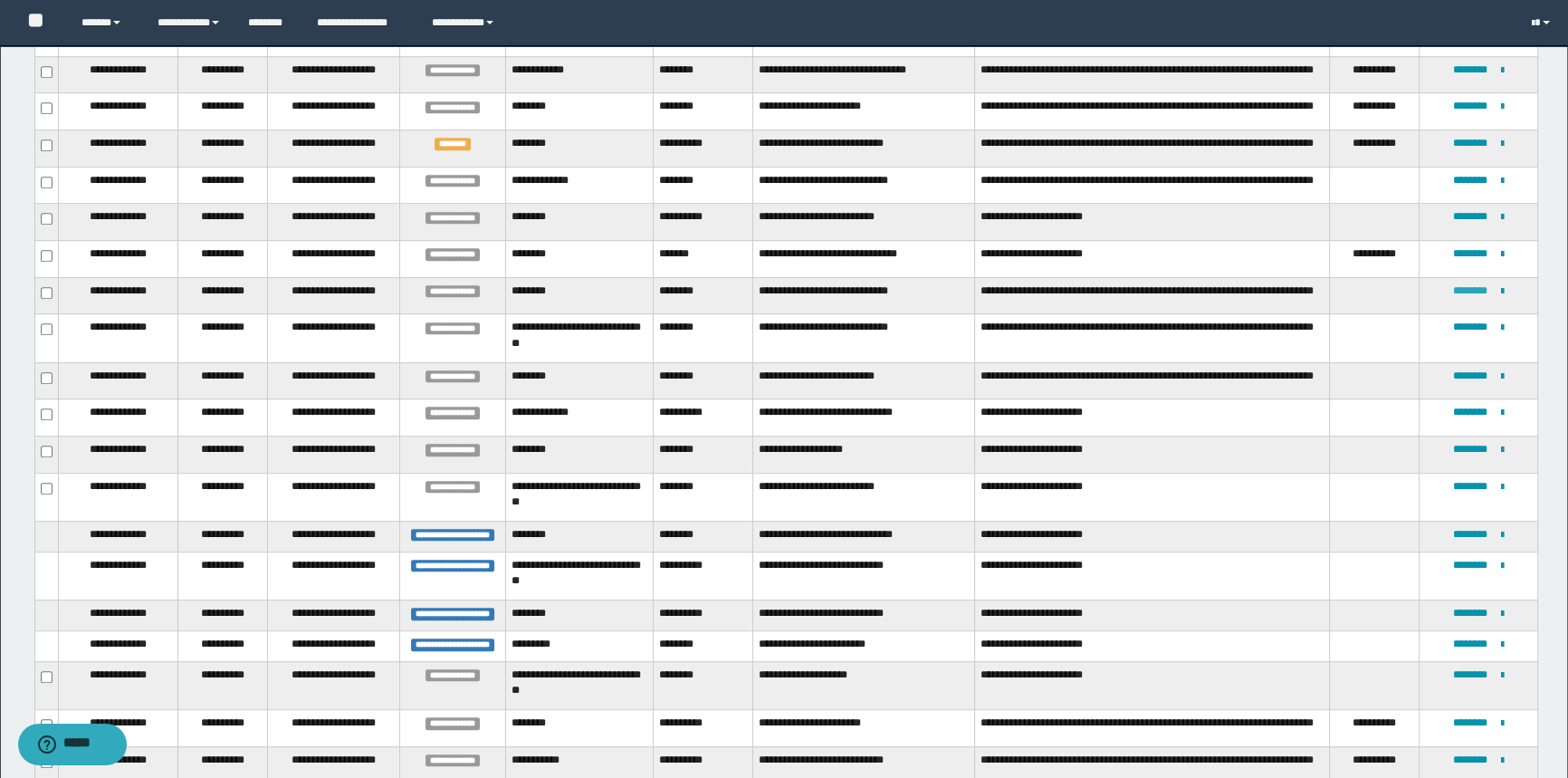 type 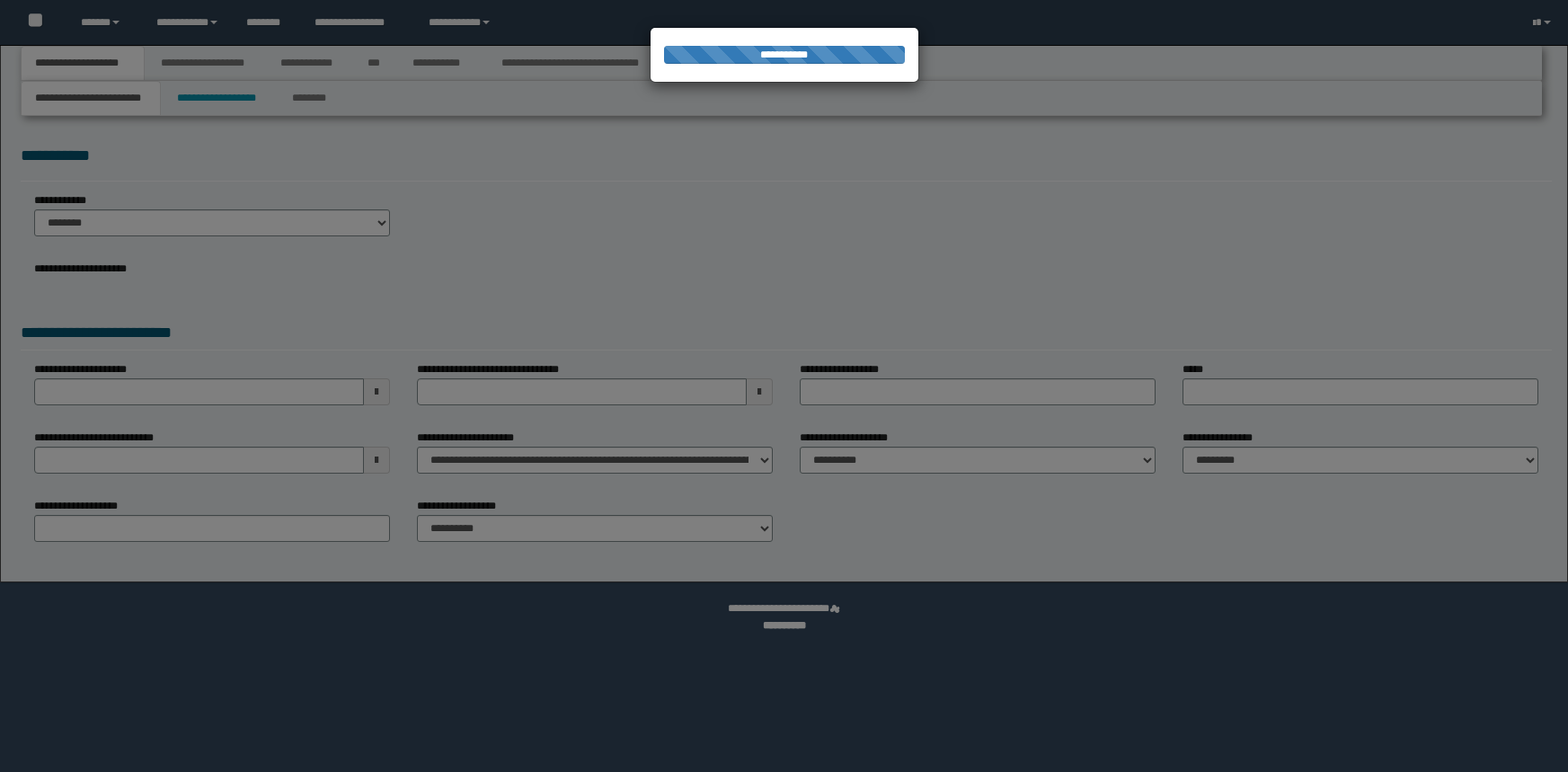 scroll, scrollTop: 0, scrollLeft: 0, axis: both 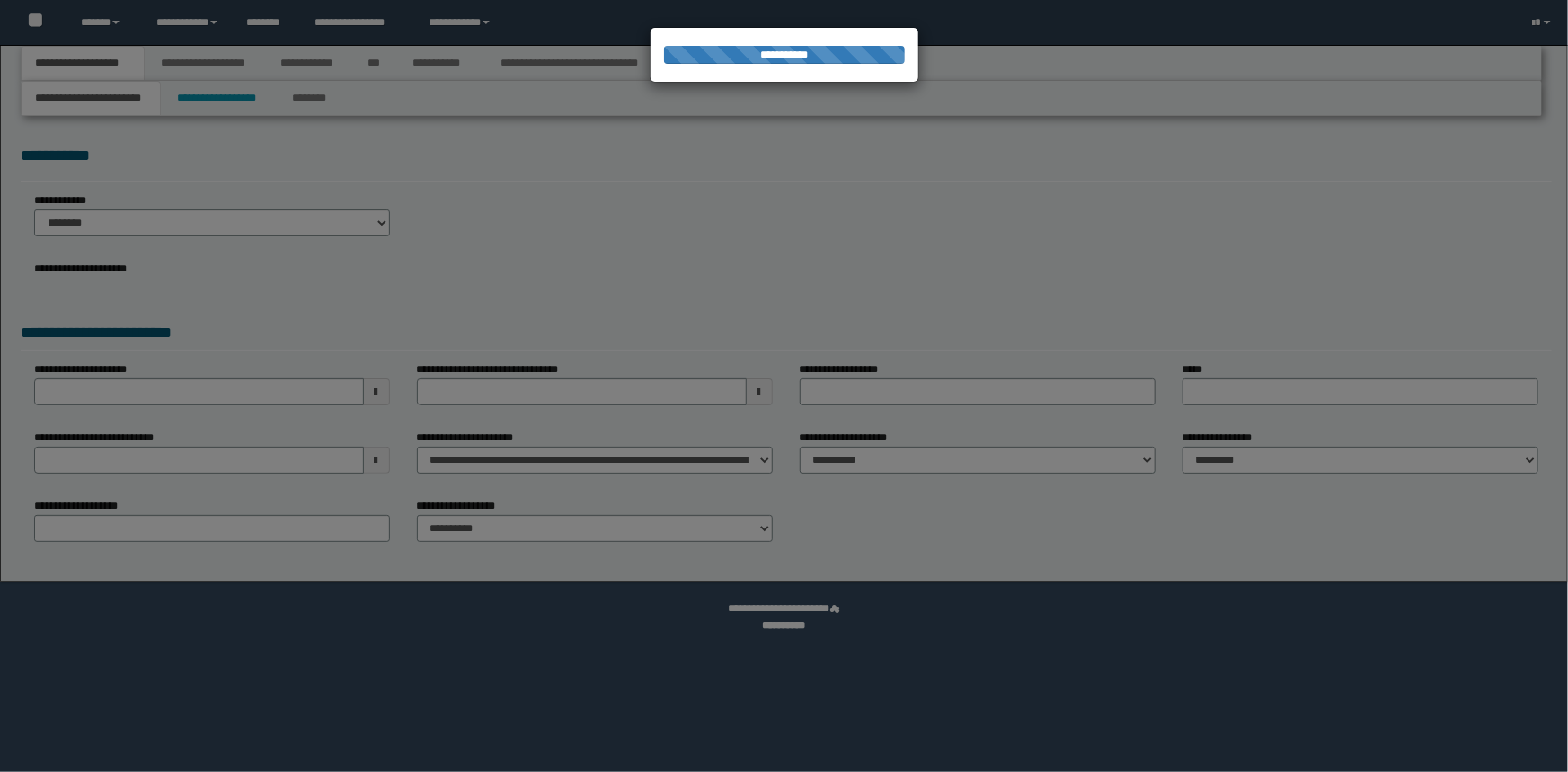 select on "*" 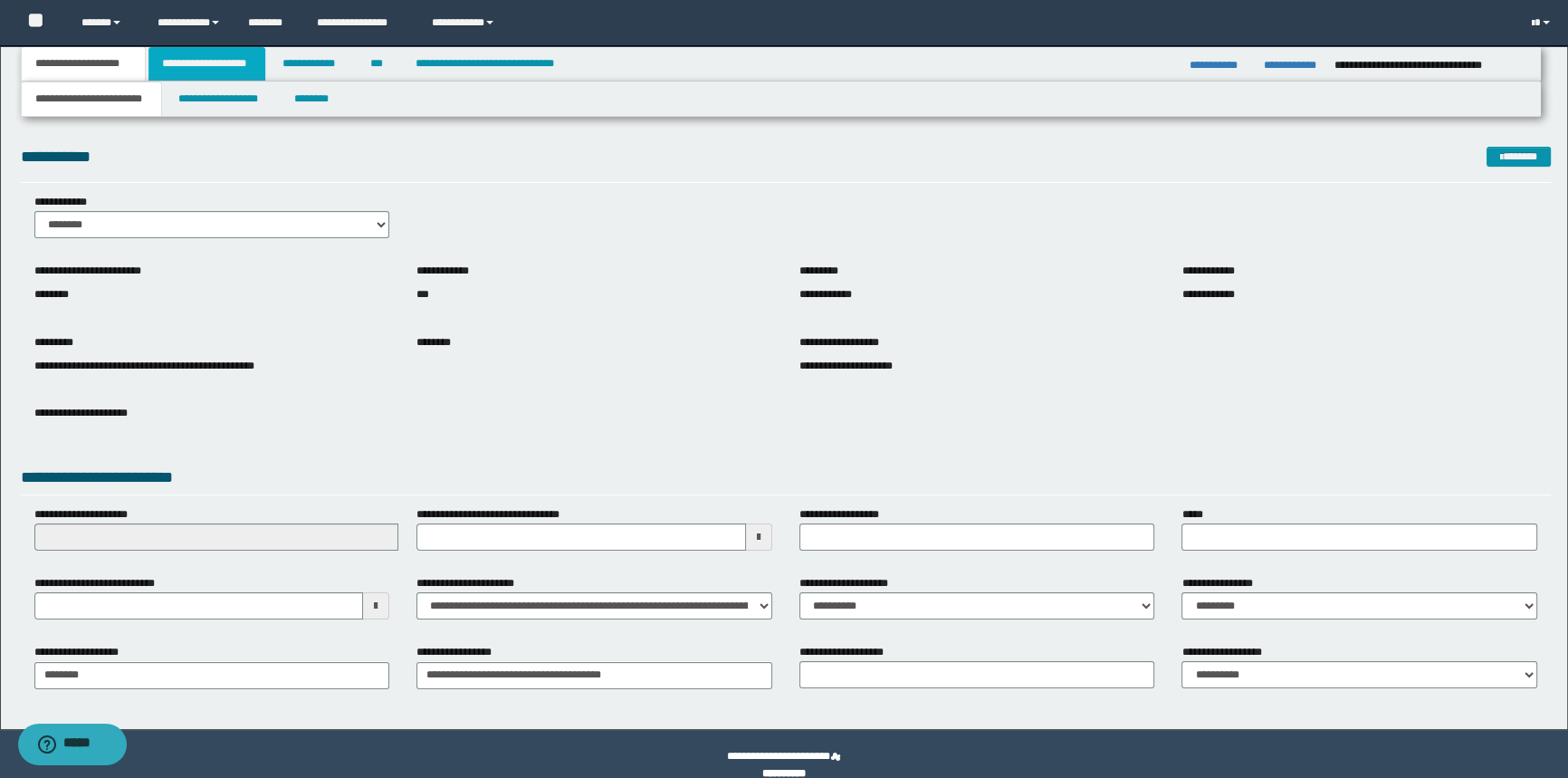 click on "**********" at bounding box center (206, 63) 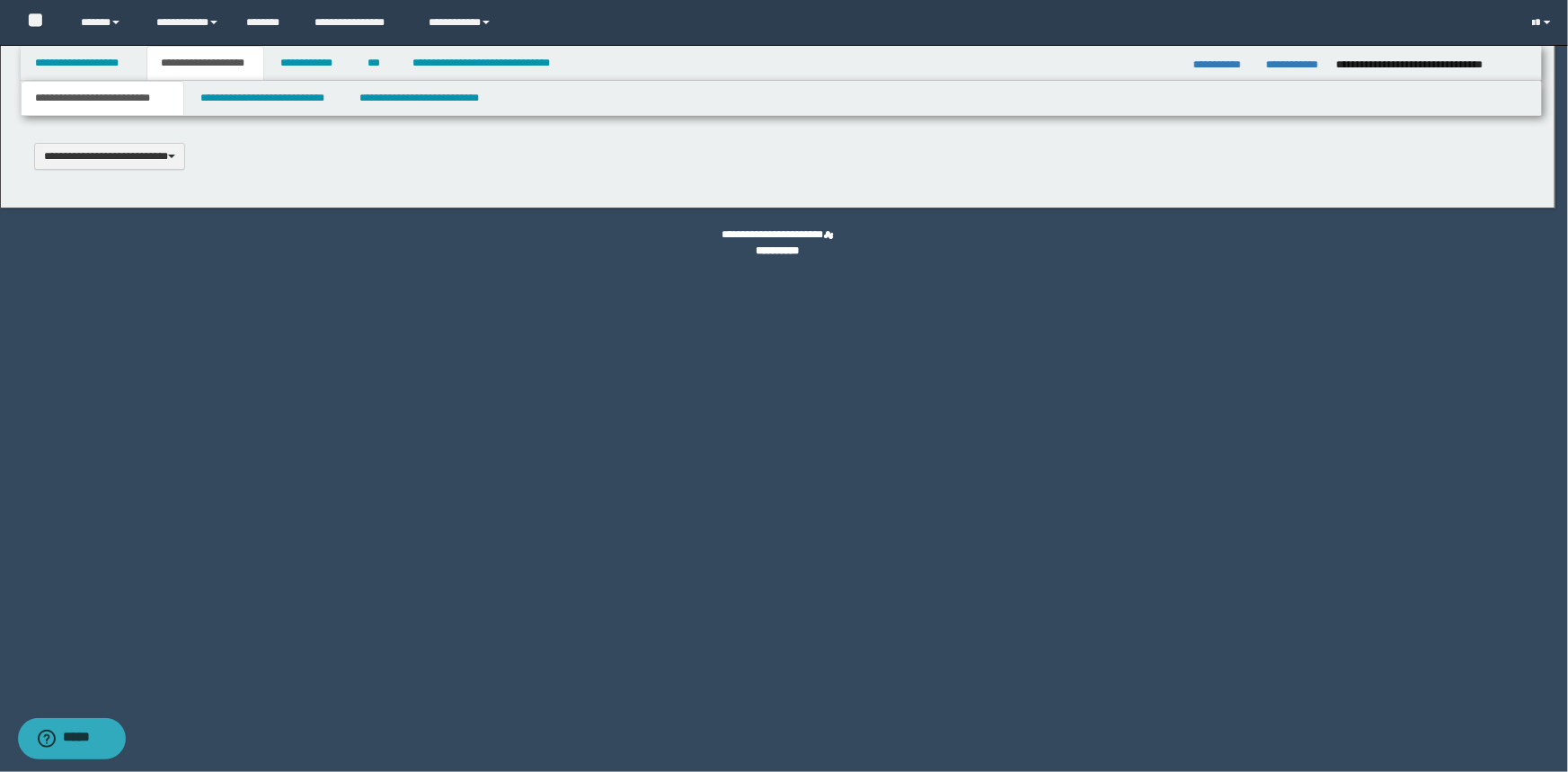 type 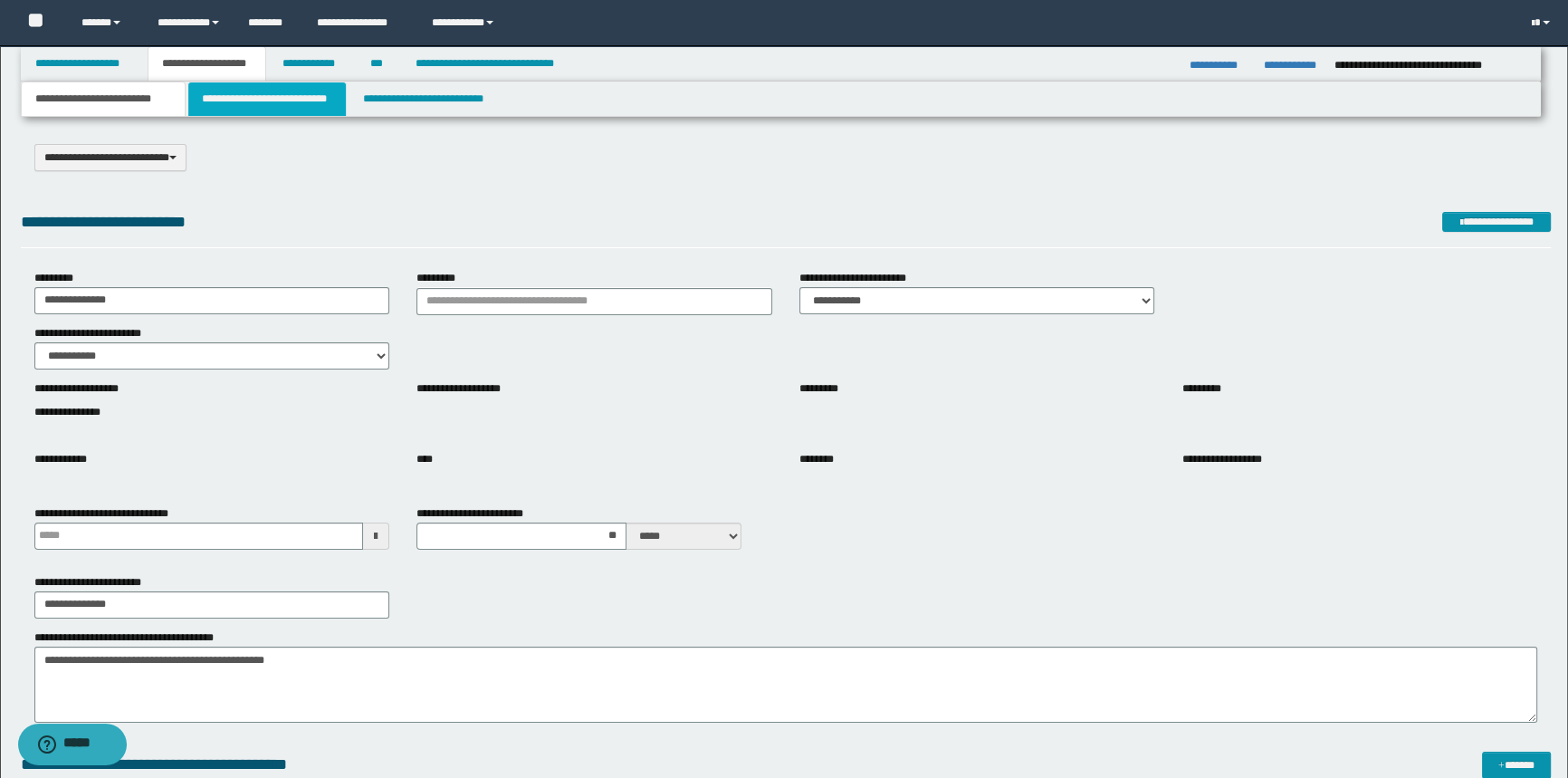 click on "**********" at bounding box center (266, 99) 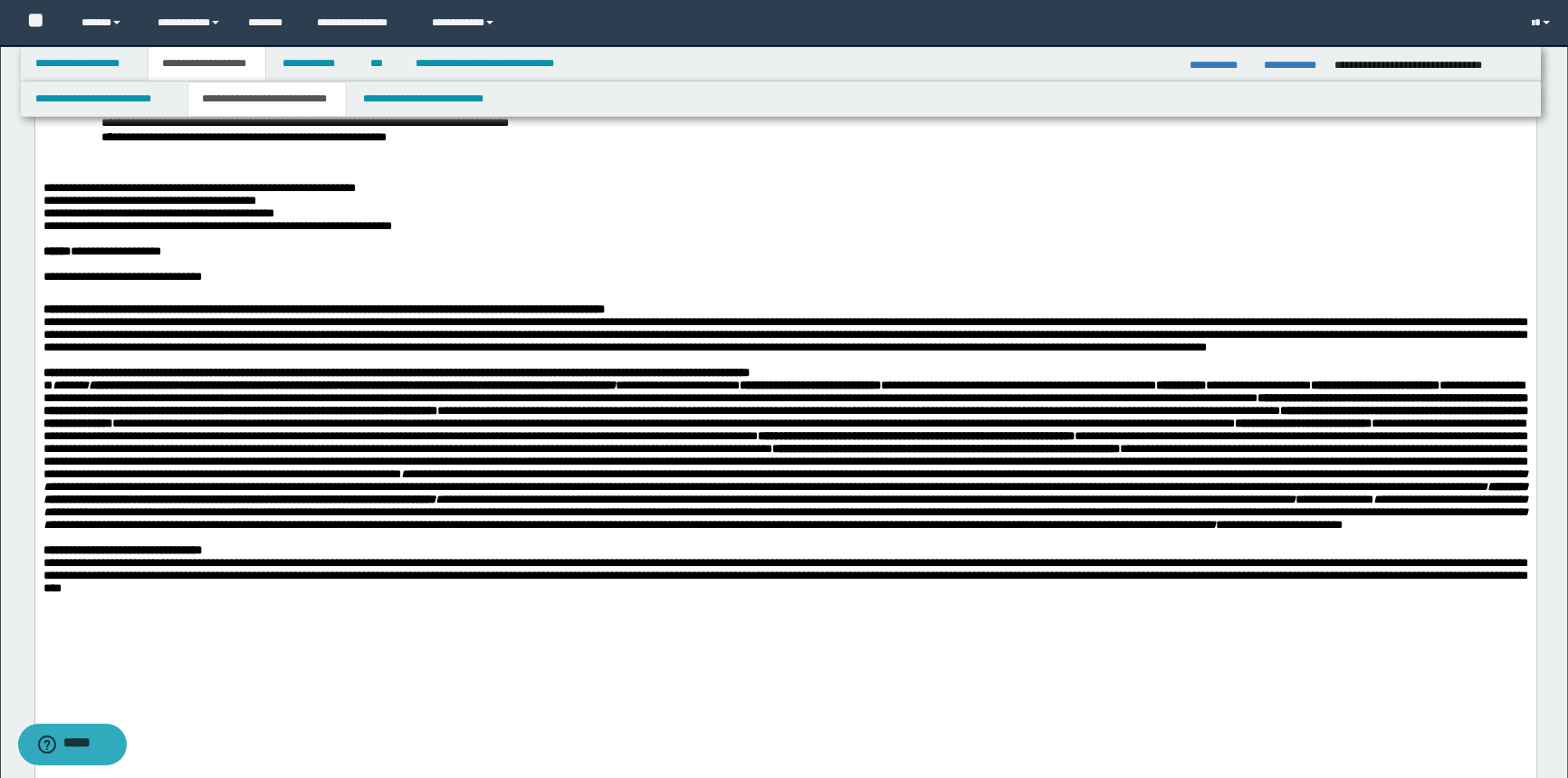 scroll, scrollTop: 411, scrollLeft: 0, axis: vertical 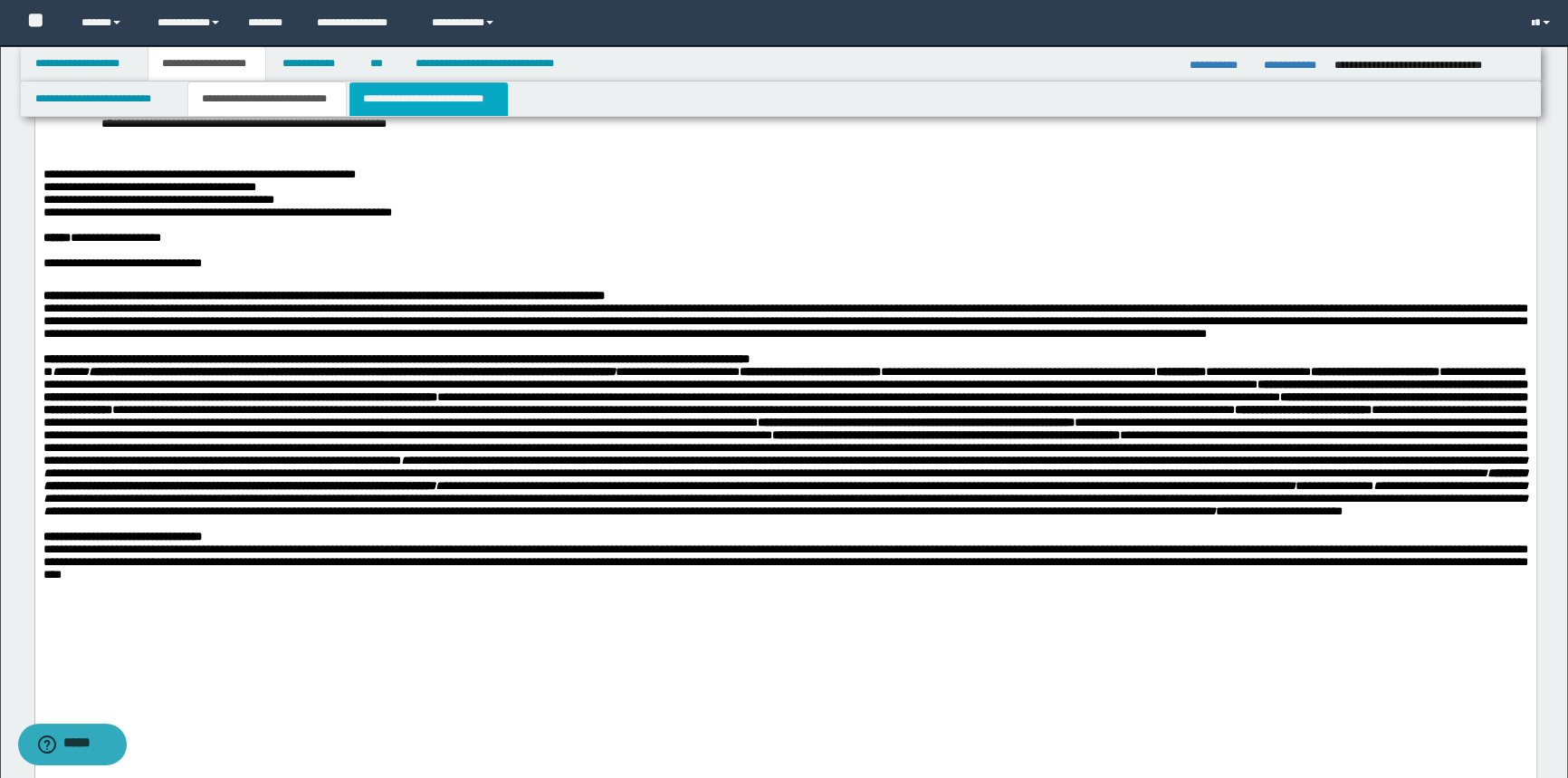 click on "**********" at bounding box center [428, 99] 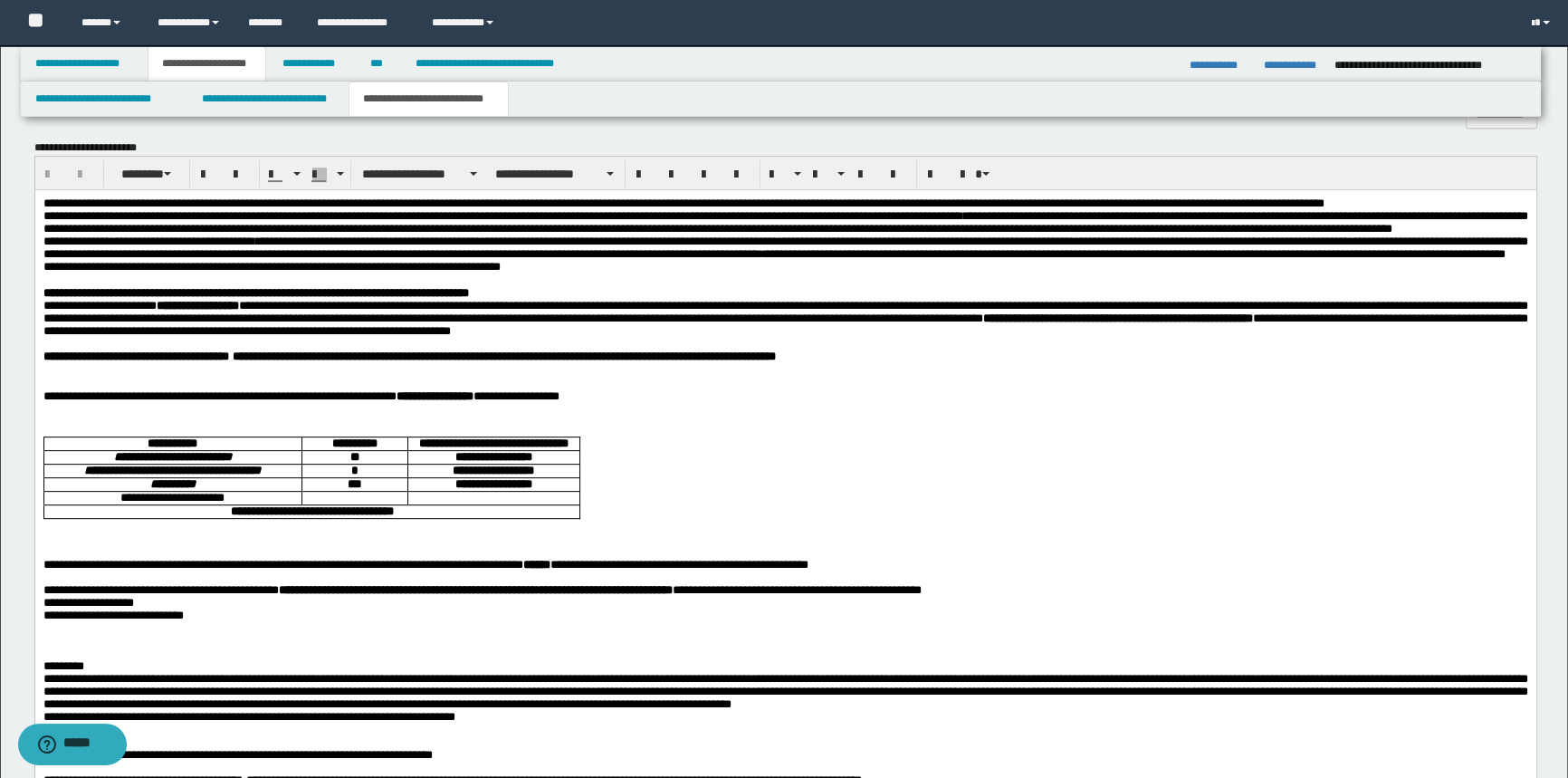scroll, scrollTop: 823, scrollLeft: 0, axis: vertical 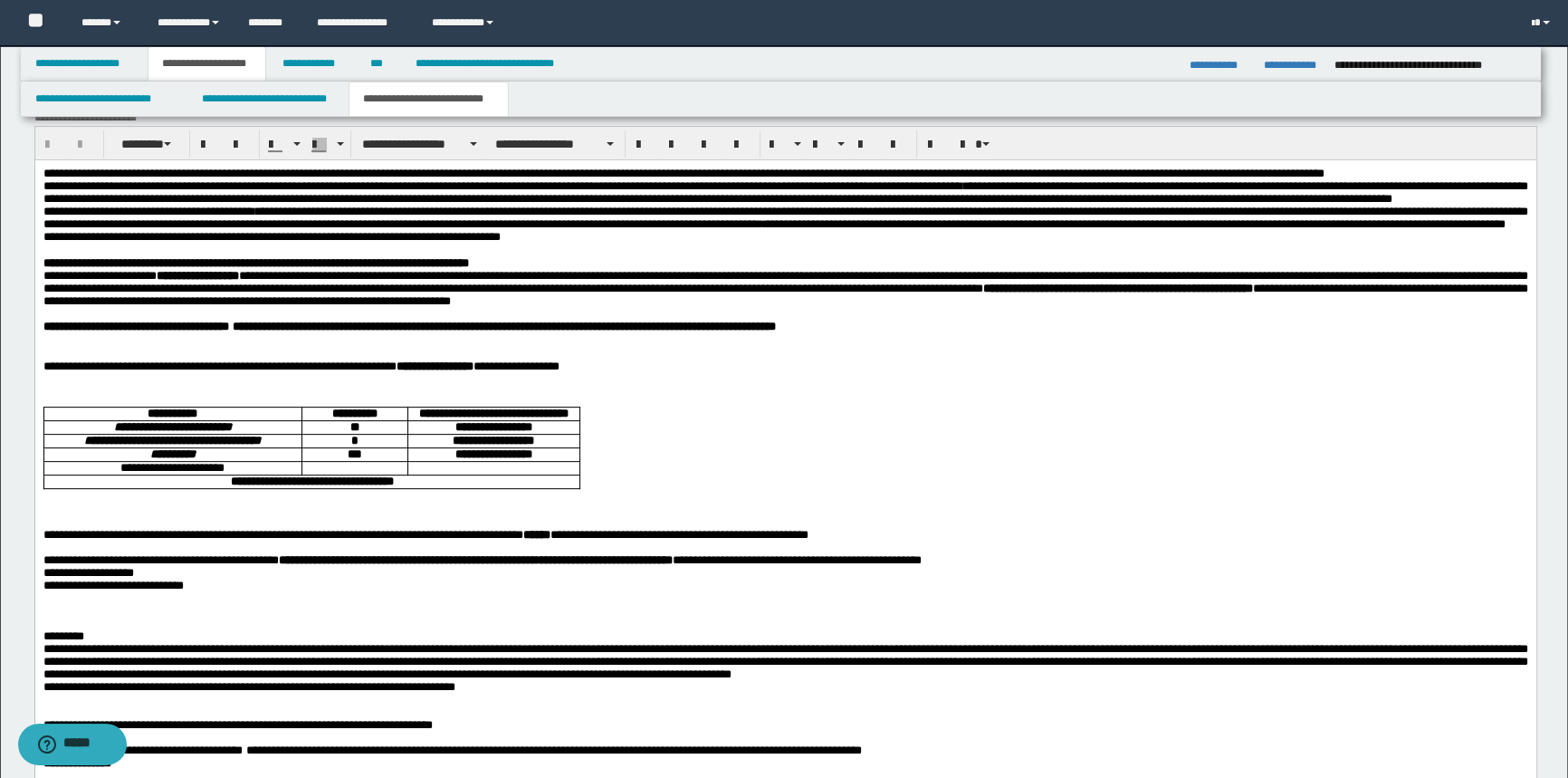 click on "**********" at bounding box center [785, 571] 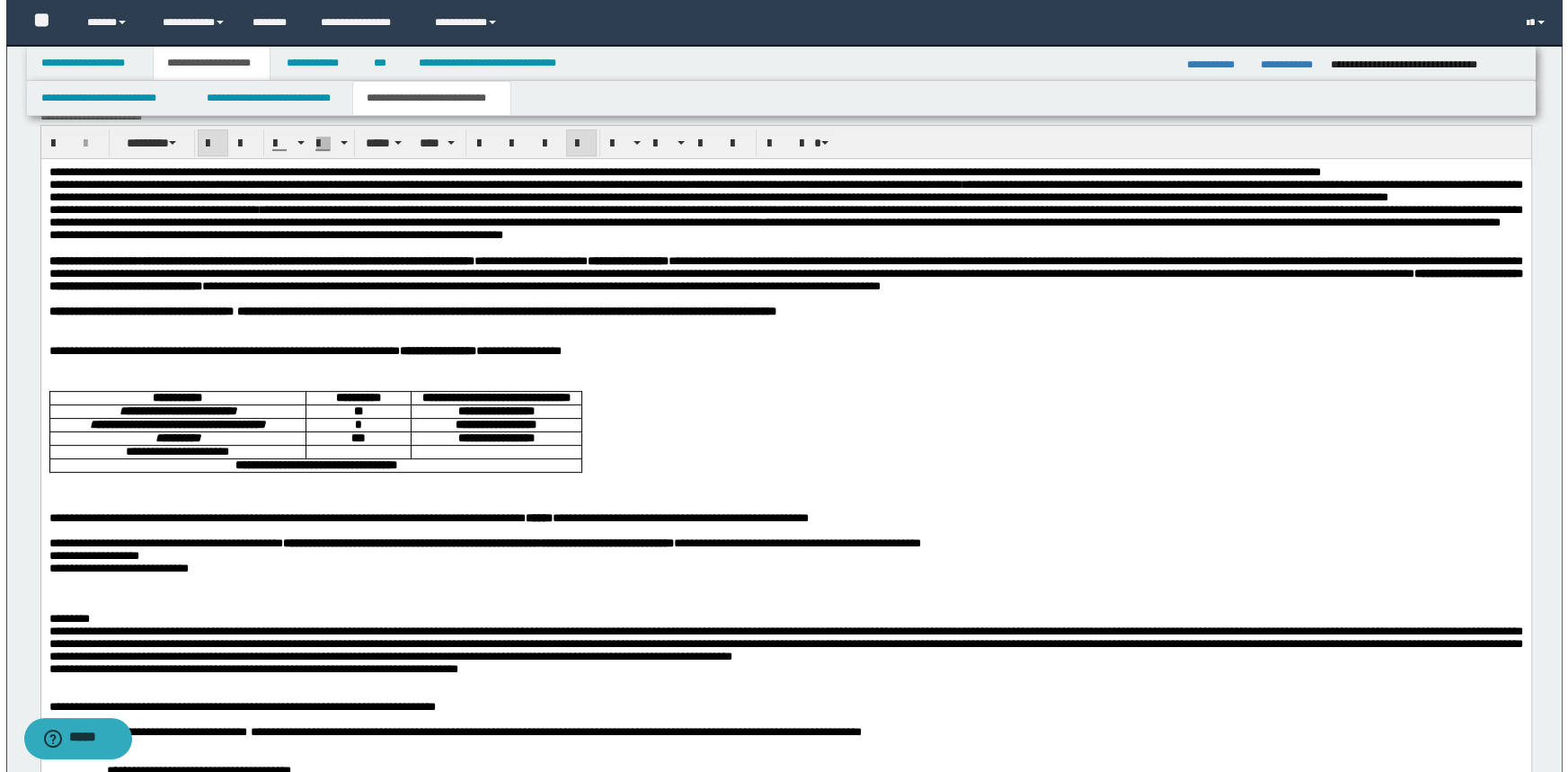 scroll, scrollTop: 980, scrollLeft: 0, axis: vertical 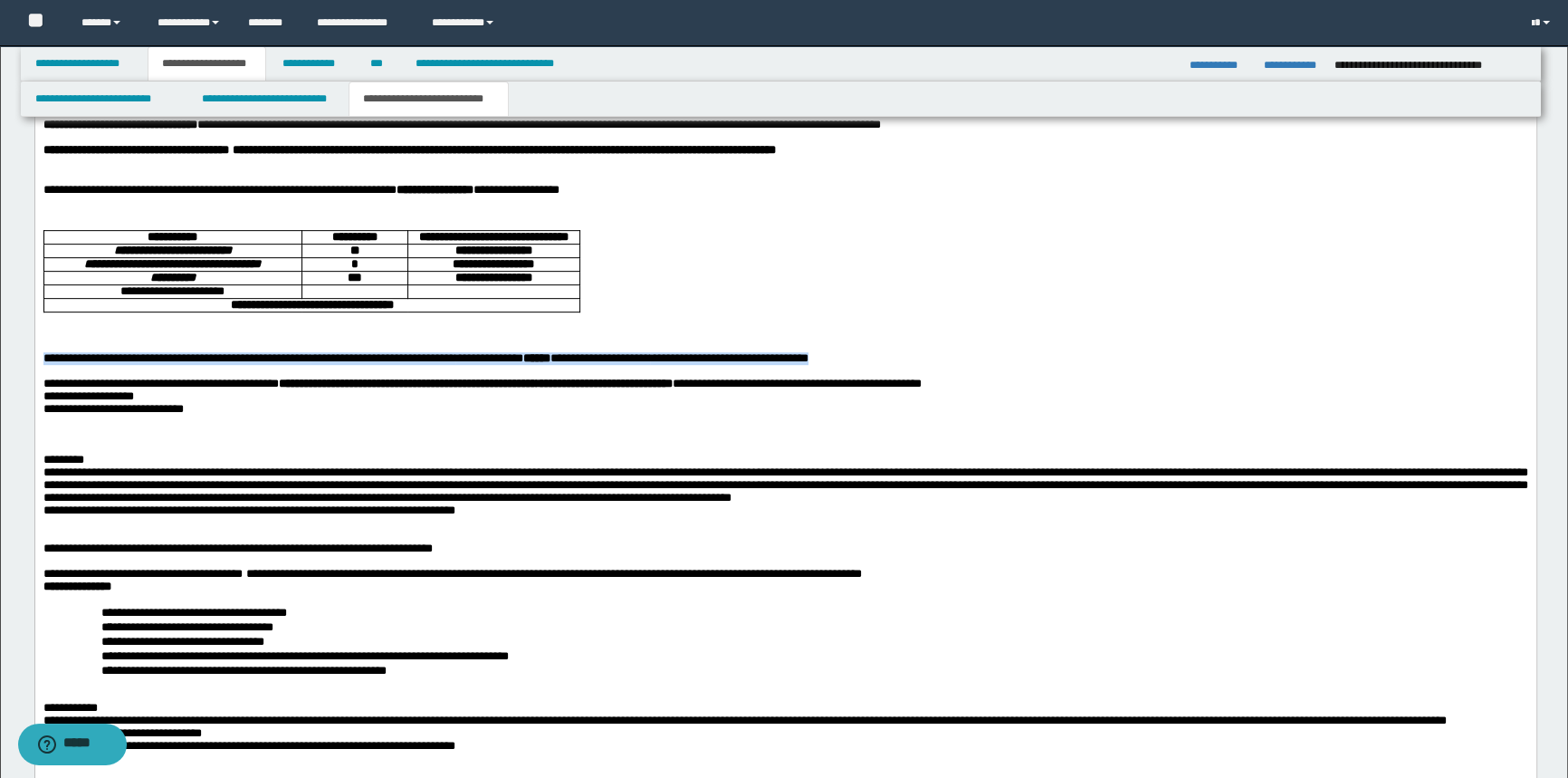 drag, startPoint x: 44, startPoint y: 449, endPoint x: 1127, endPoint y: 446, distance: 1083.0042 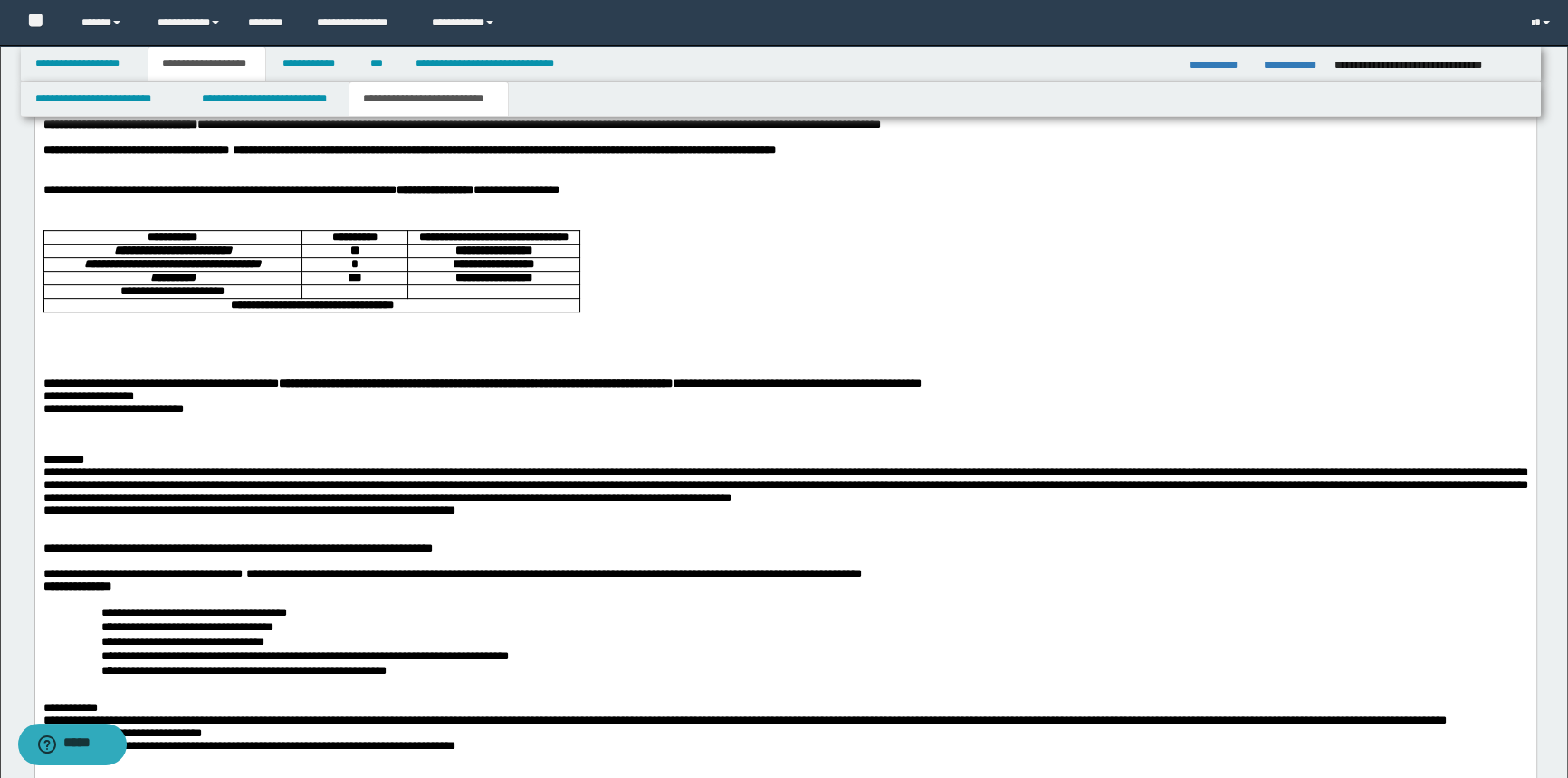 click on "**********" at bounding box center [785, 191] 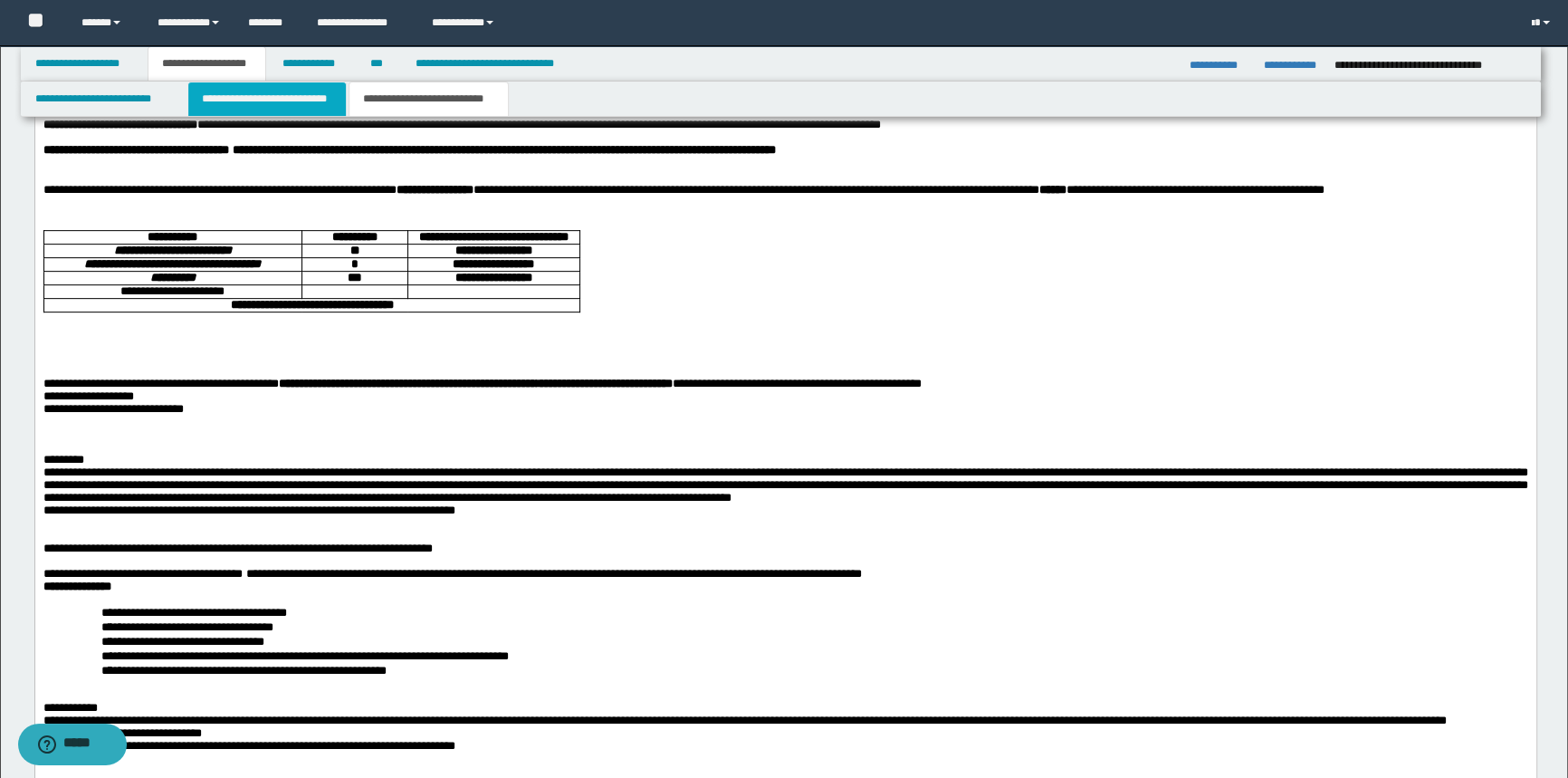 click on "**********" at bounding box center [266, 99] 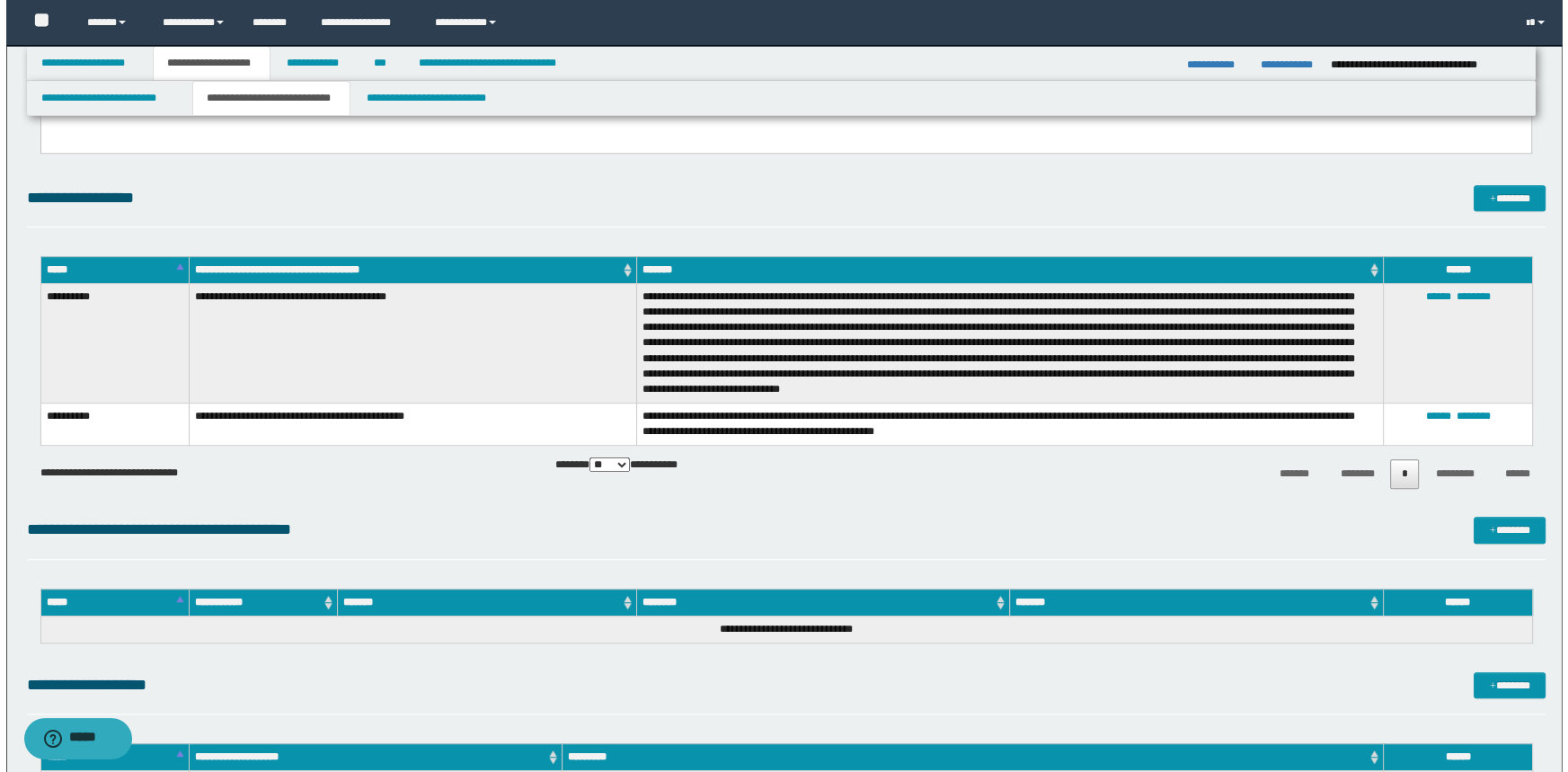 scroll, scrollTop: 1470, scrollLeft: 0, axis: vertical 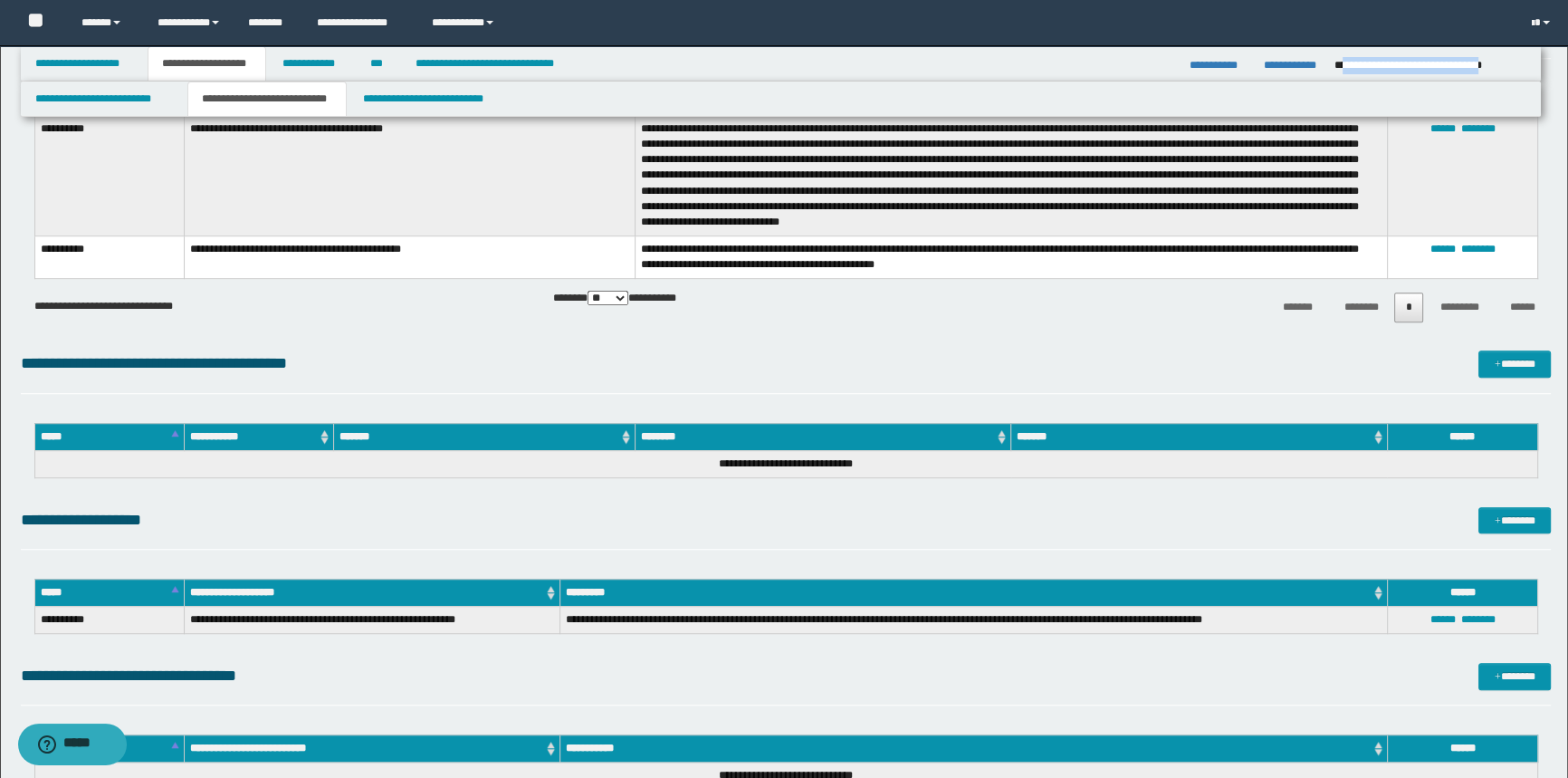 drag, startPoint x: 1341, startPoint y: 63, endPoint x: 1525, endPoint y: 72, distance: 184.21998 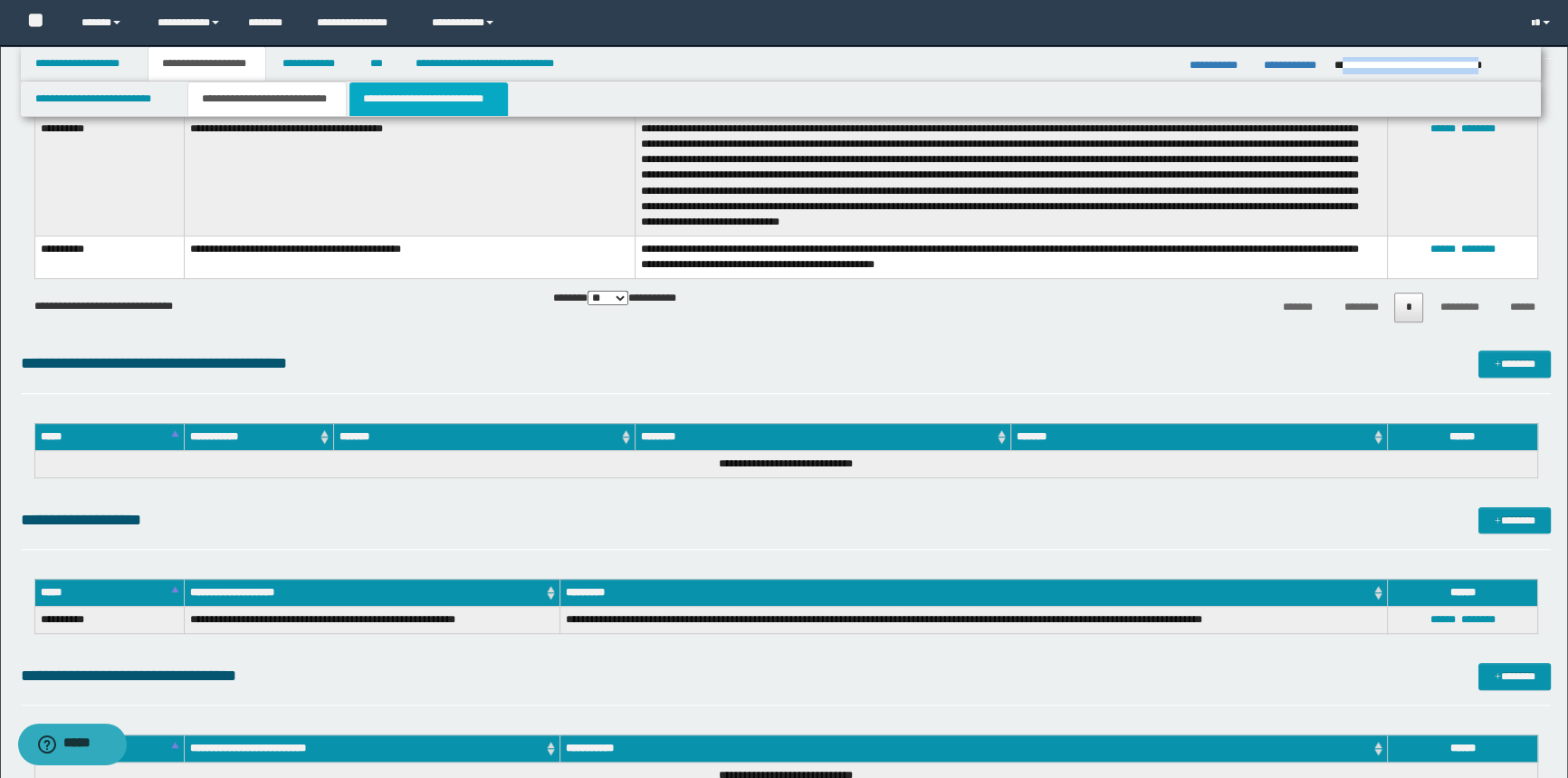 click on "**********" at bounding box center (428, 99) 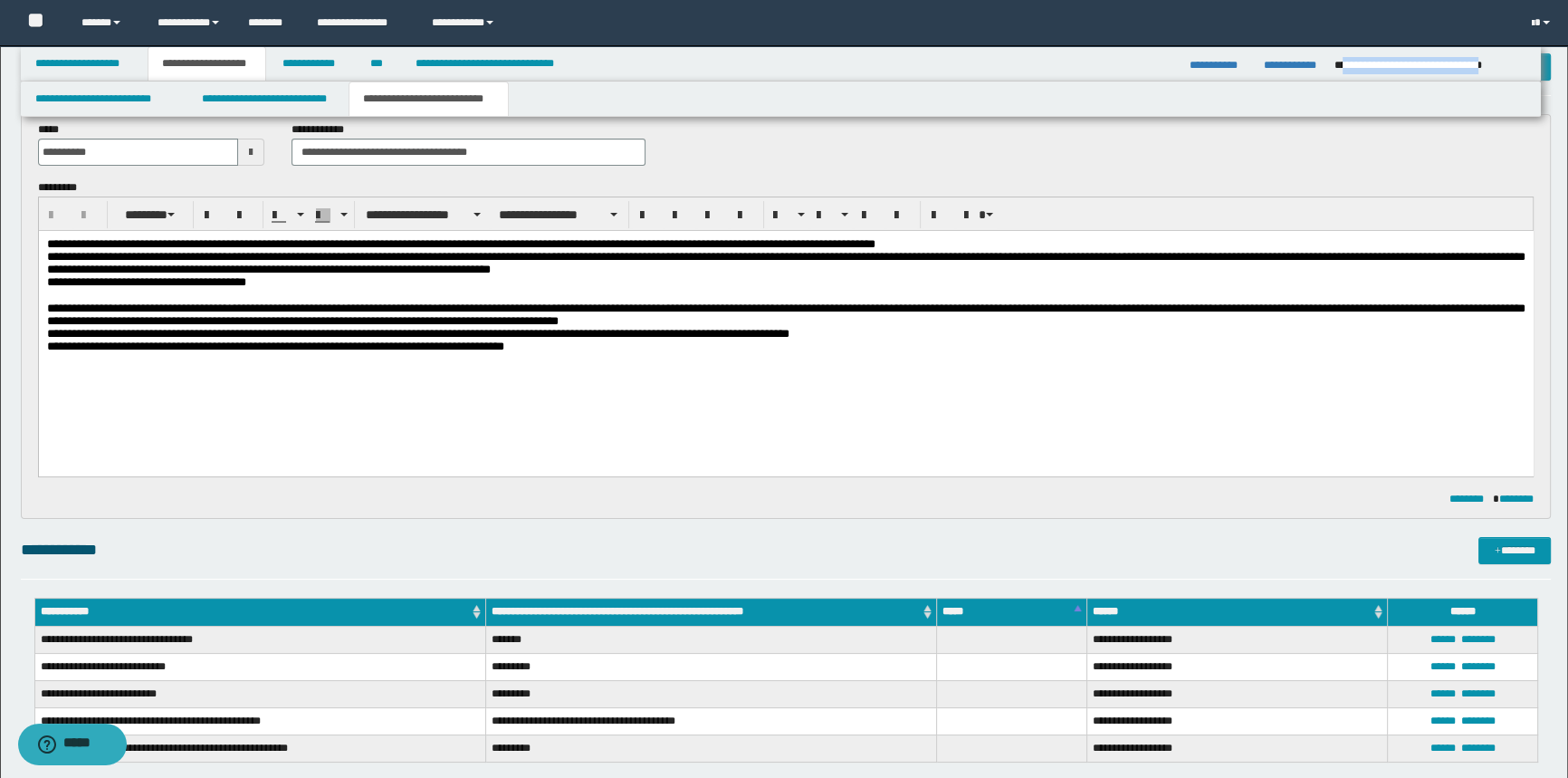 scroll, scrollTop: 82, scrollLeft: 0, axis: vertical 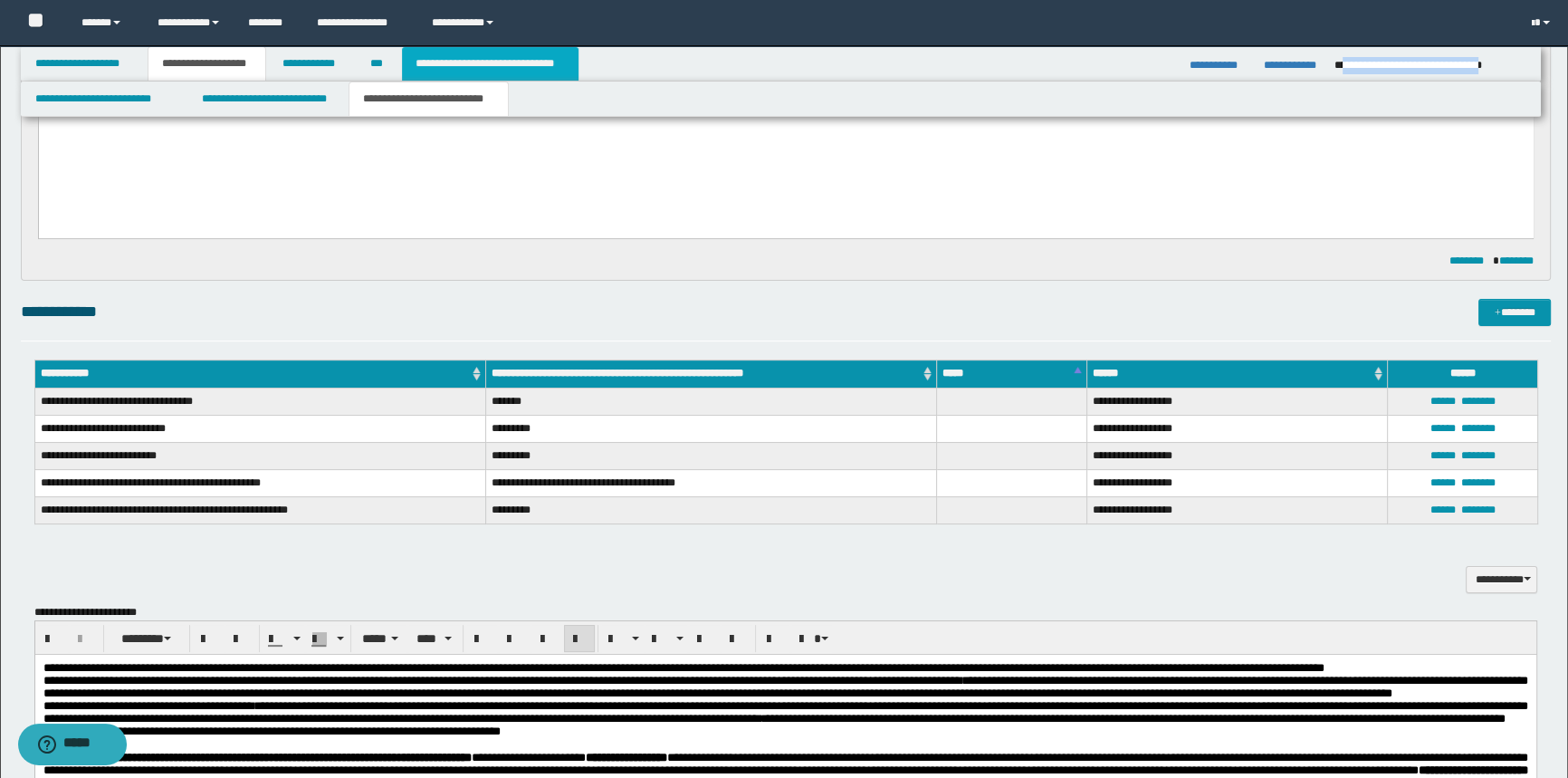 click on "**********" at bounding box center (490, 63) 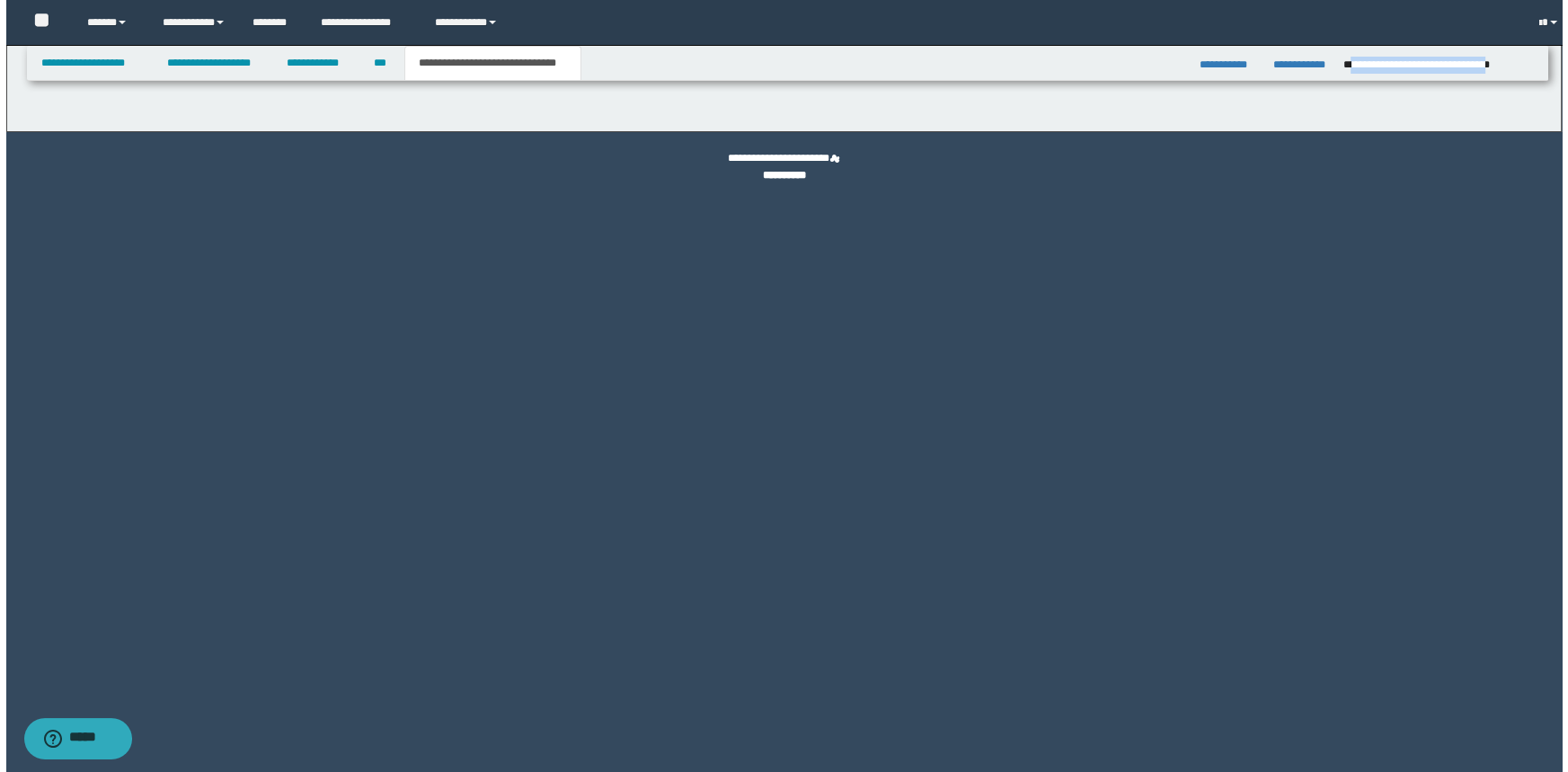 scroll, scrollTop: 0, scrollLeft: 0, axis: both 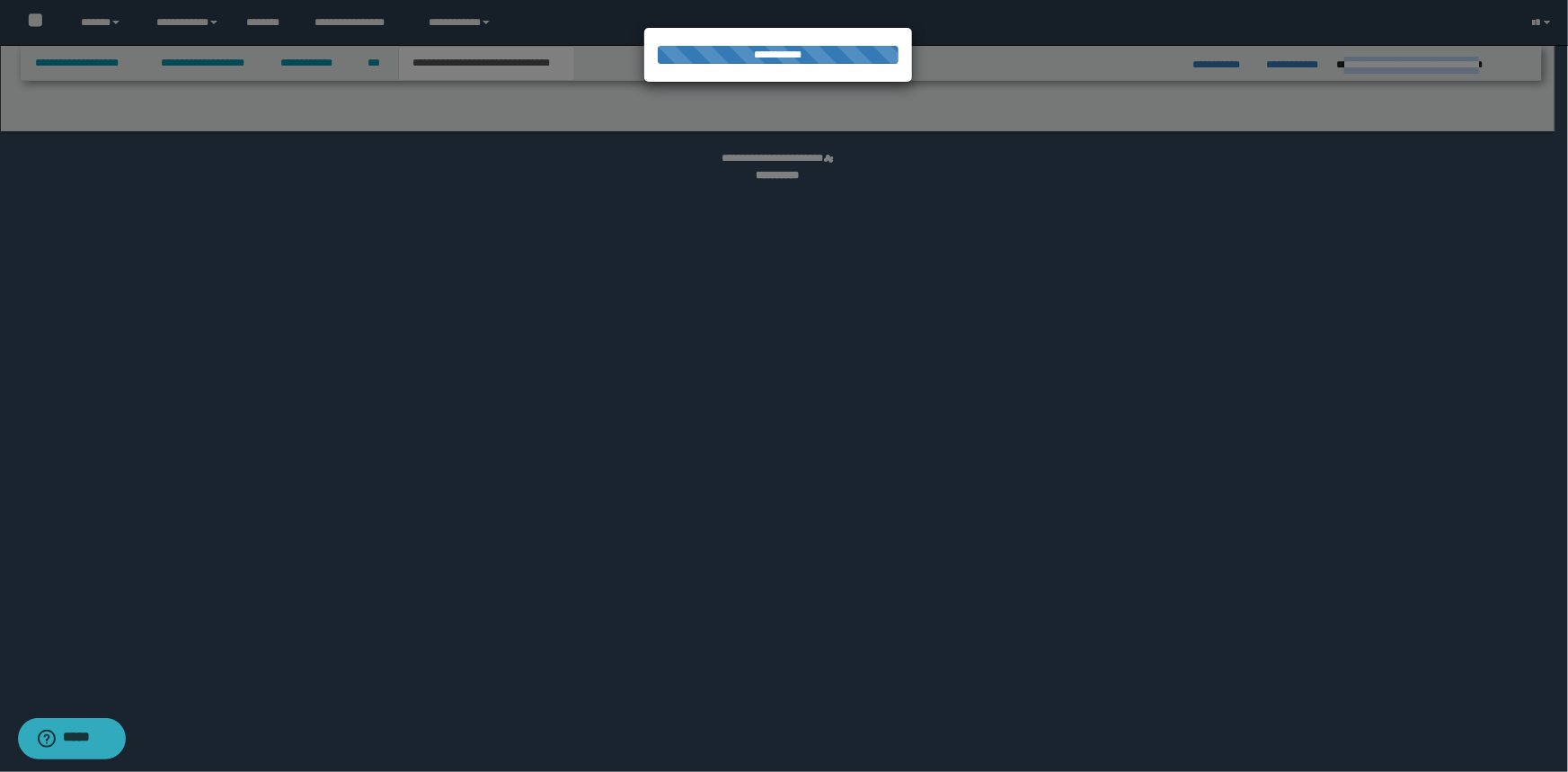 select on "*" 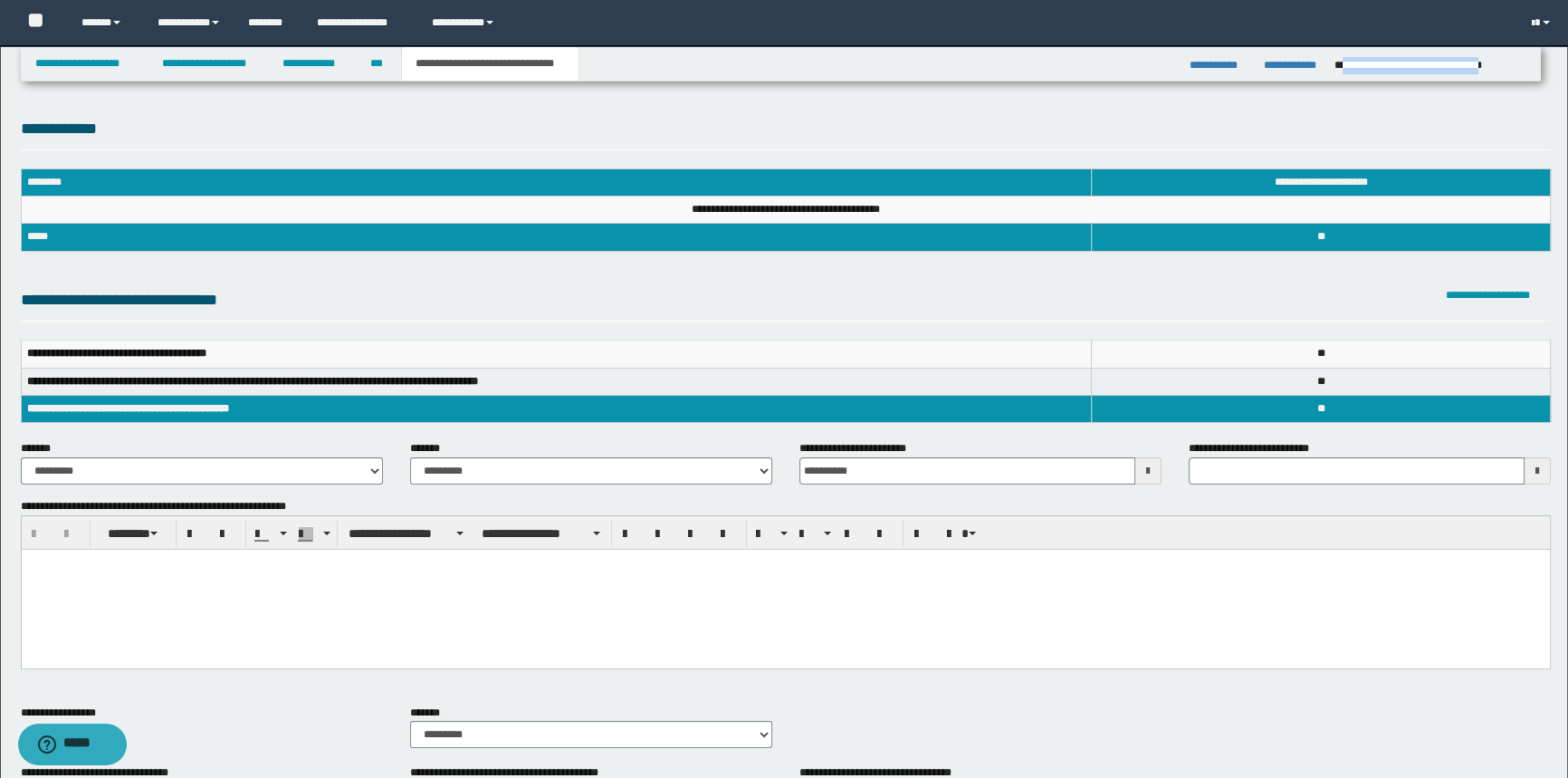 scroll, scrollTop: 329, scrollLeft: 0, axis: vertical 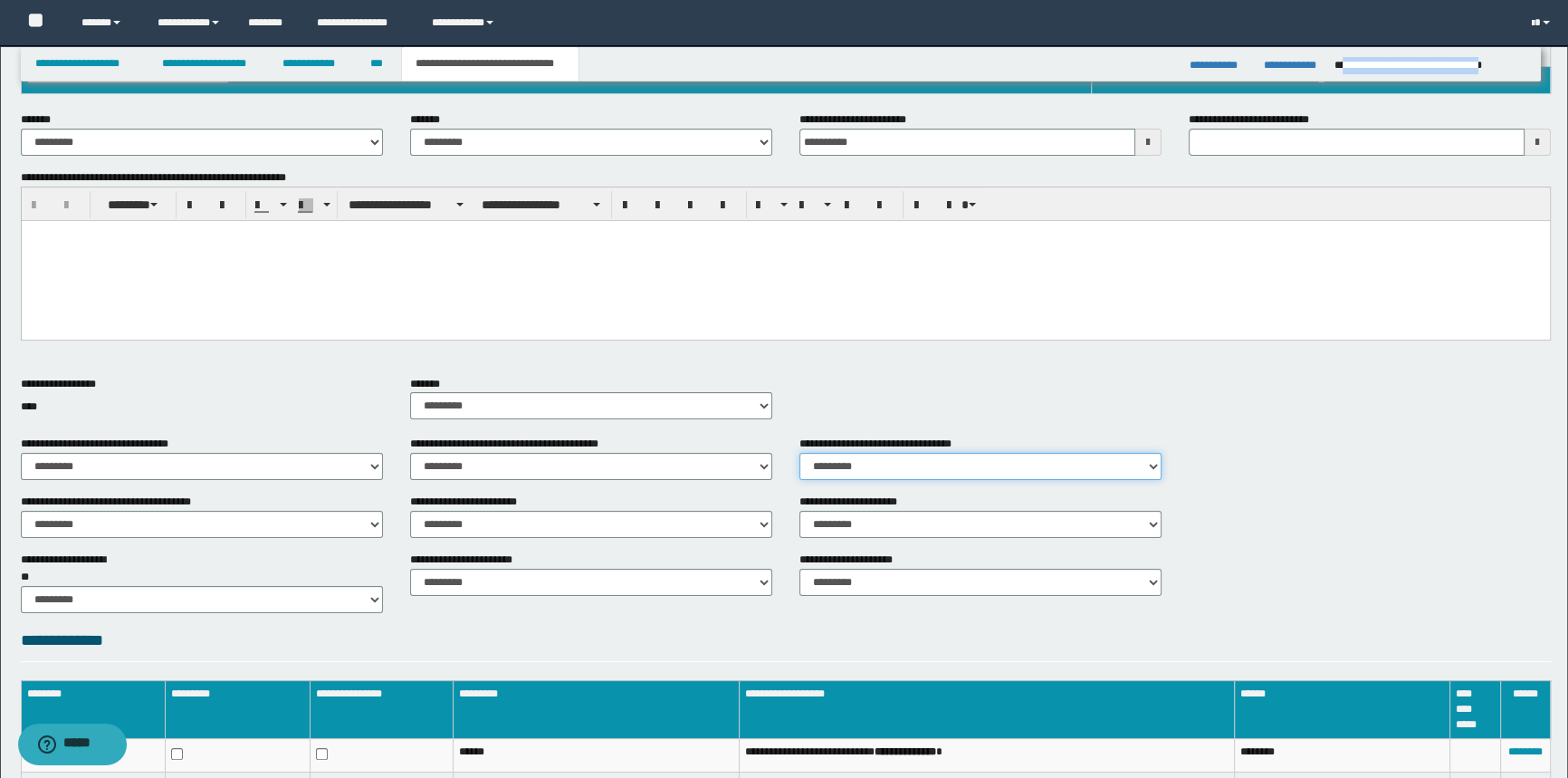 click on "*********
**
**" at bounding box center [980, 466] 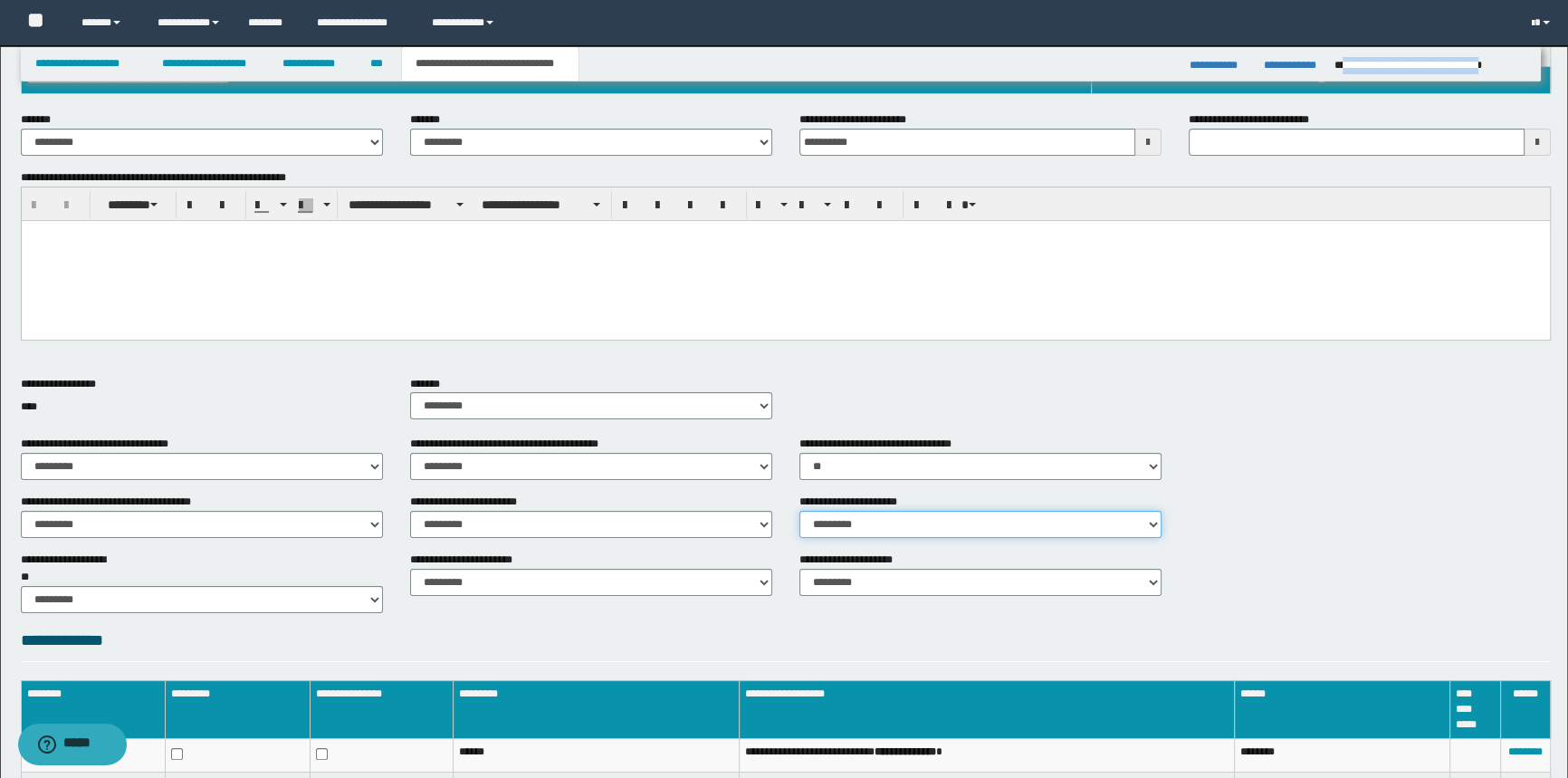 click on "*********
**
**" at bounding box center (980, 524) 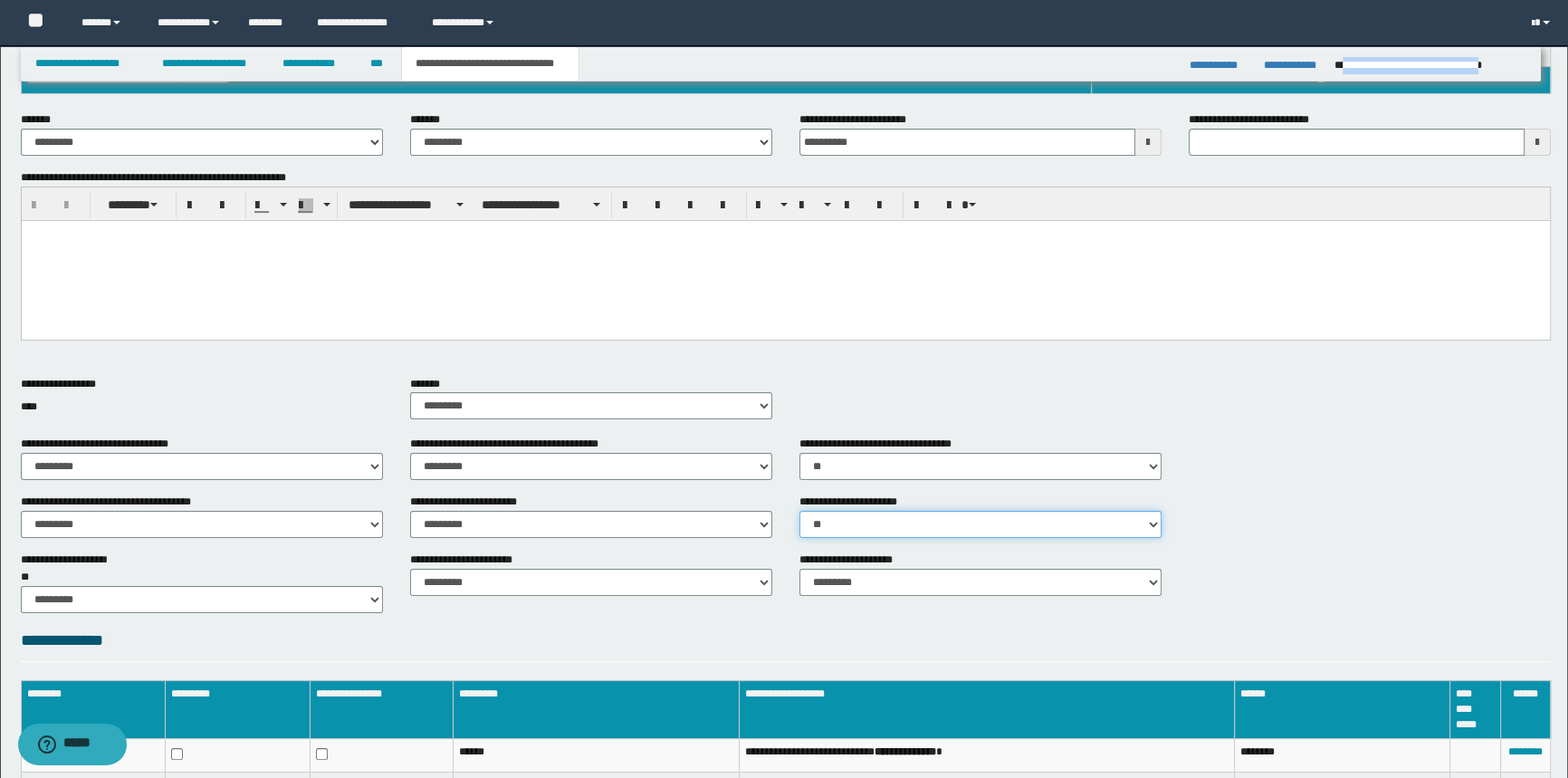 click on "*********
**
**" at bounding box center [980, 524] 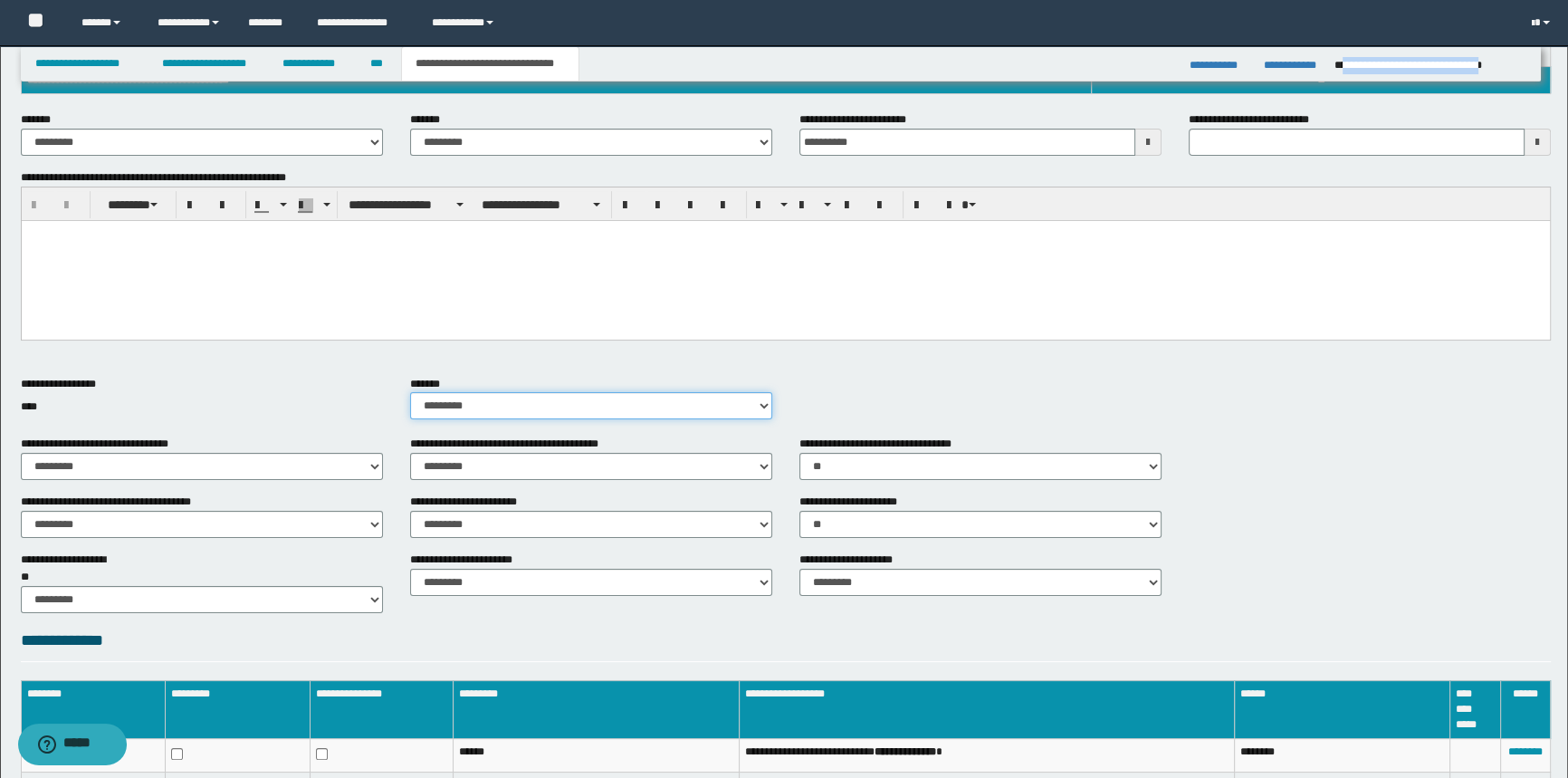 click on "*********
**
**" at bounding box center [591, 406] 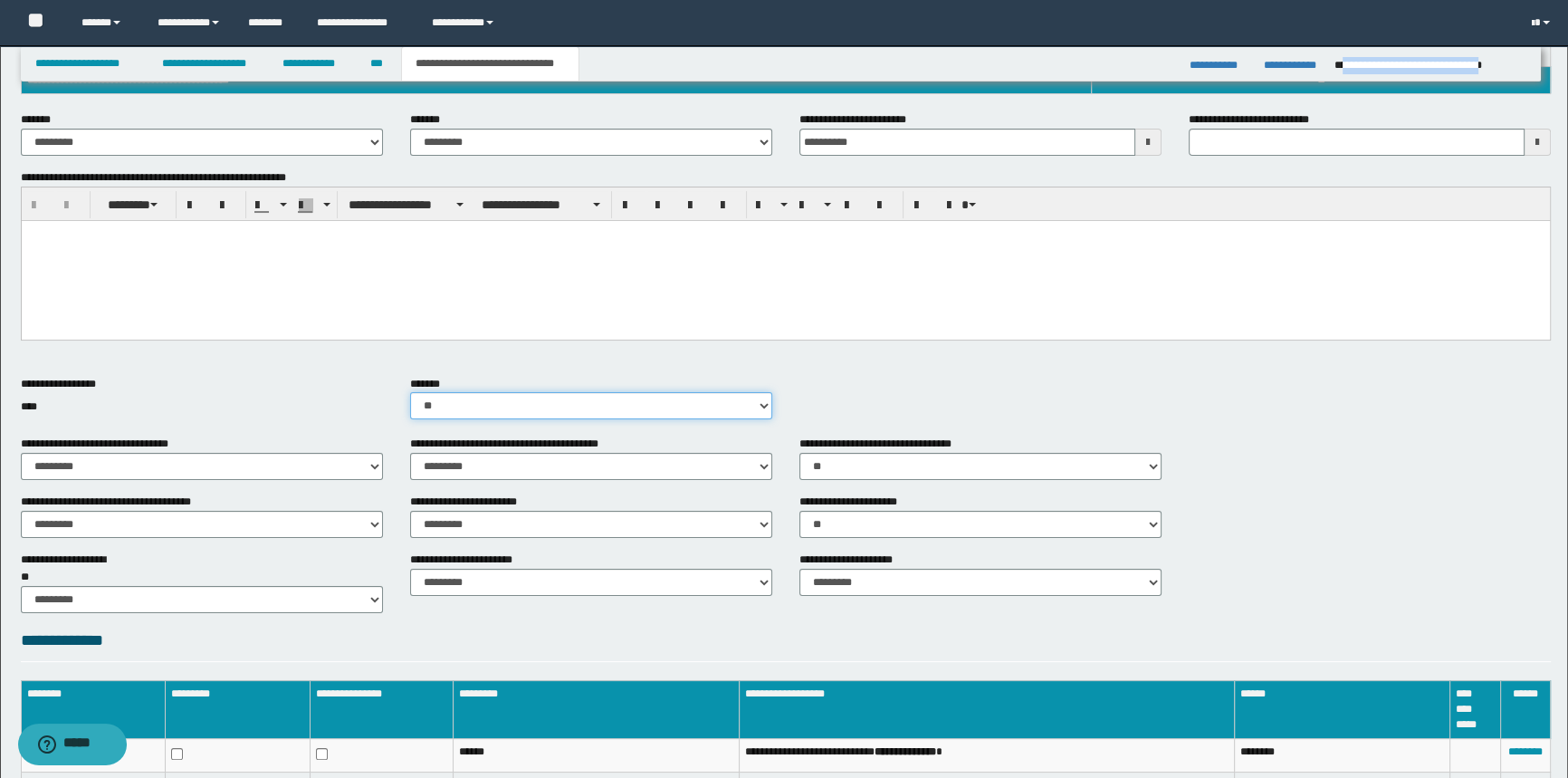 click on "*********
**
**" at bounding box center [591, 406] 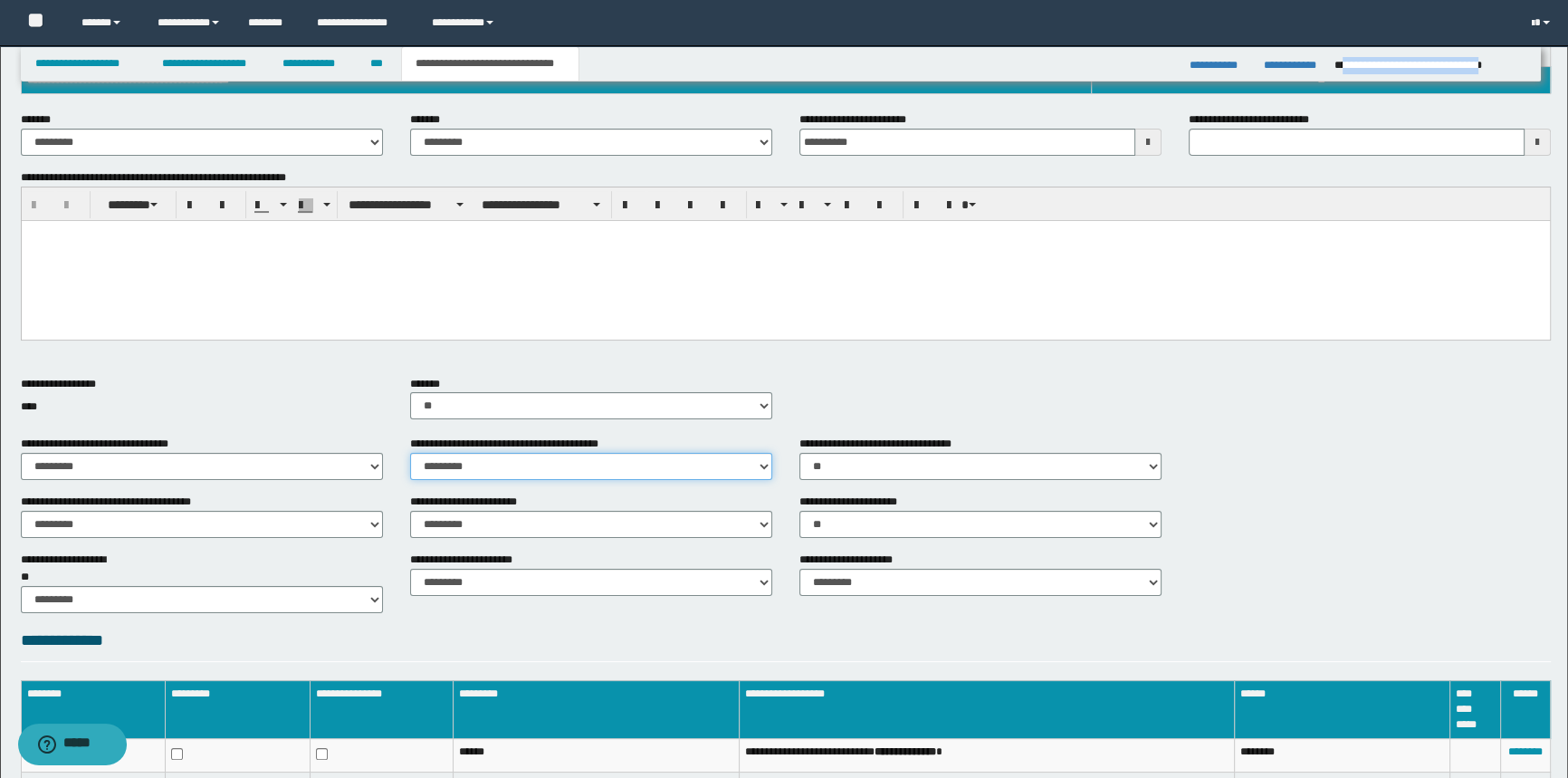 click on "*********
**
**" at bounding box center (591, 466) 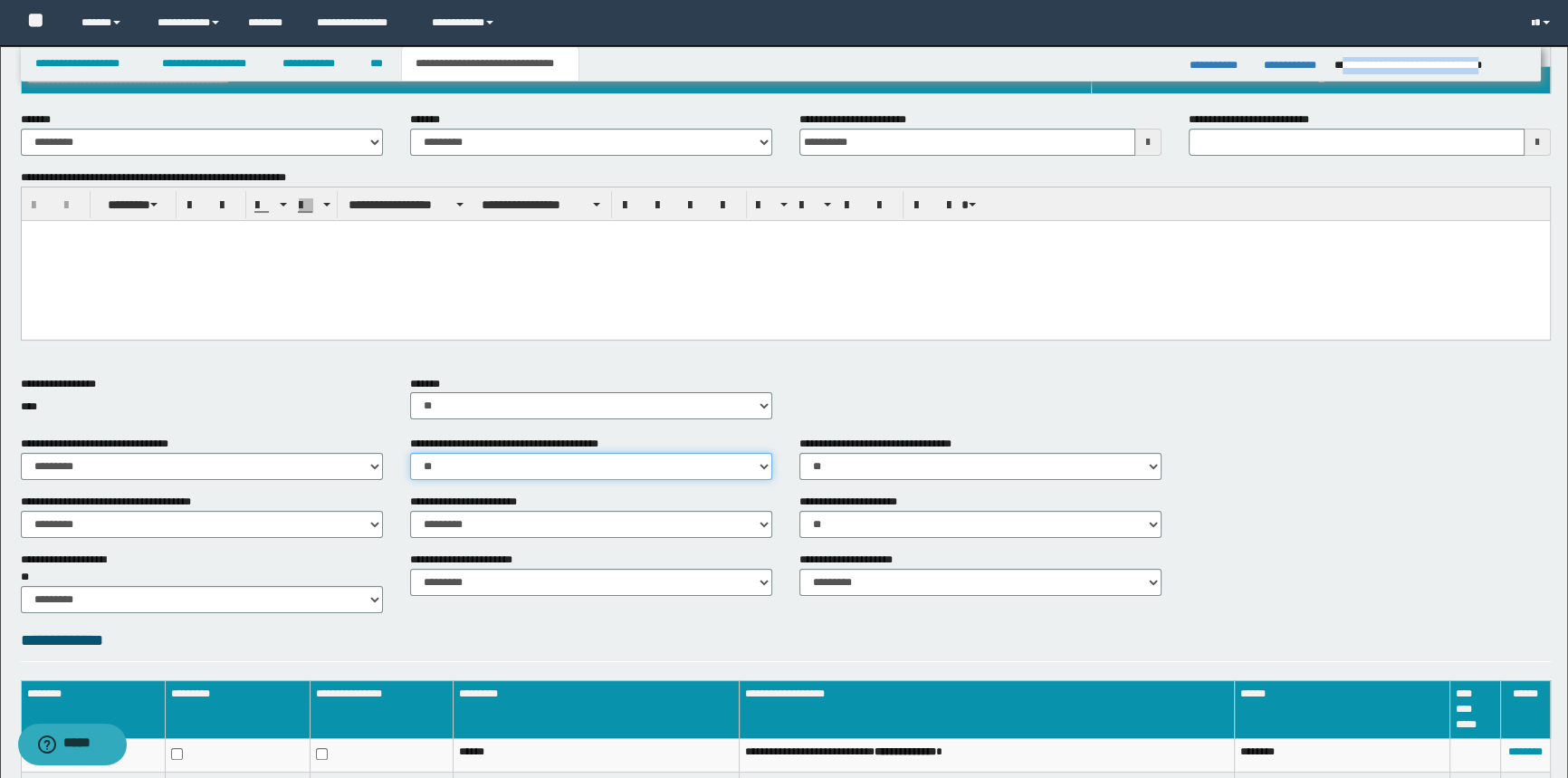 click on "*********
**
**" at bounding box center (591, 466) 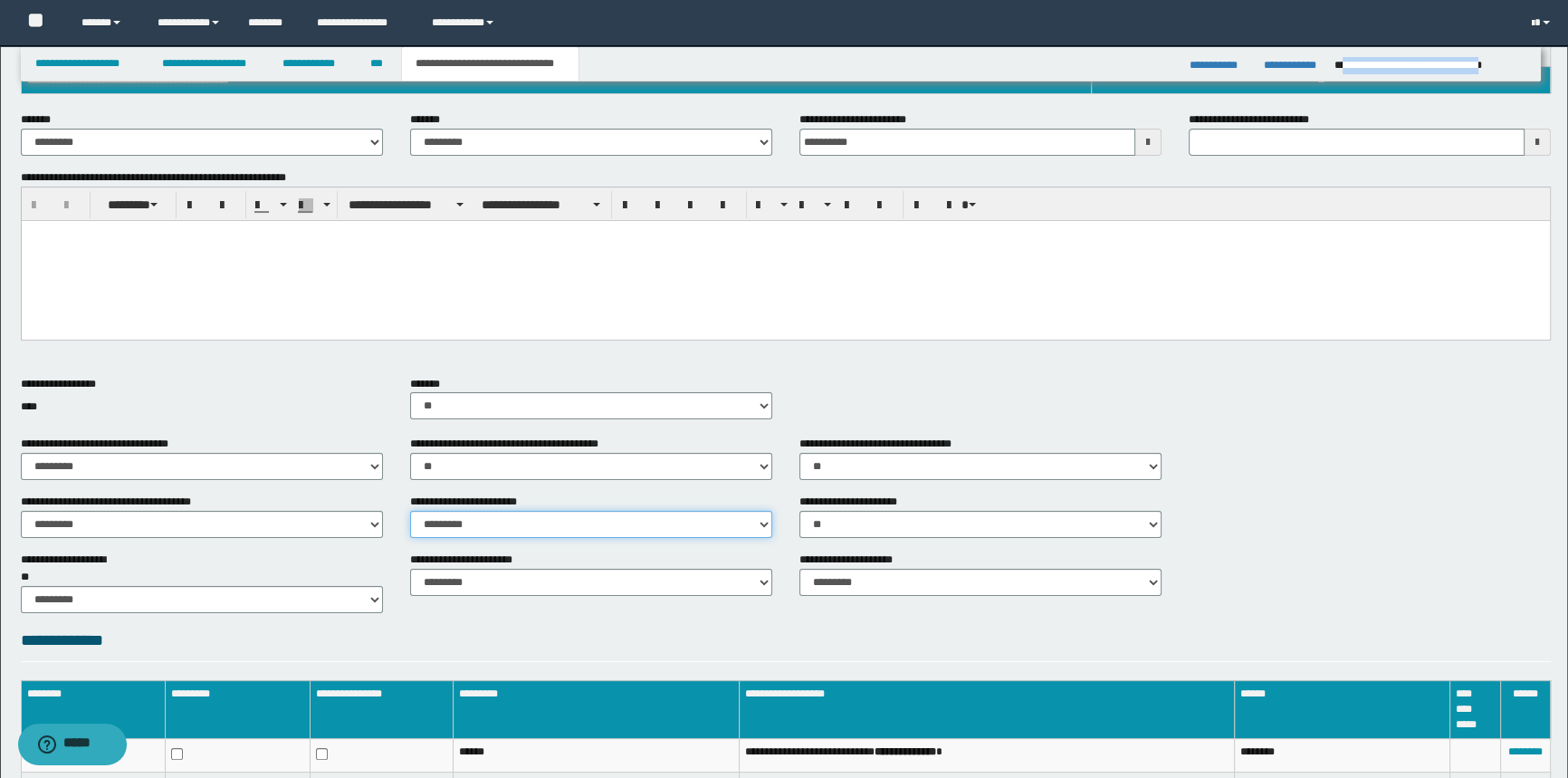 click on "*********
**
**" at bounding box center [591, 524] 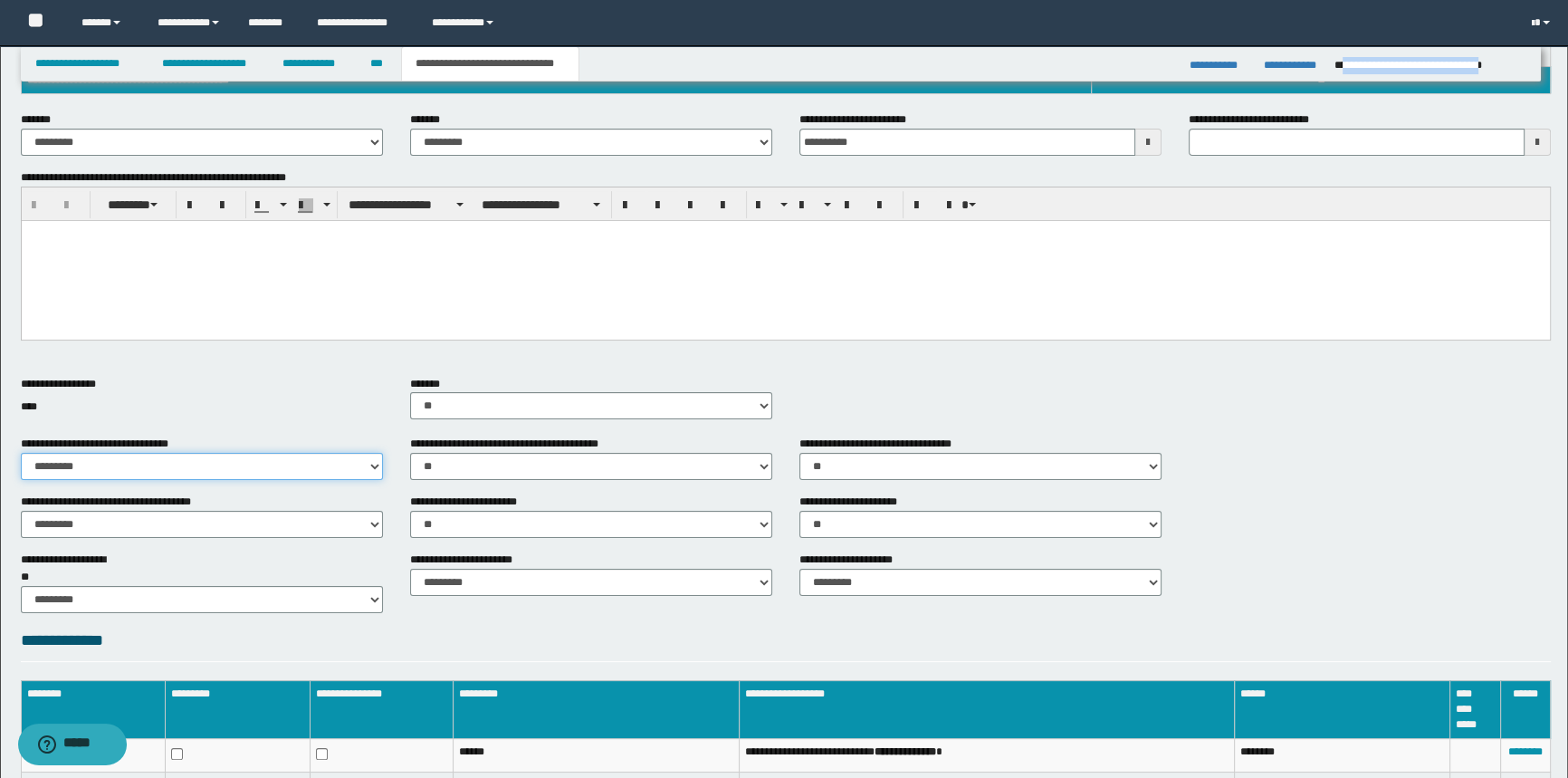 drag, startPoint x: 204, startPoint y: 459, endPoint x: 204, endPoint y: 471, distance: 12 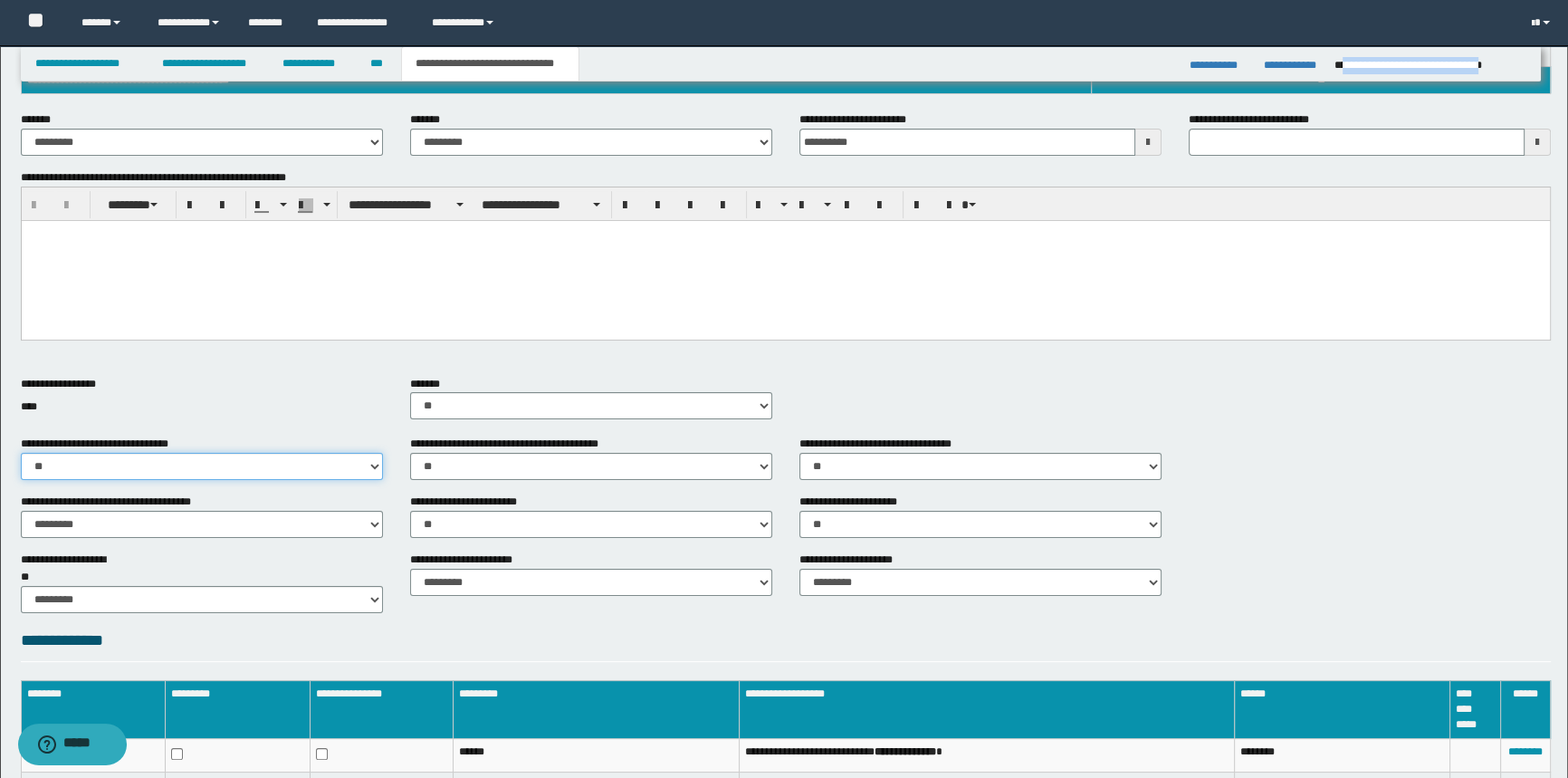 click on "*********
**
**" at bounding box center (202, 466) 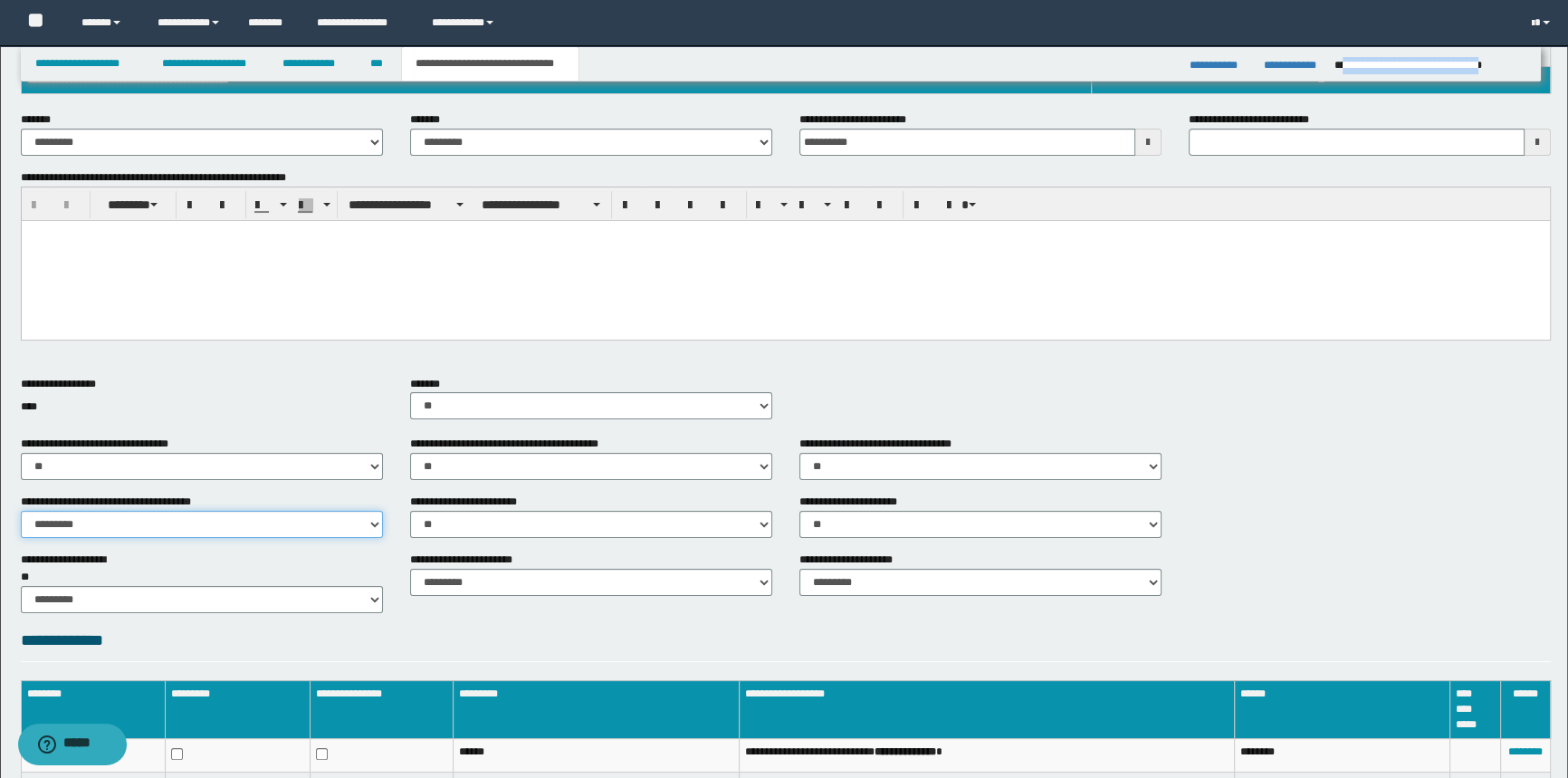 click on "*********
**
**" at bounding box center (202, 524) 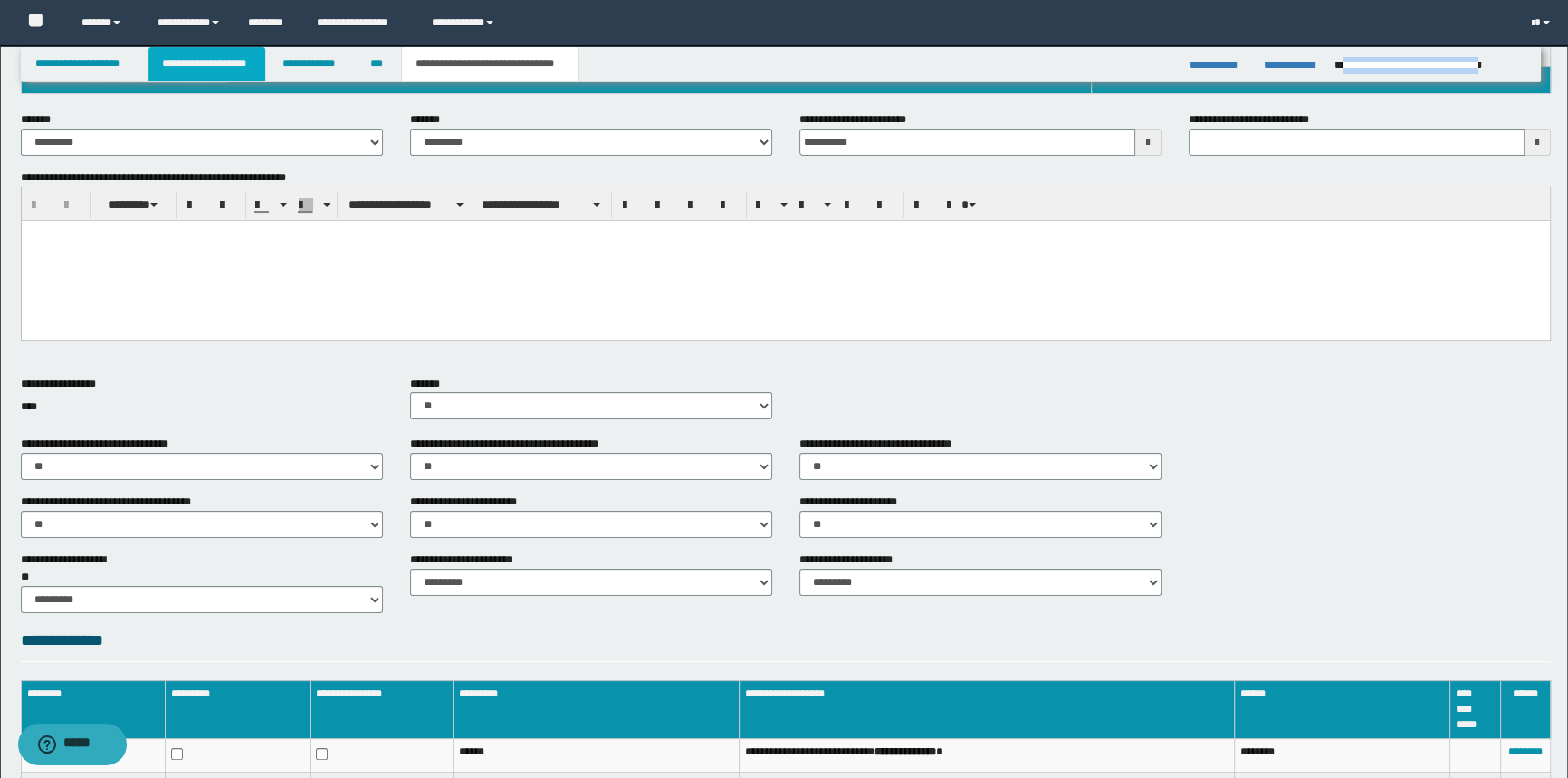 click on "**********" at bounding box center [206, 63] 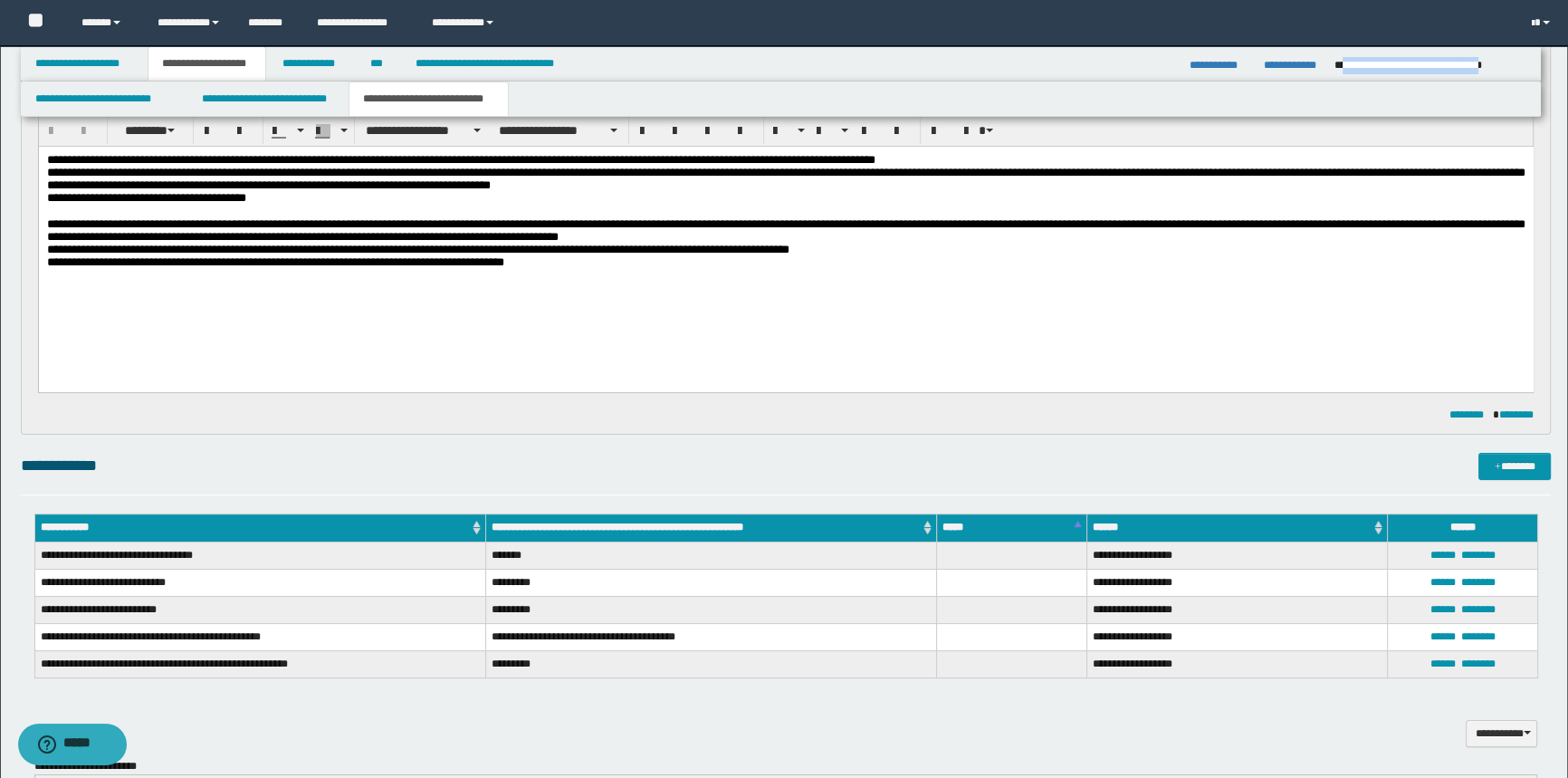 scroll, scrollTop: 110, scrollLeft: 0, axis: vertical 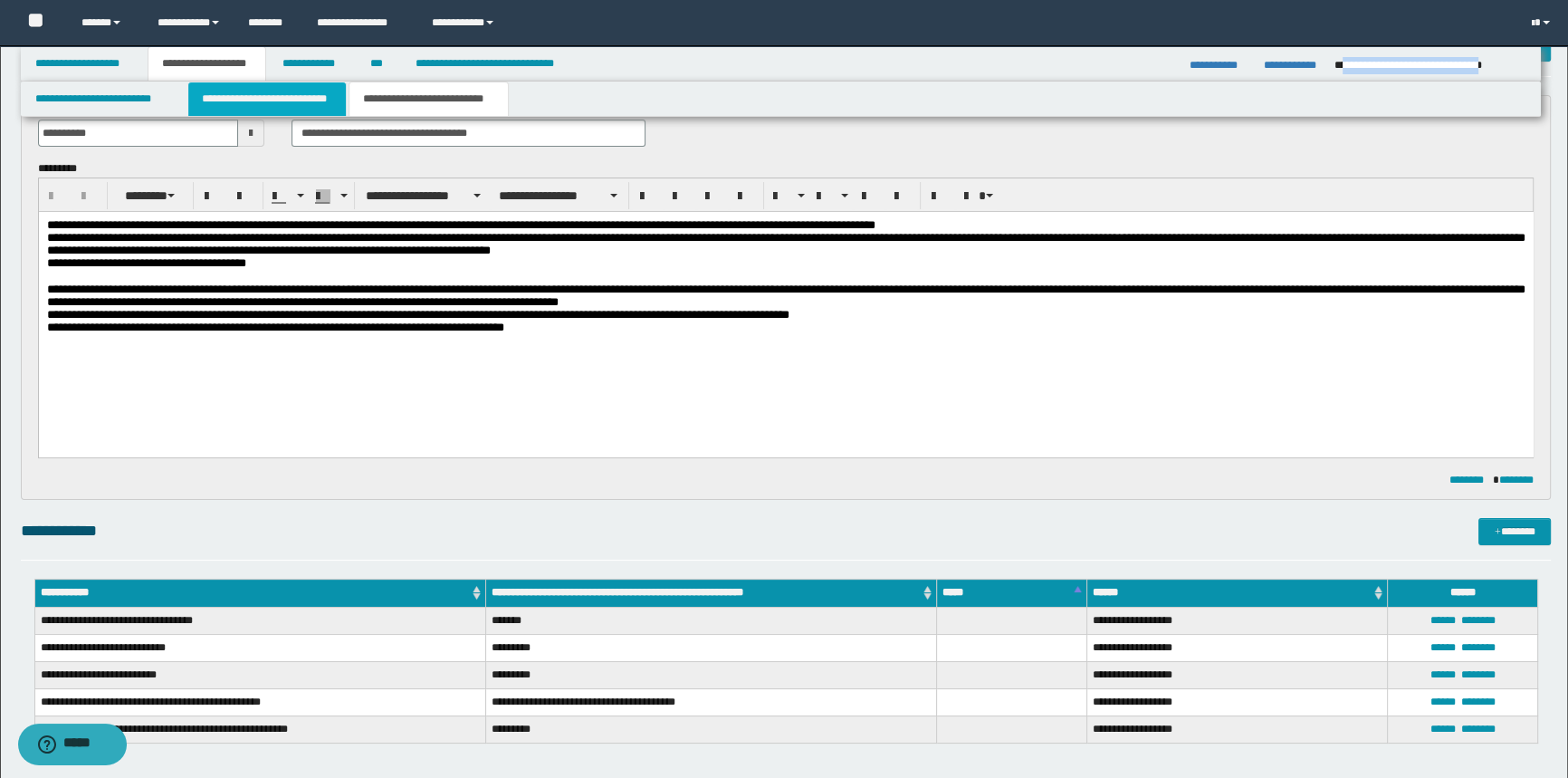 click on "**********" at bounding box center [266, 99] 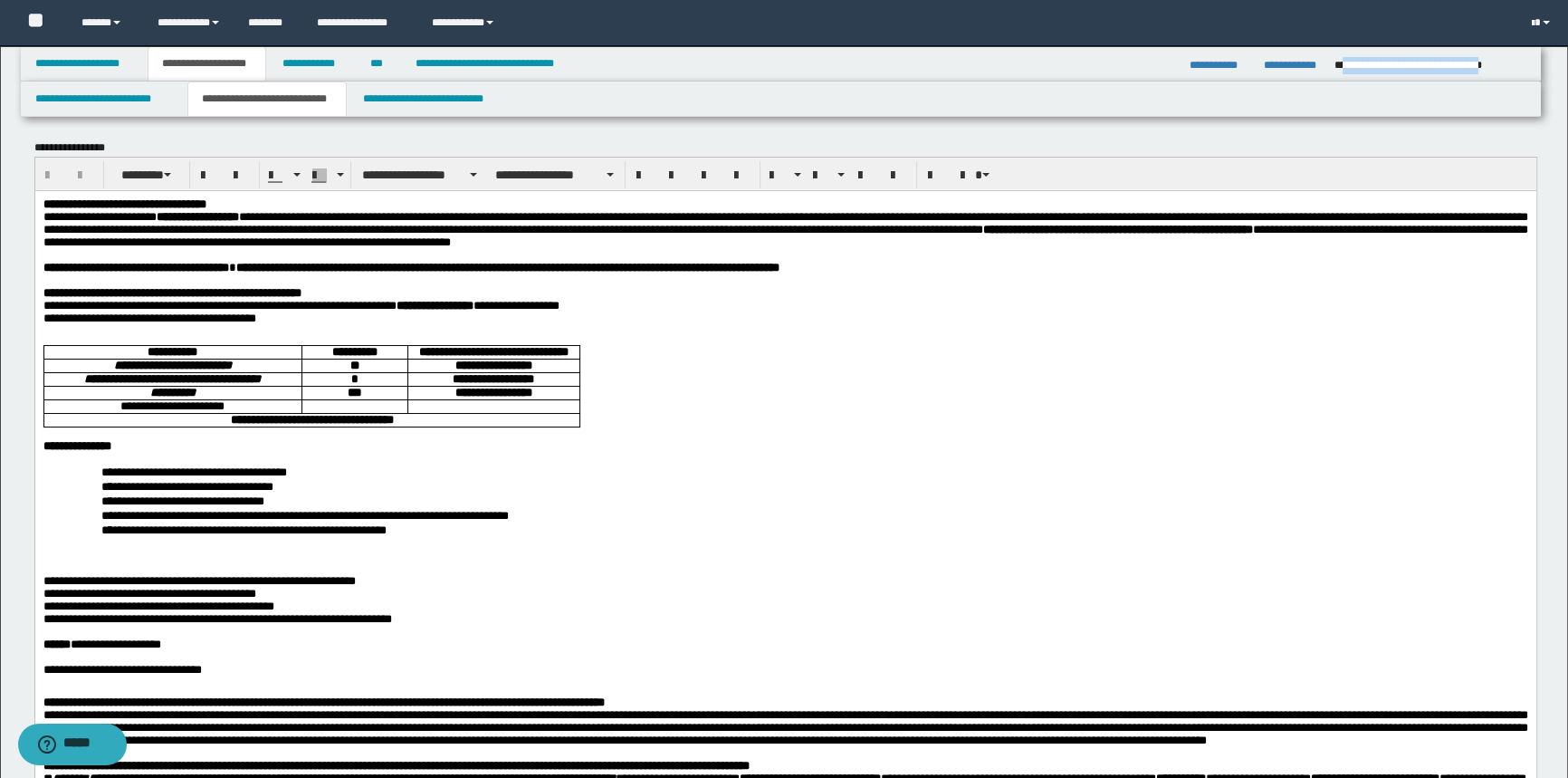 scroll, scrollTop: 0, scrollLeft: 0, axis: both 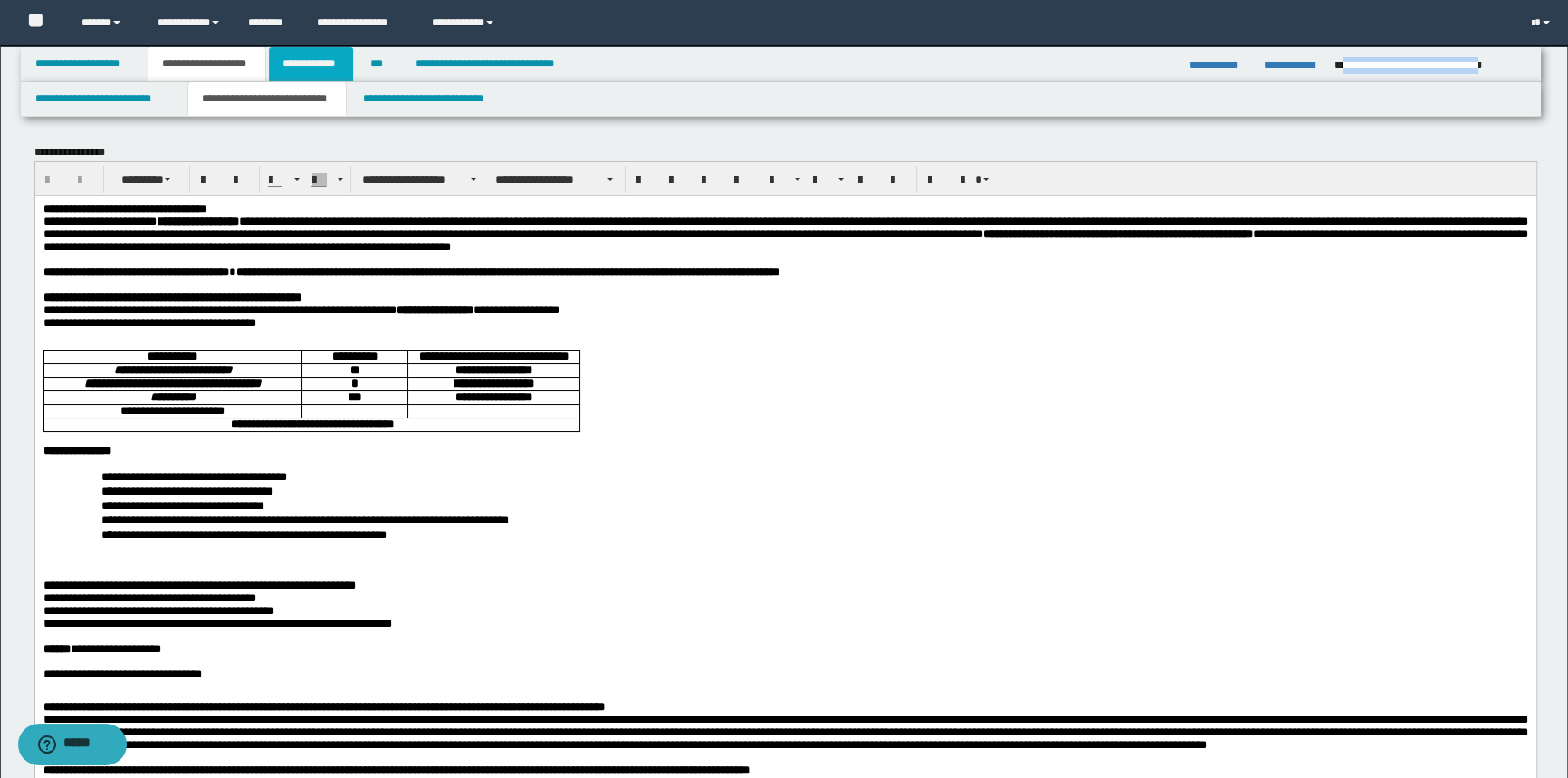 click on "**********" at bounding box center [311, 63] 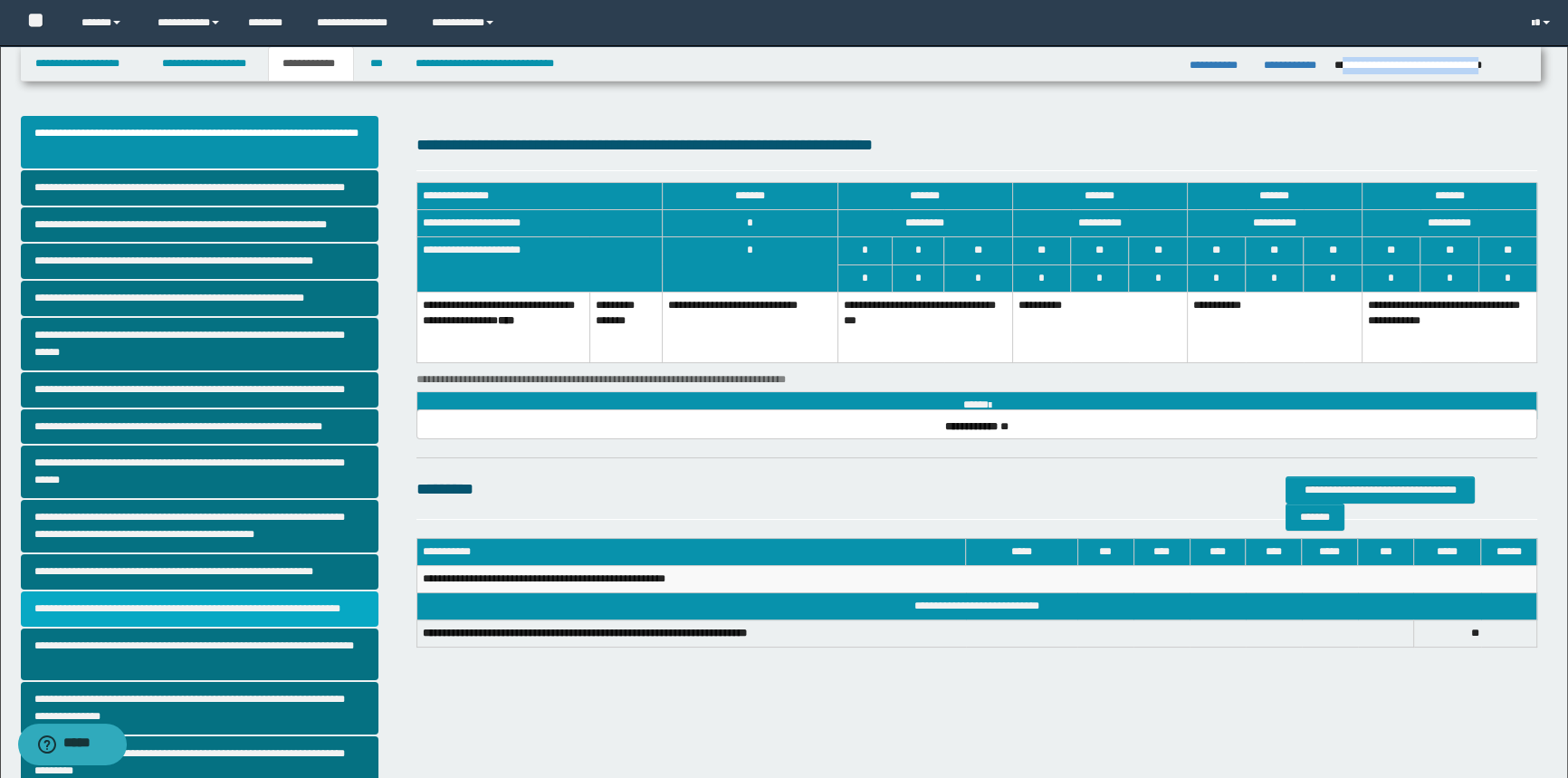 click on "**********" at bounding box center (200, 609) 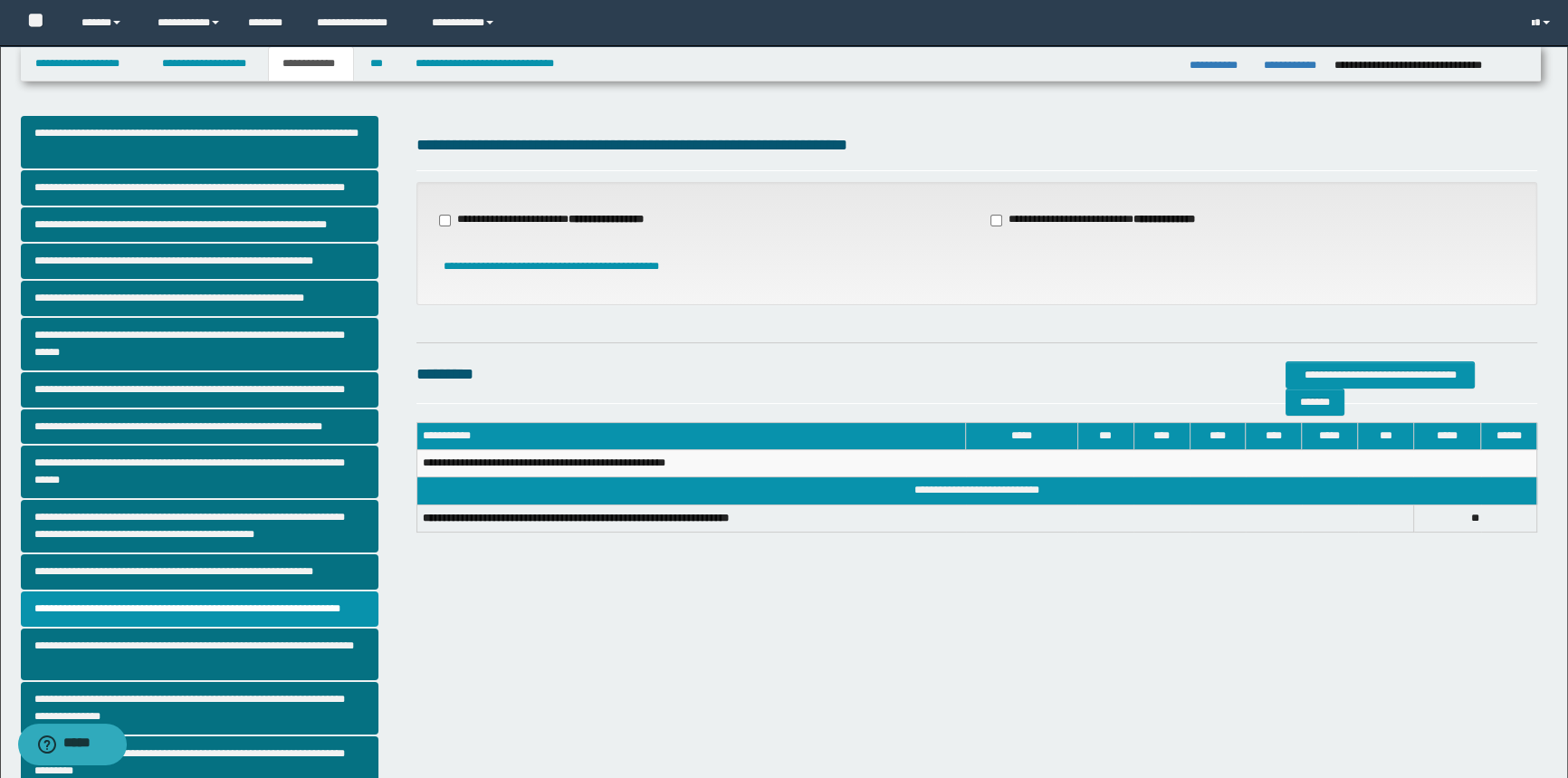 click on "**********" at bounding box center (552, 220) 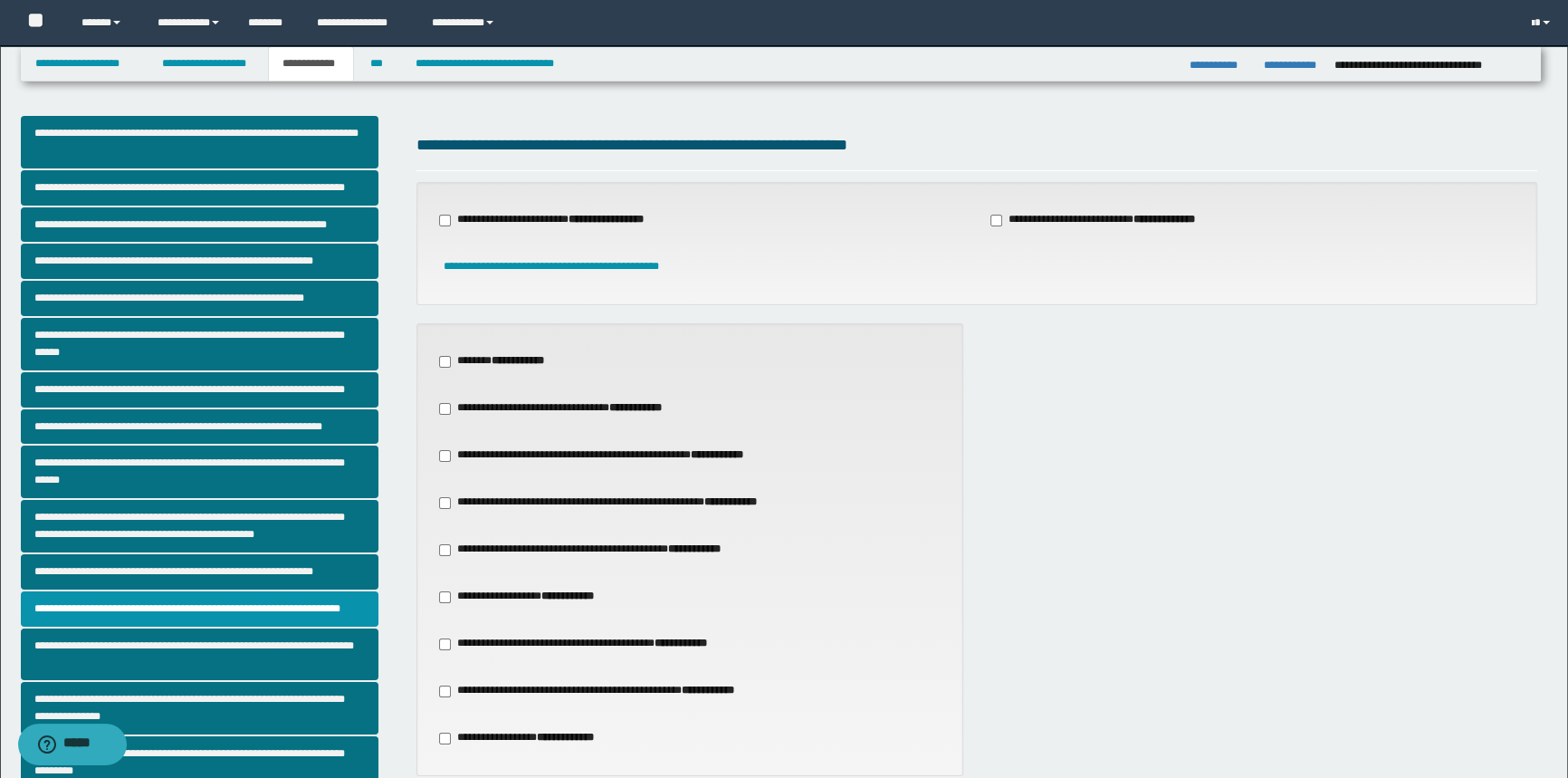 click on "**********" at bounding box center (591, 550) 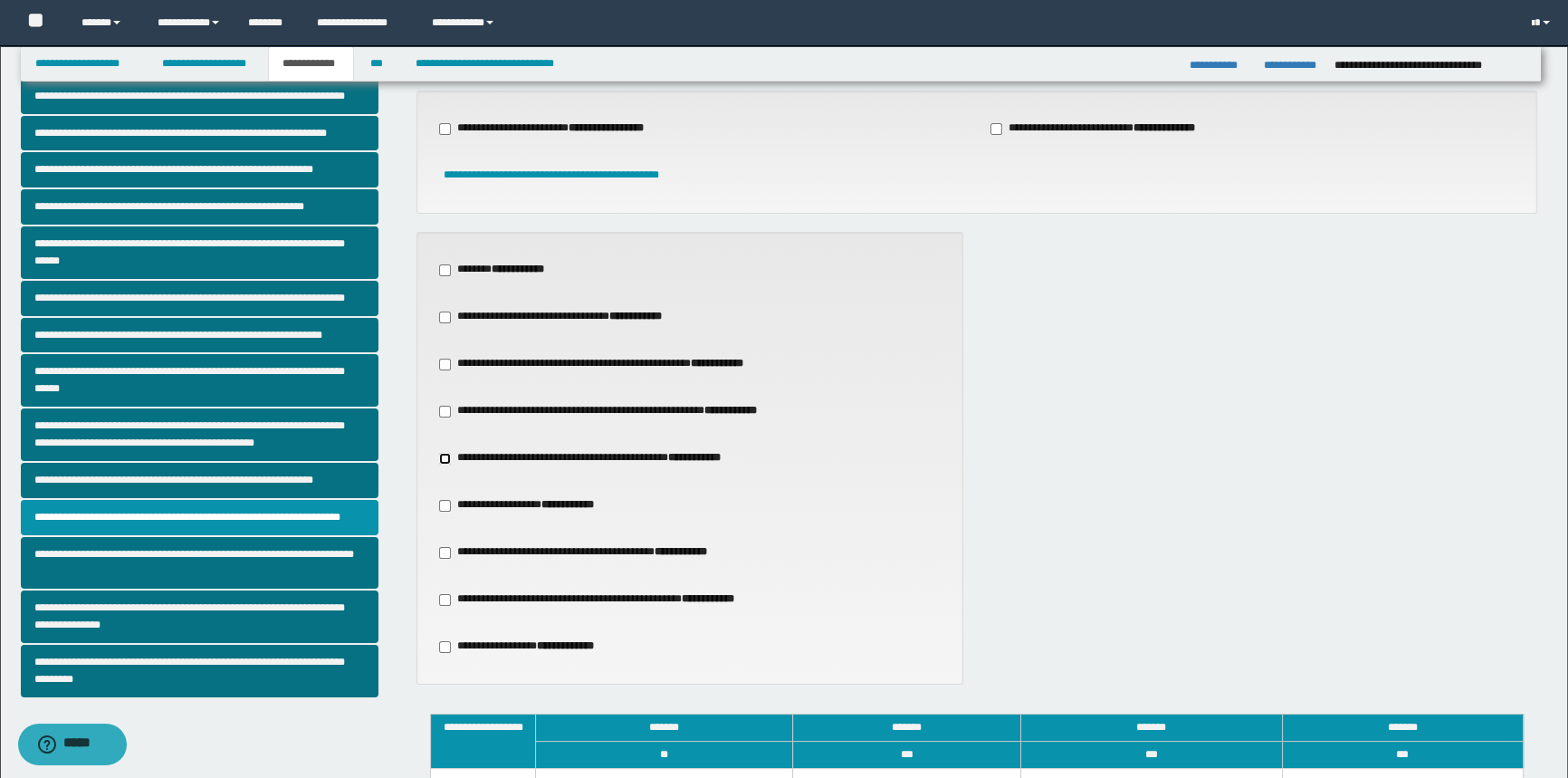scroll, scrollTop: 246, scrollLeft: 0, axis: vertical 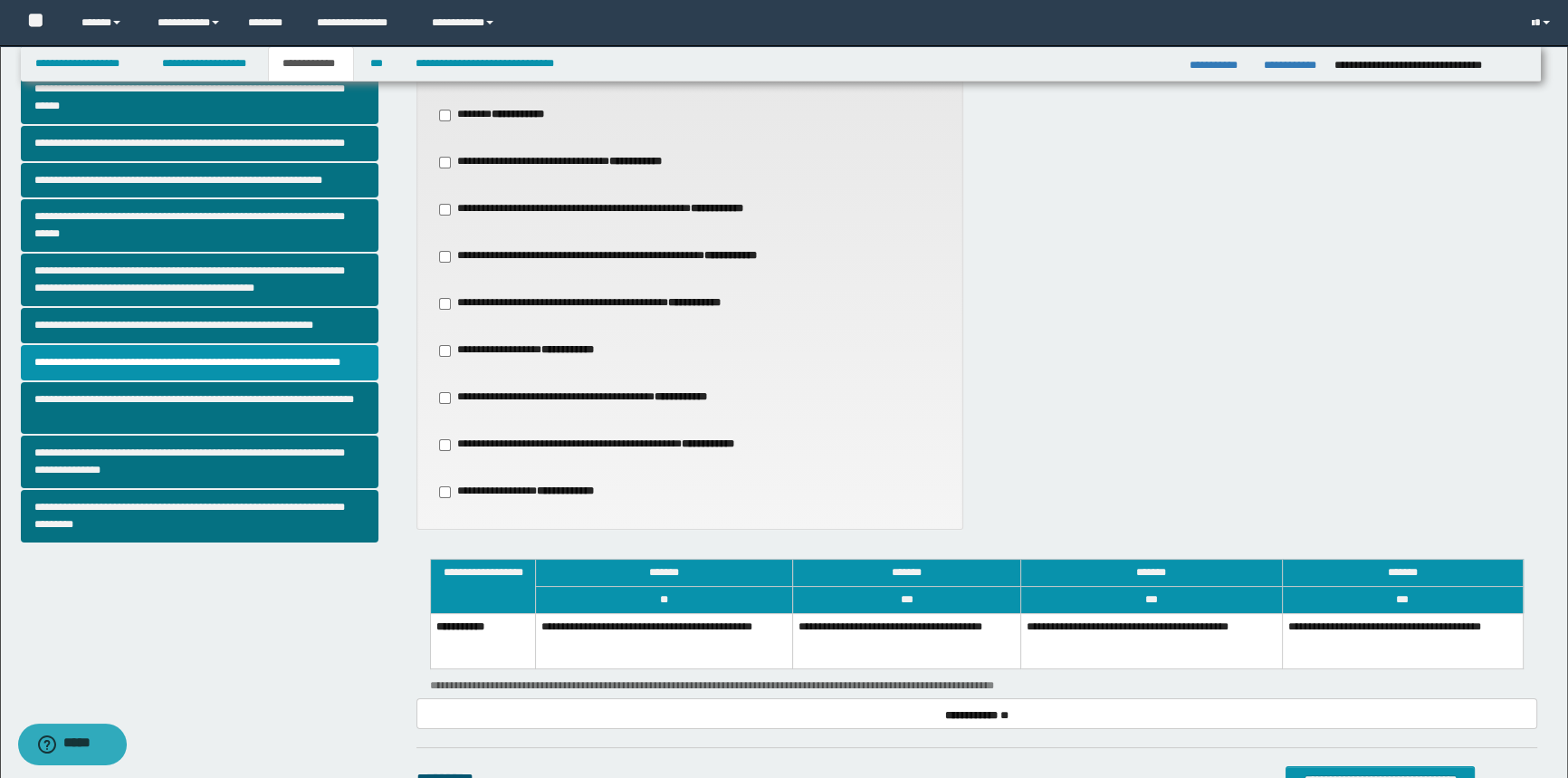click on "**********" at bounding box center [907, 640] 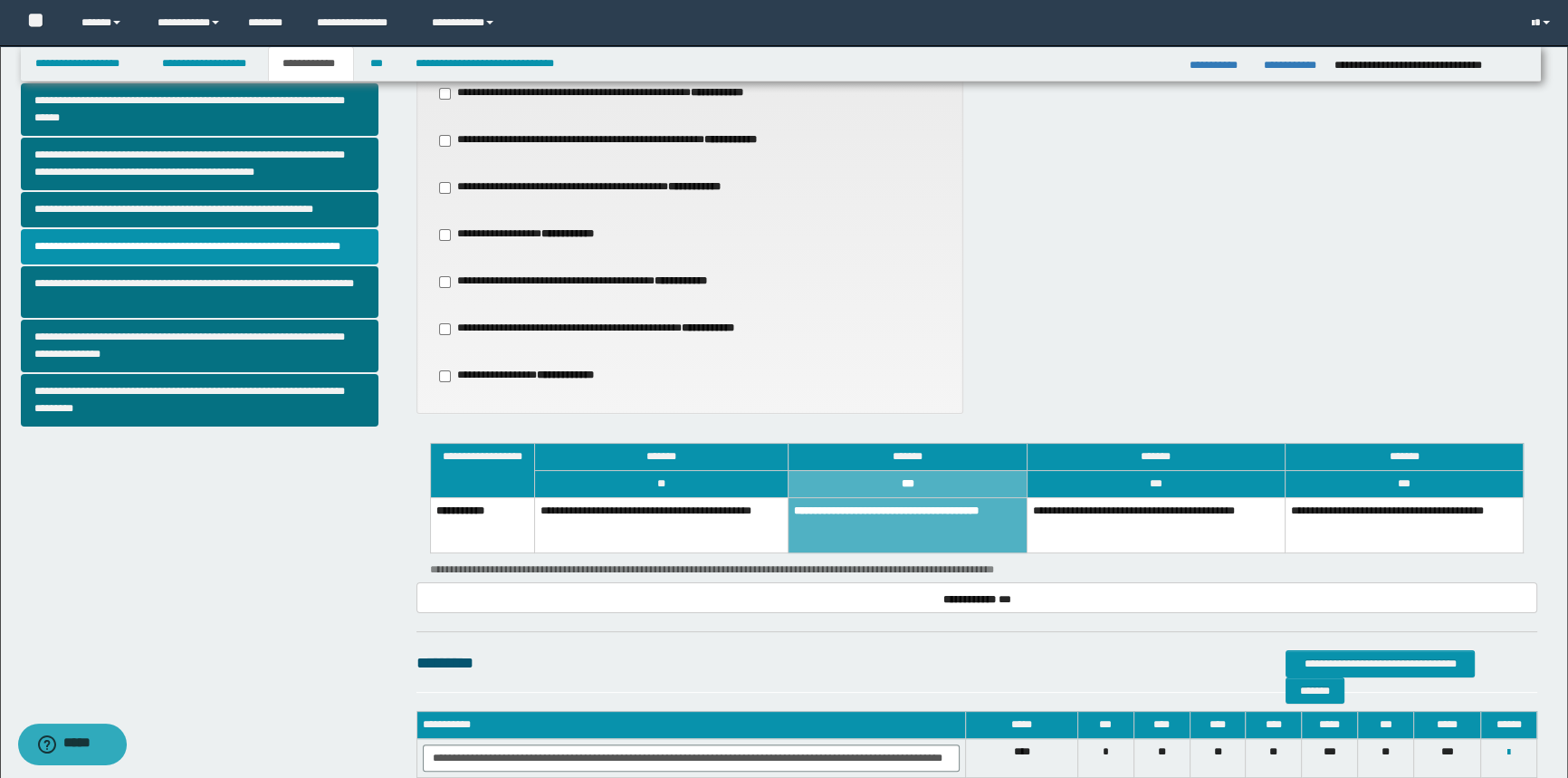 scroll, scrollTop: 533, scrollLeft: 0, axis: vertical 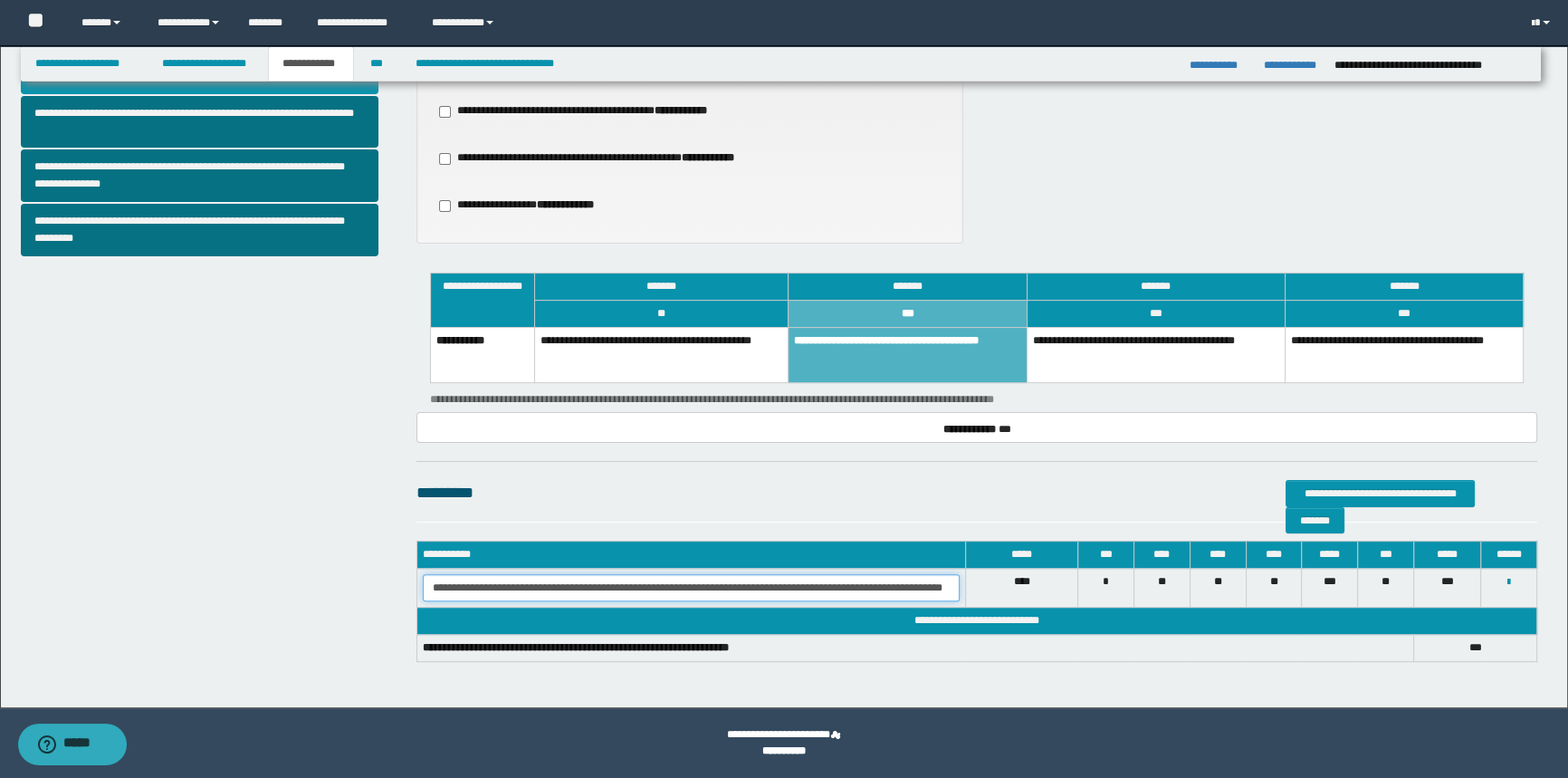 drag, startPoint x: 435, startPoint y: 588, endPoint x: 970, endPoint y: 603, distance: 535.21024 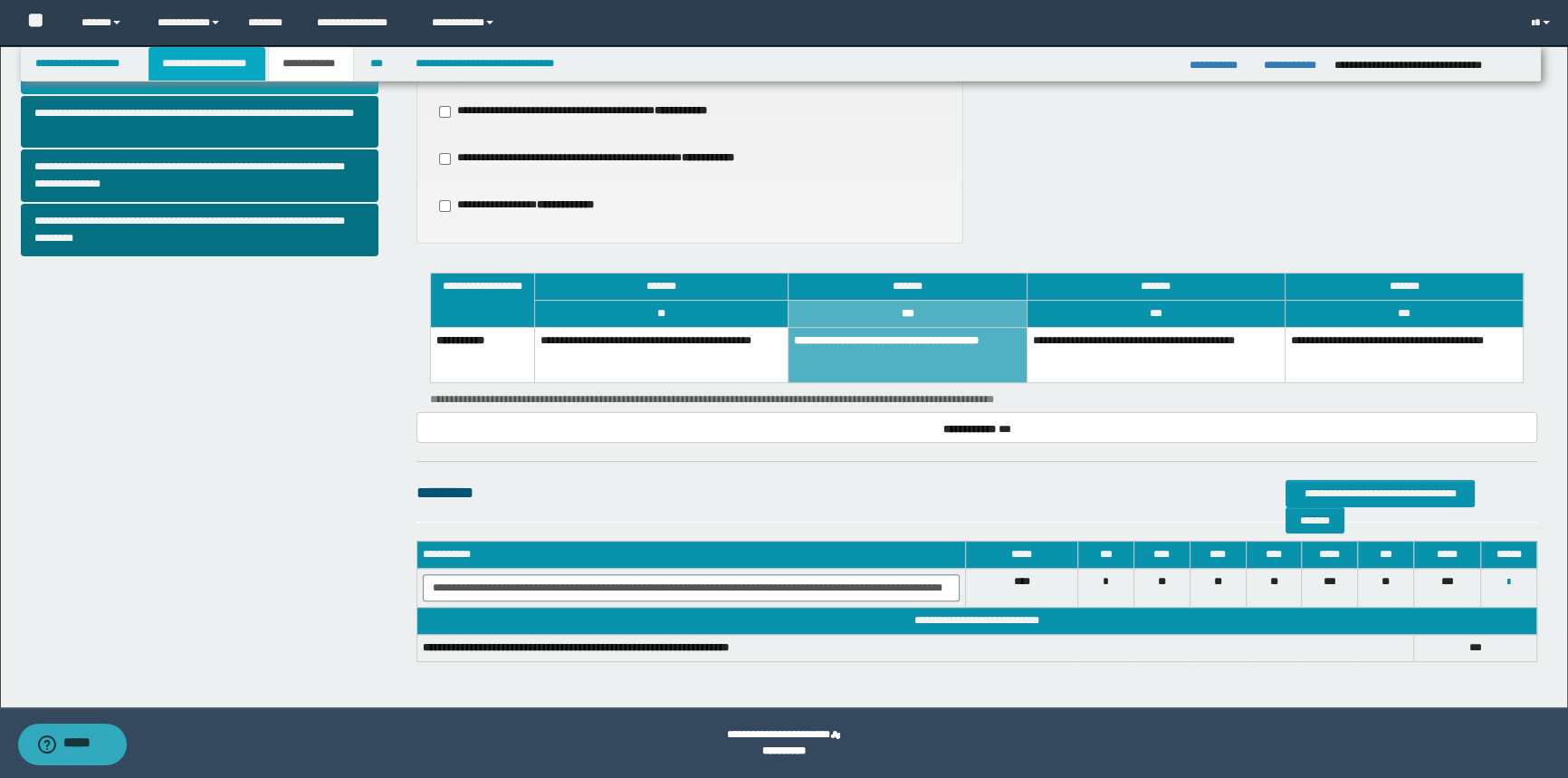click on "**********" at bounding box center [206, 63] 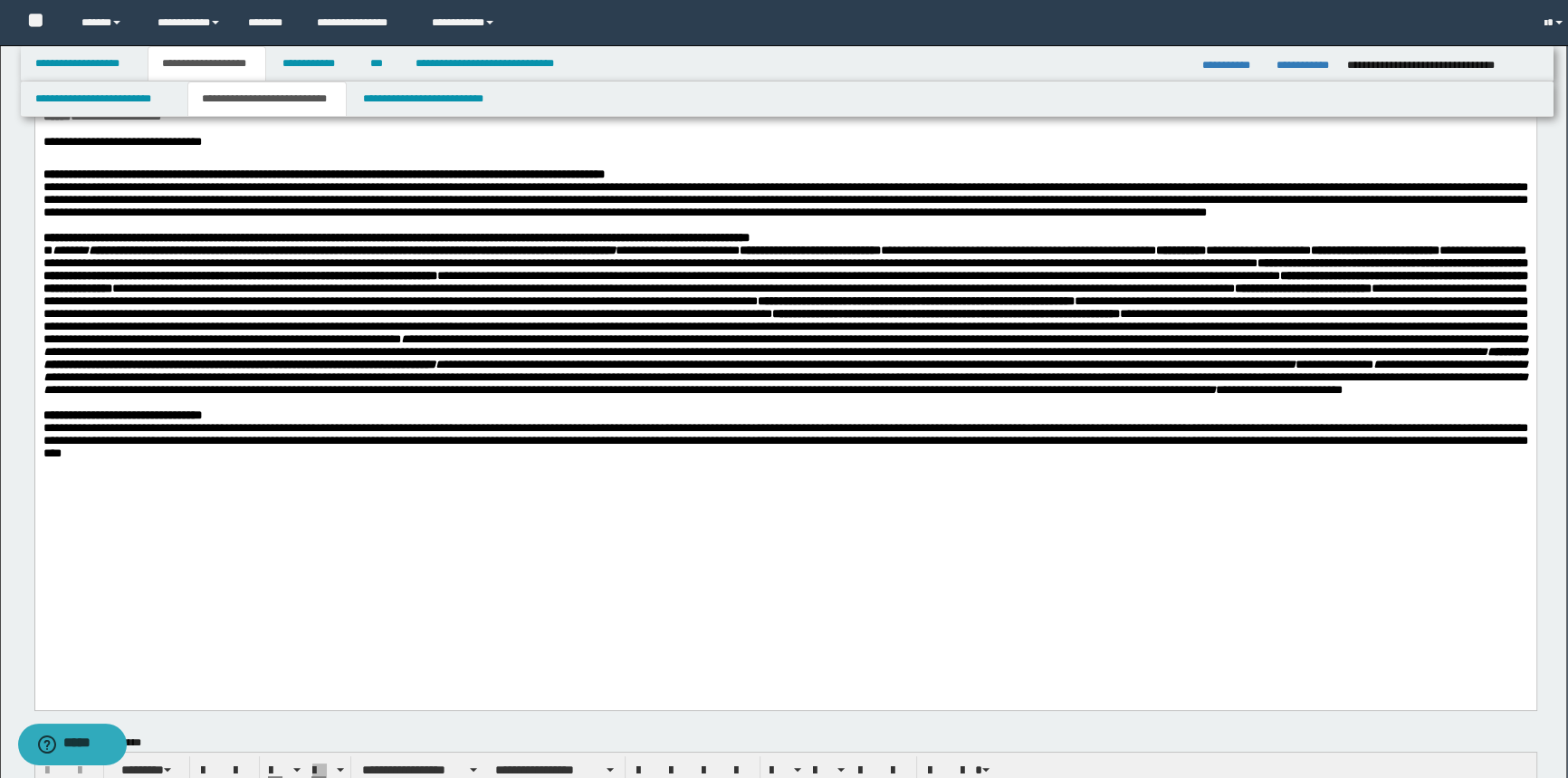 scroll, scrollTop: 561, scrollLeft: 0, axis: vertical 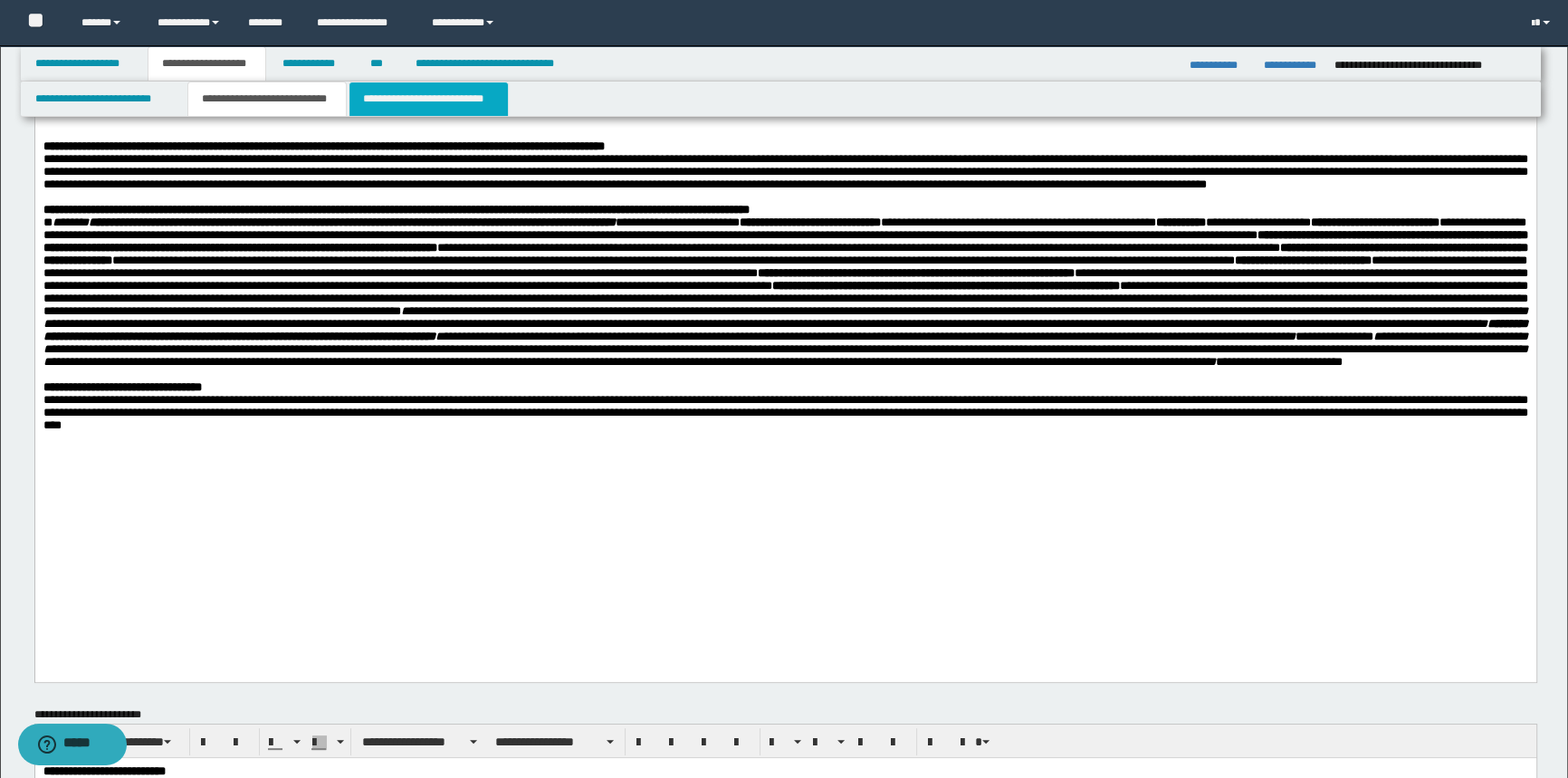 click on "**********" at bounding box center (428, 99) 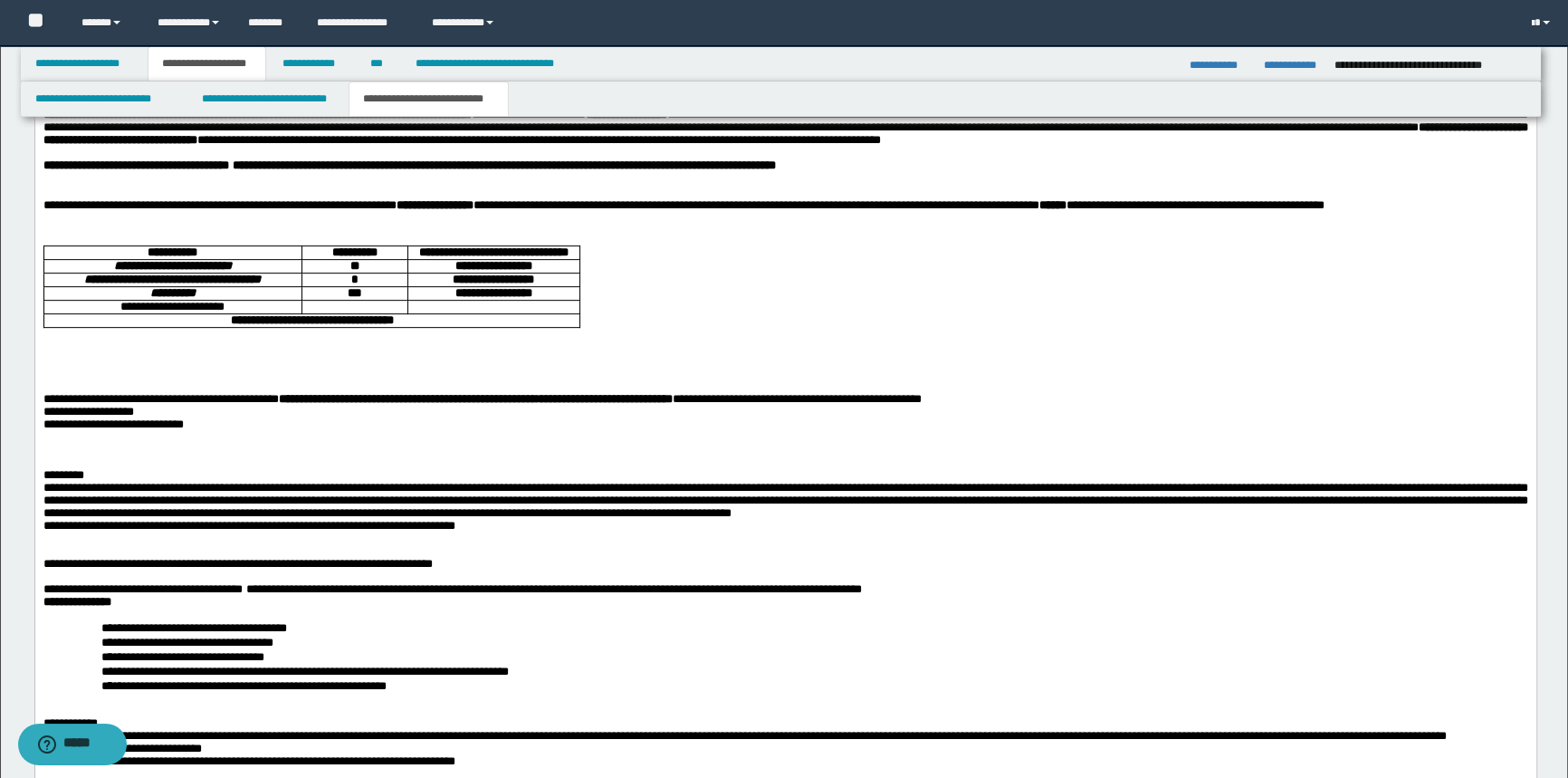 scroll, scrollTop: 1219, scrollLeft: 0, axis: vertical 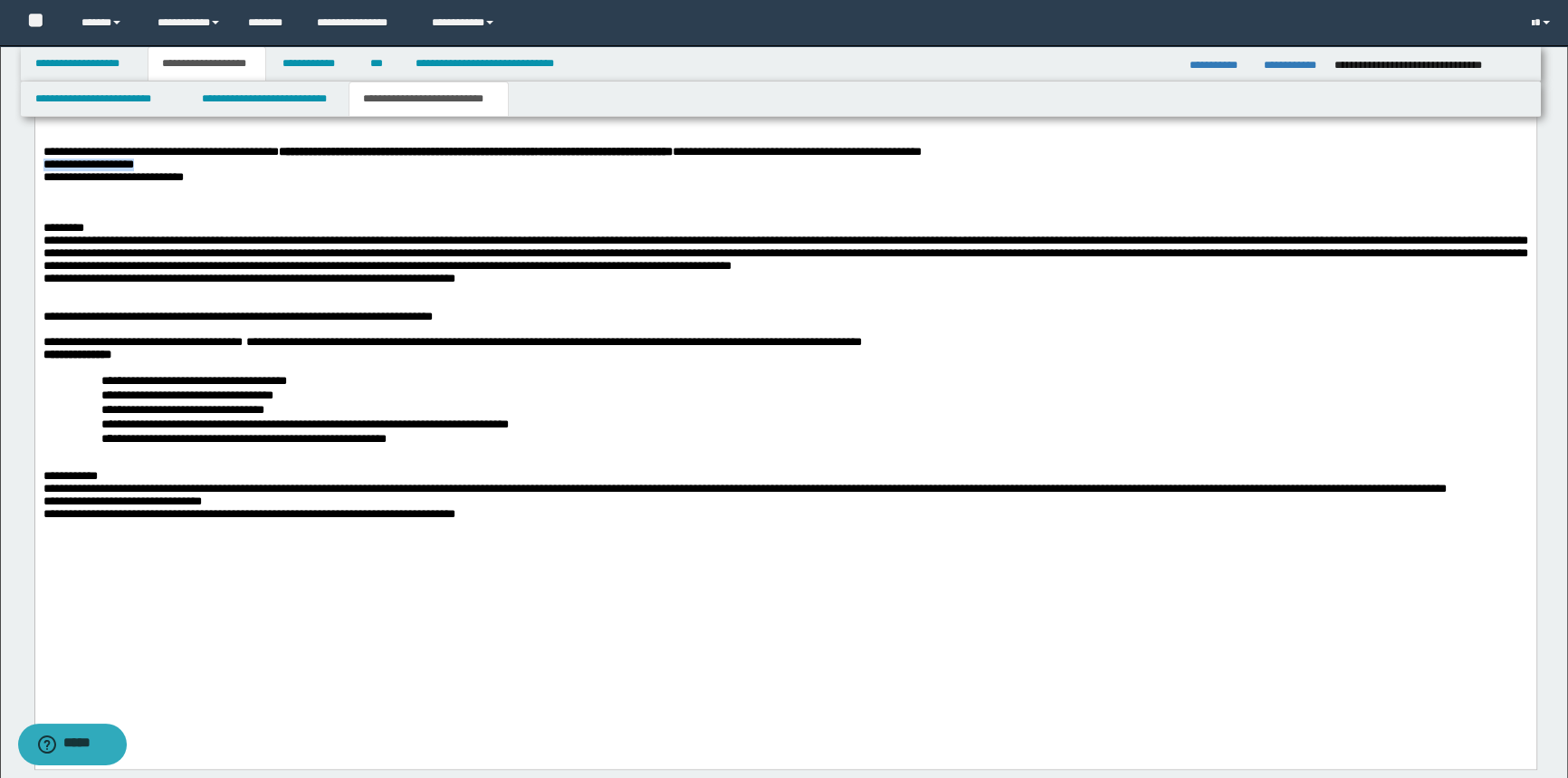 drag, startPoint x: 120, startPoint y: 280, endPoint x: 43, endPoint y: 280, distance: 77 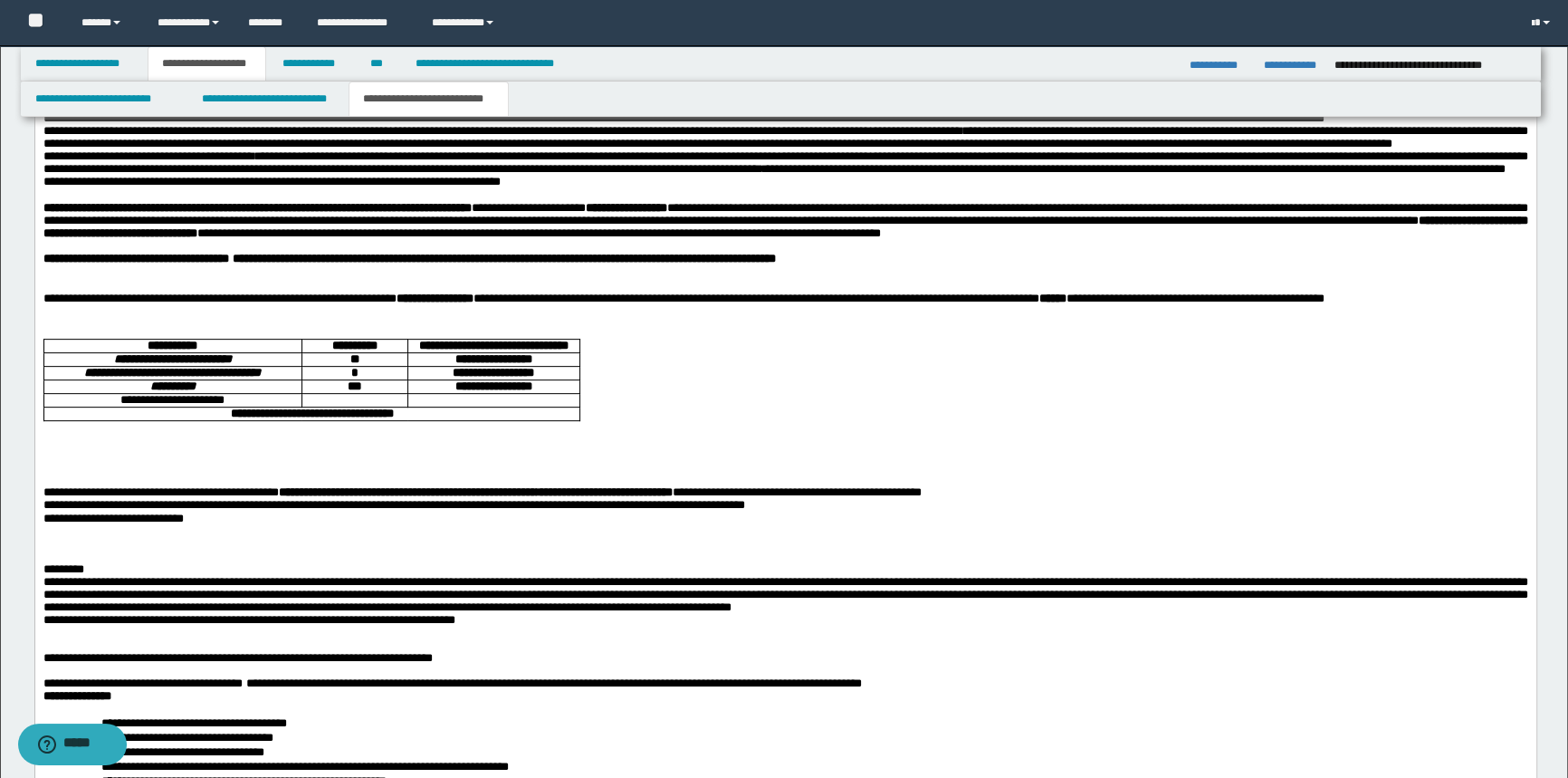 scroll, scrollTop: 889, scrollLeft: 0, axis: vertical 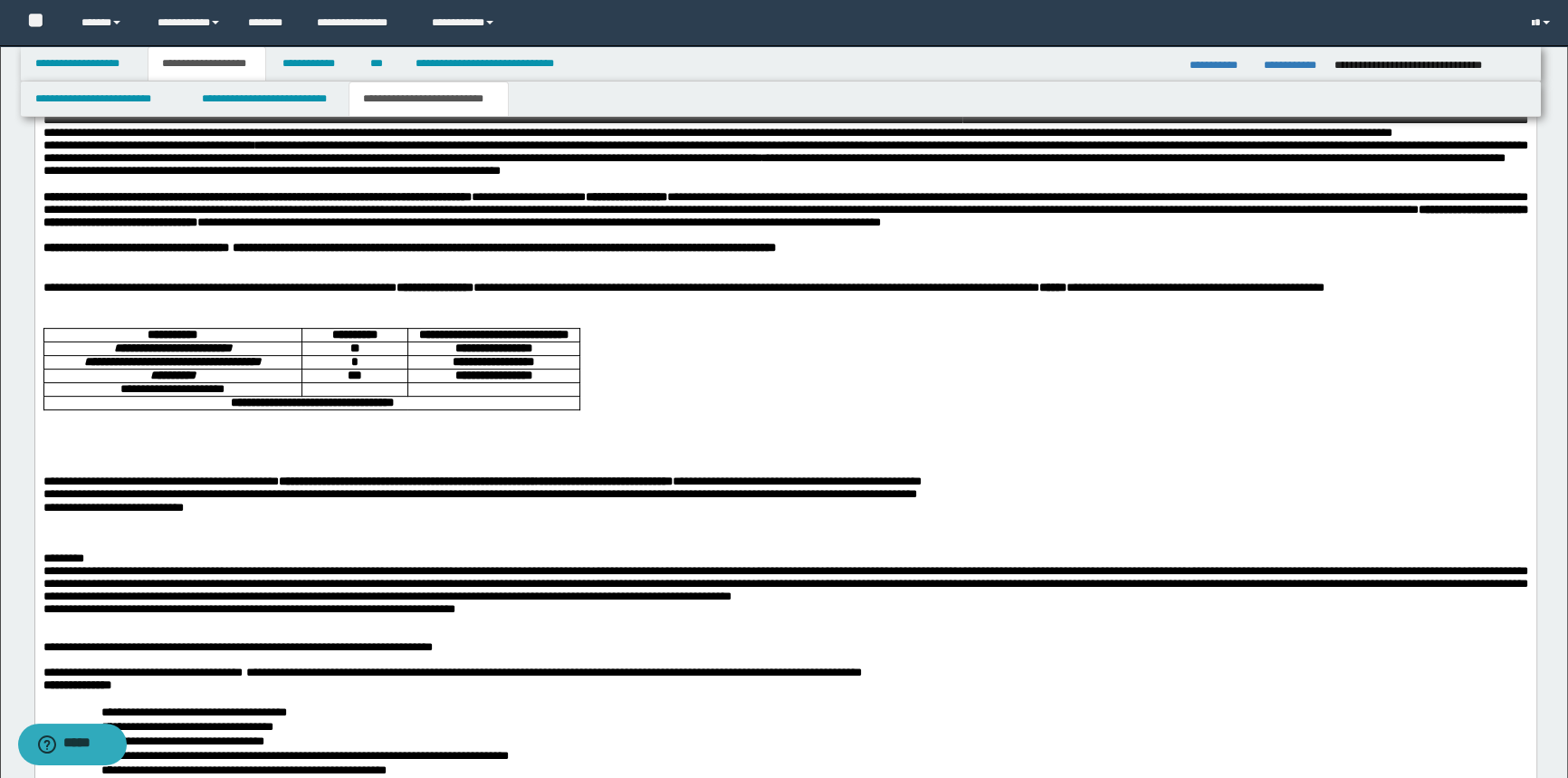 click on "**********" at bounding box center [785, 495] 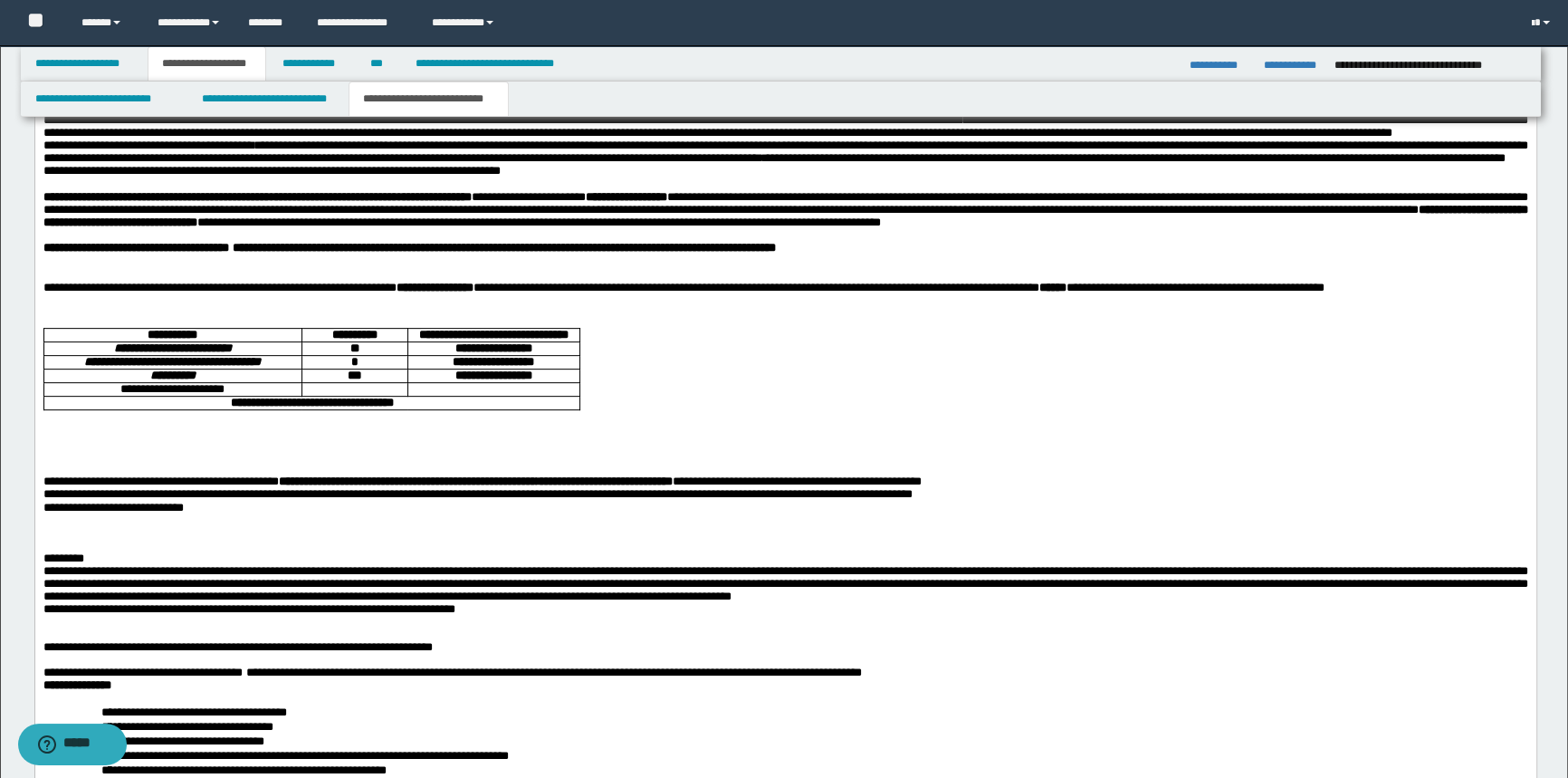 click on "**********" at bounding box center [785, 495] 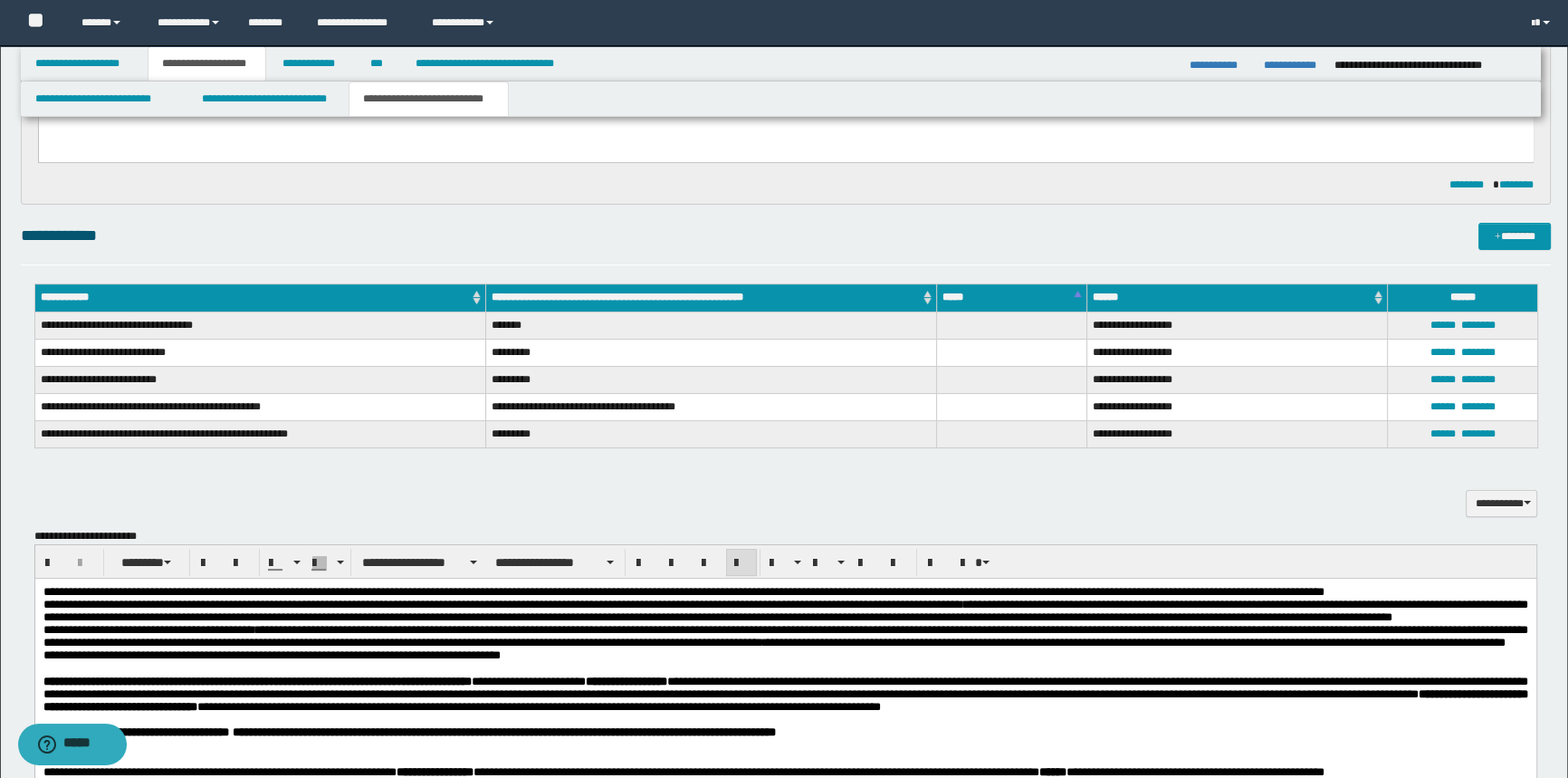 scroll, scrollTop: 396, scrollLeft: 0, axis: vertical 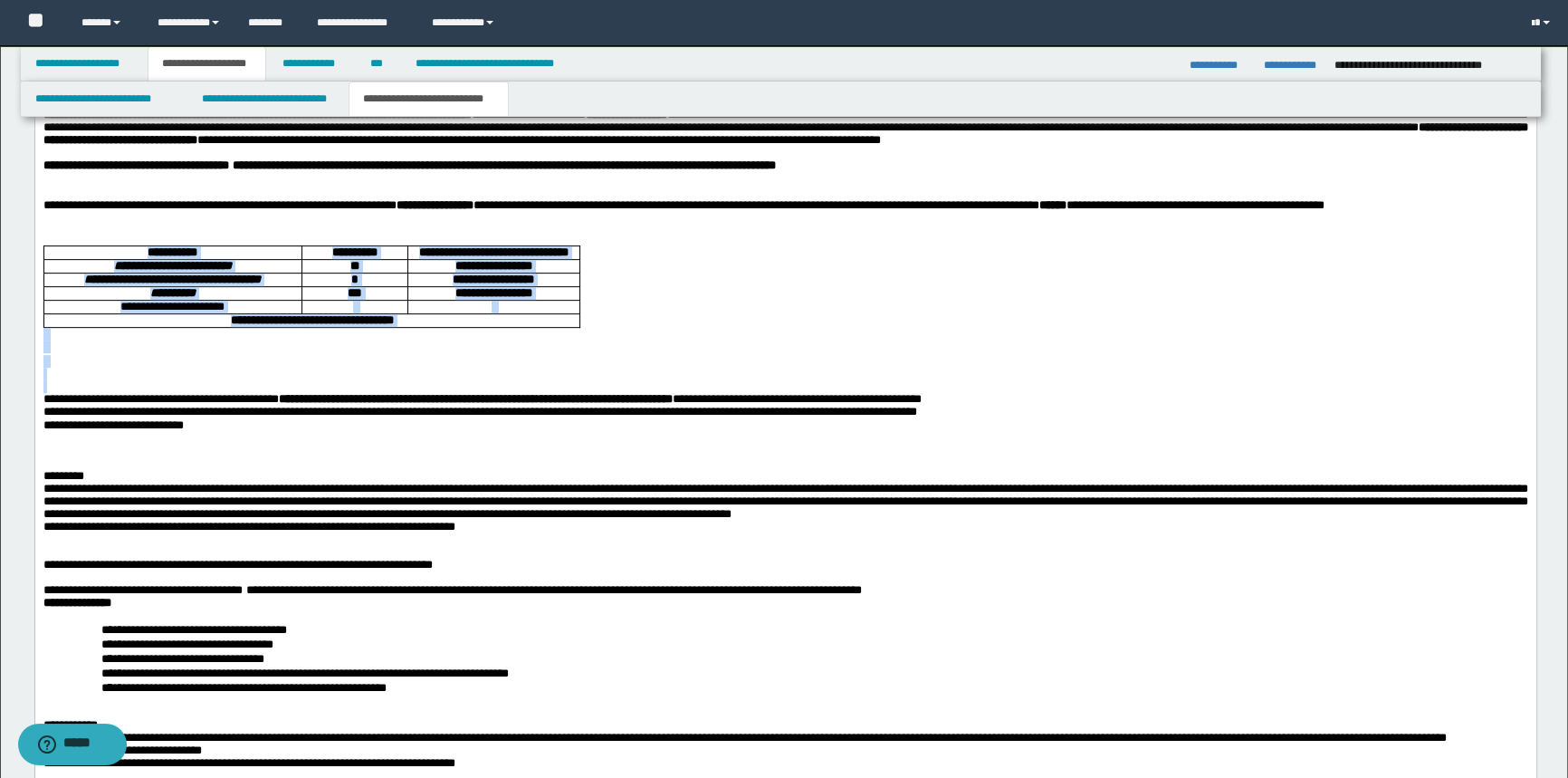 drag, startPoint x: 64, startPoint y: 314, endPoint x: 86, endPoint y: 488, distance: 175.38529 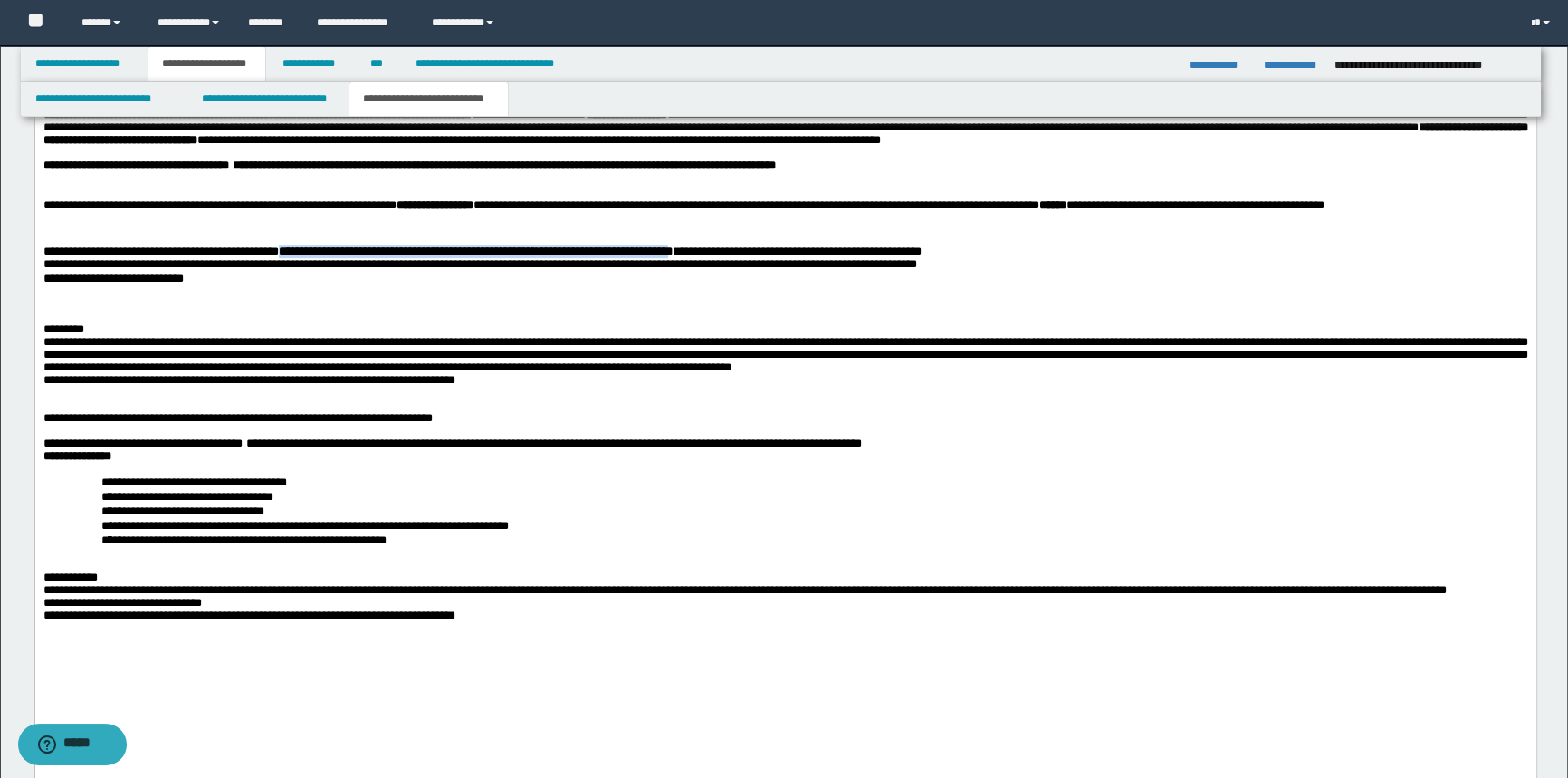 drag, startPoint x: 317, startPoint y: 340, endPoint x: 916, endPoint y: 338, distance: 599.003 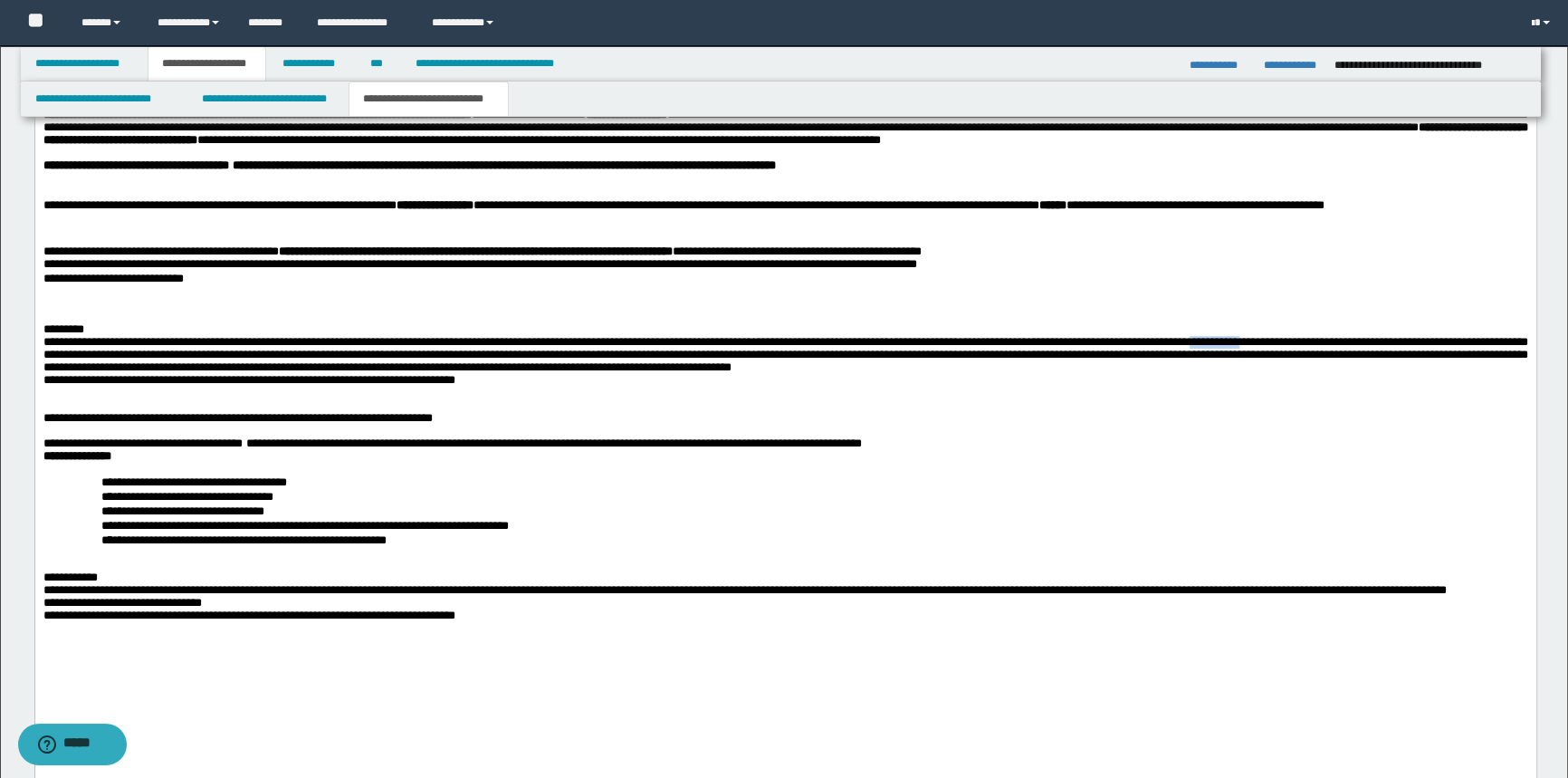 drag, startPoint x: 1358, startPoint y: 437, endPoint x: 1444, endPoint y: 437, distance: 86 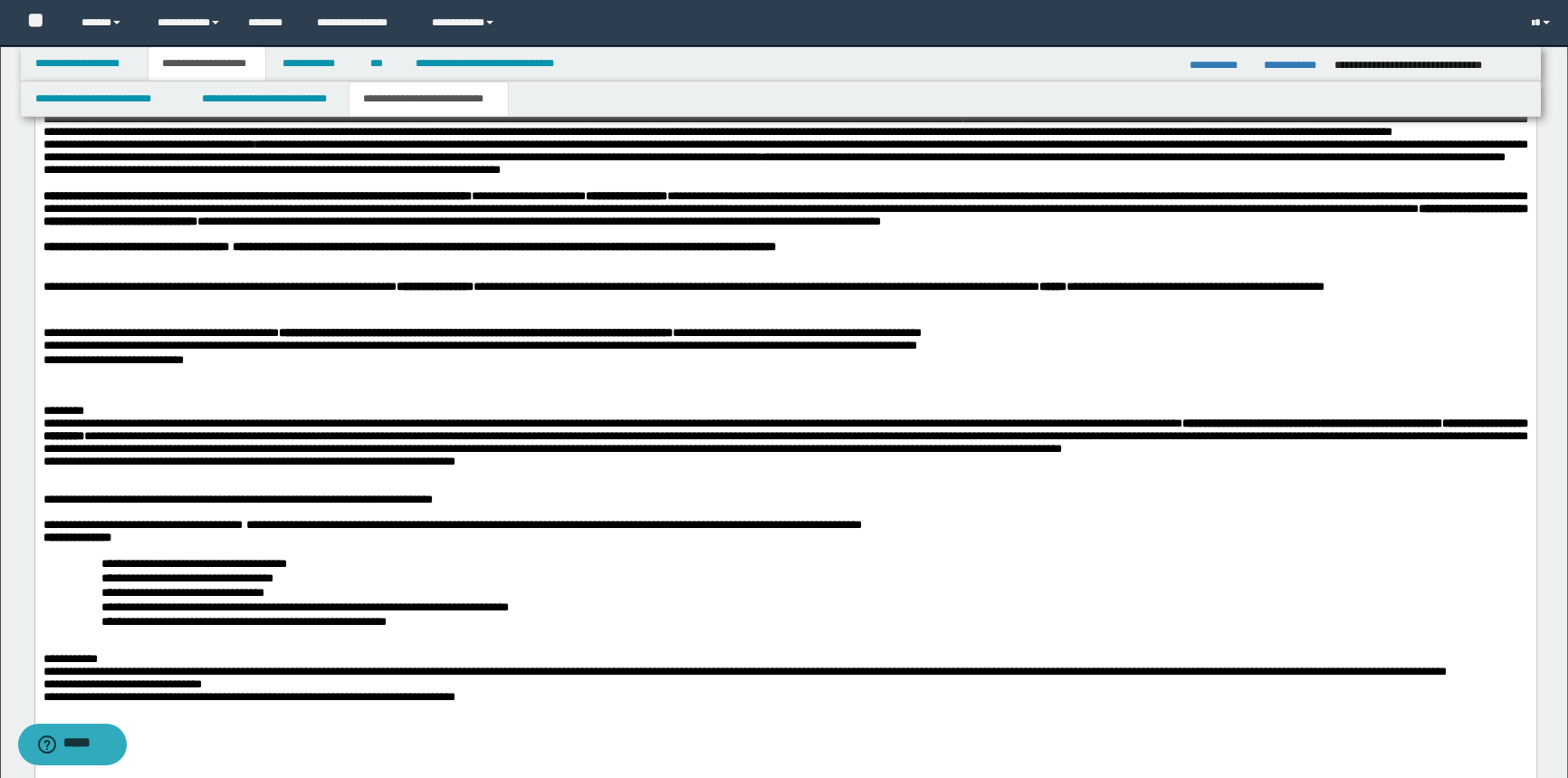 scroll, scrollTop: 889, scrollLeft: 0, axis: vertical 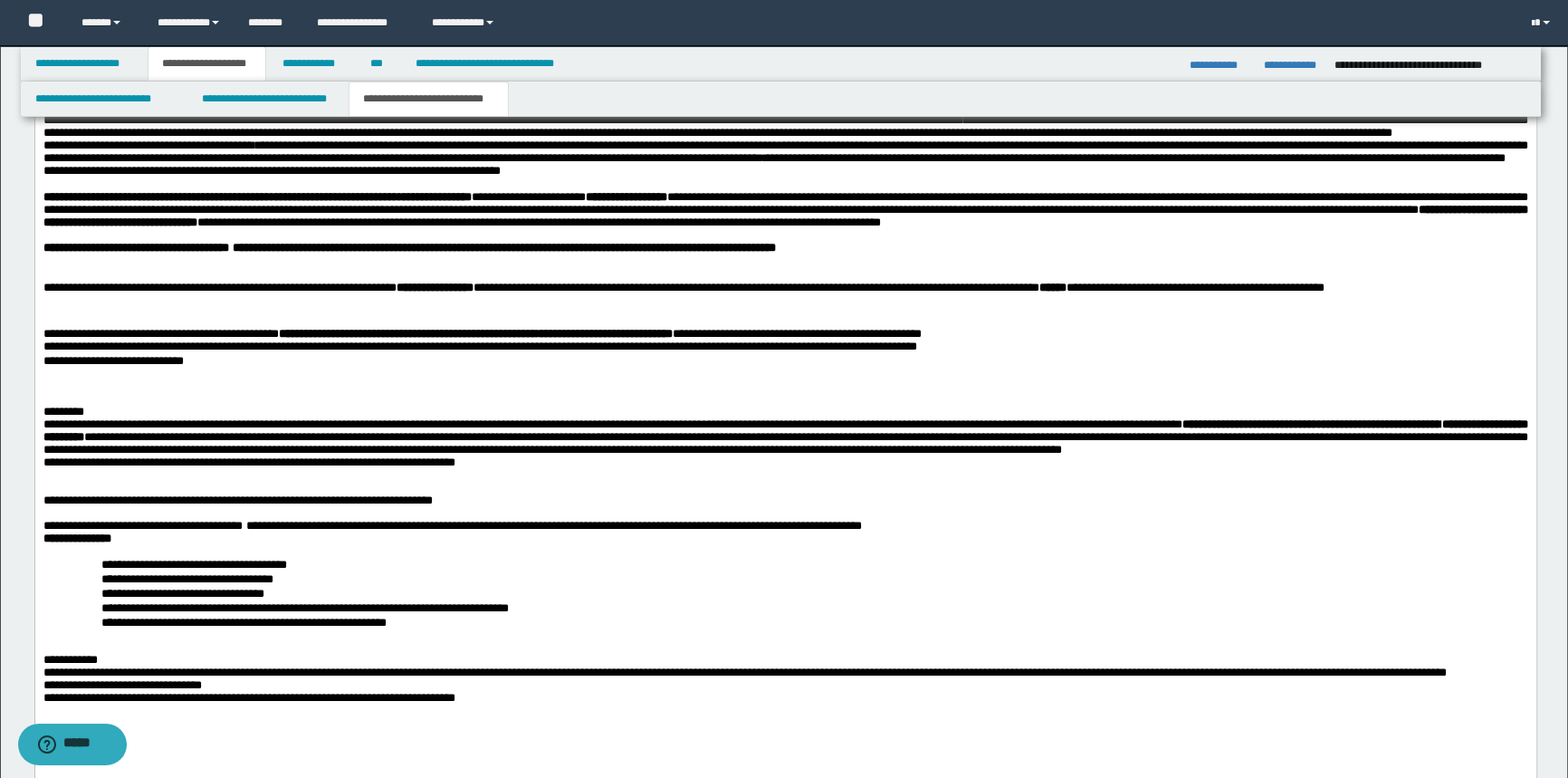 click on "**********" at bounding box center [683, 287] 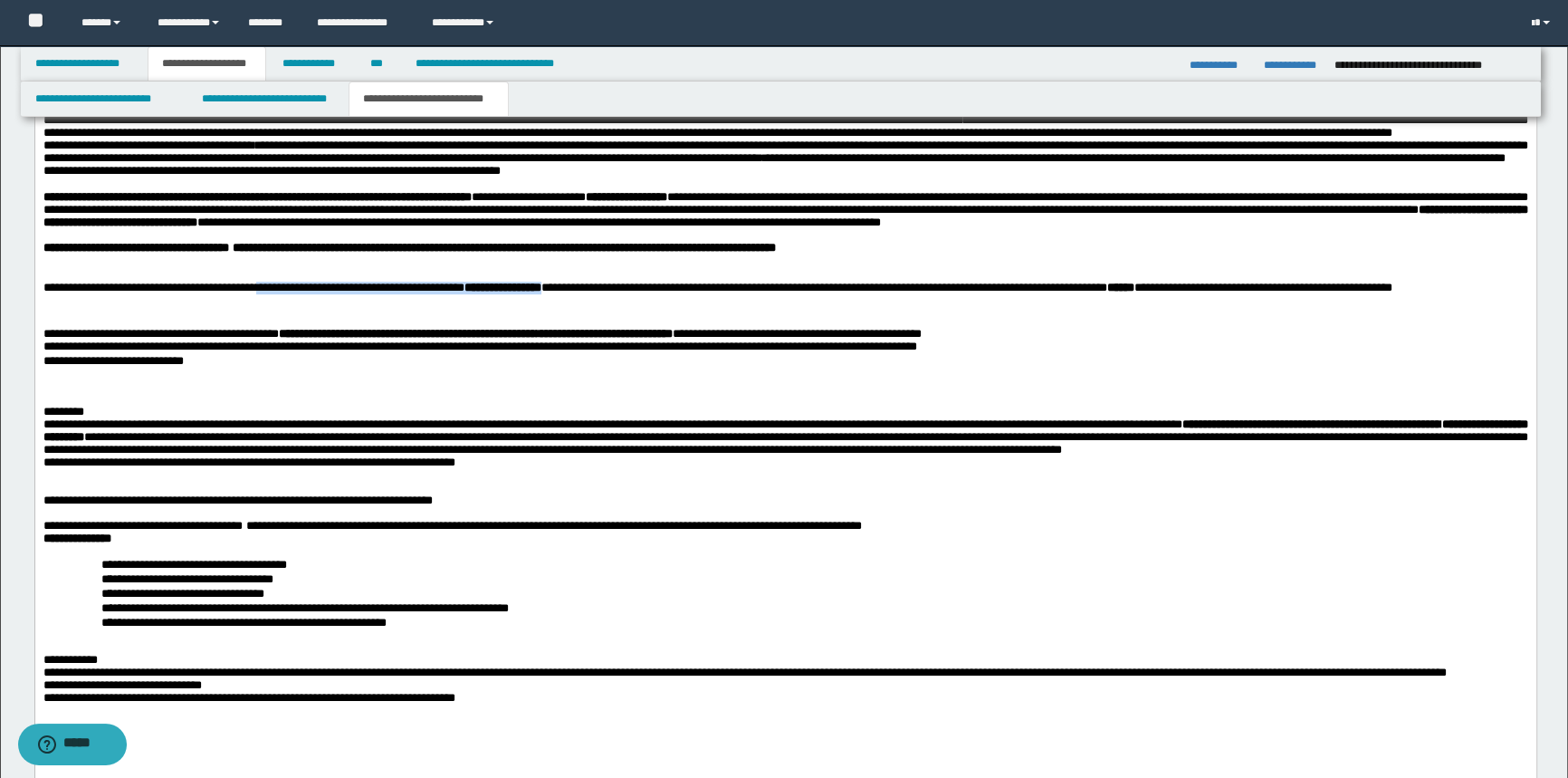 drag, startPoint x: 316, startPoint y: 357, endPoint x: 720, endPoint y: 358, distance: 404.00124 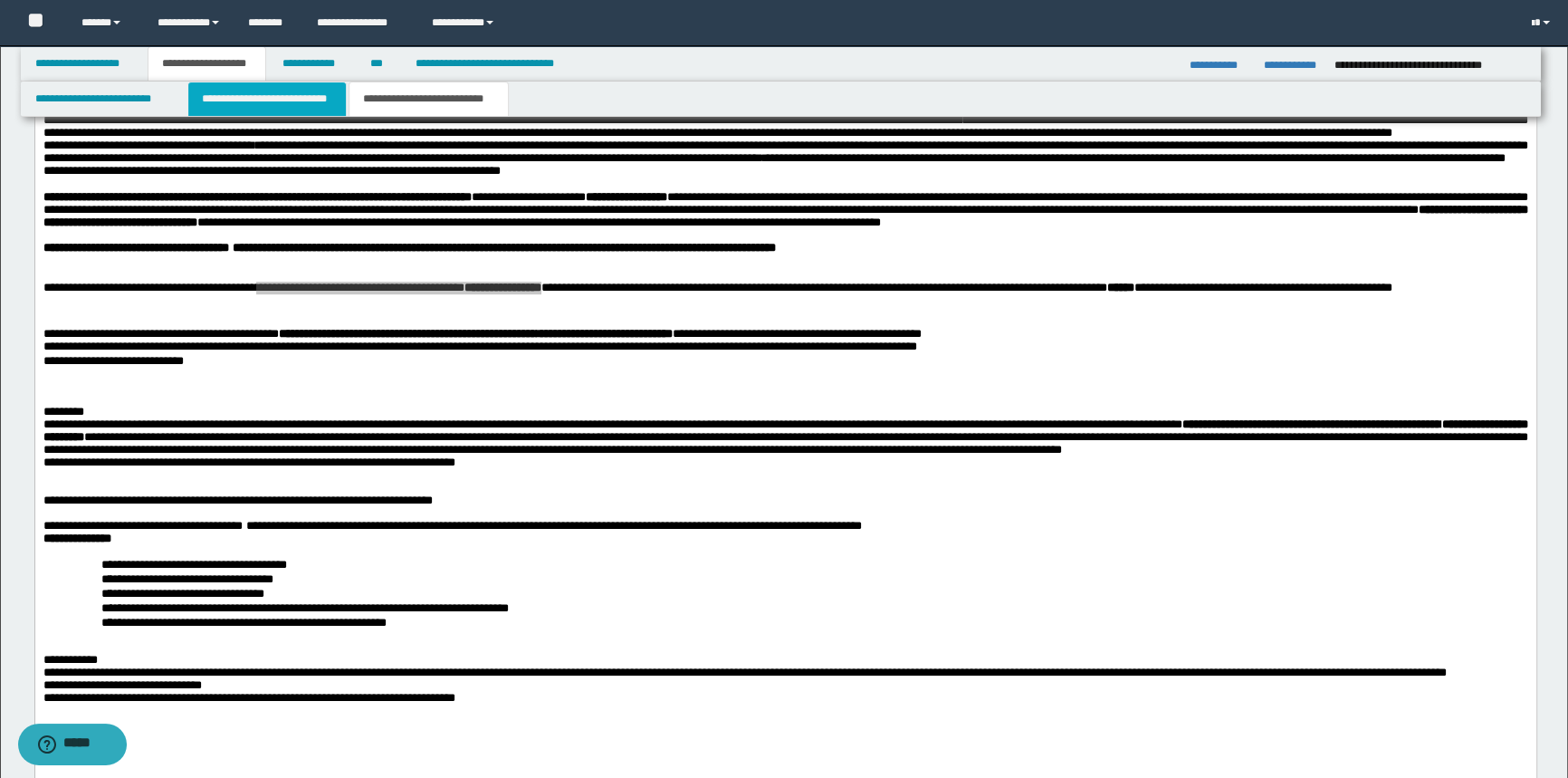 click on "**********" at bounding box center (266, 99) 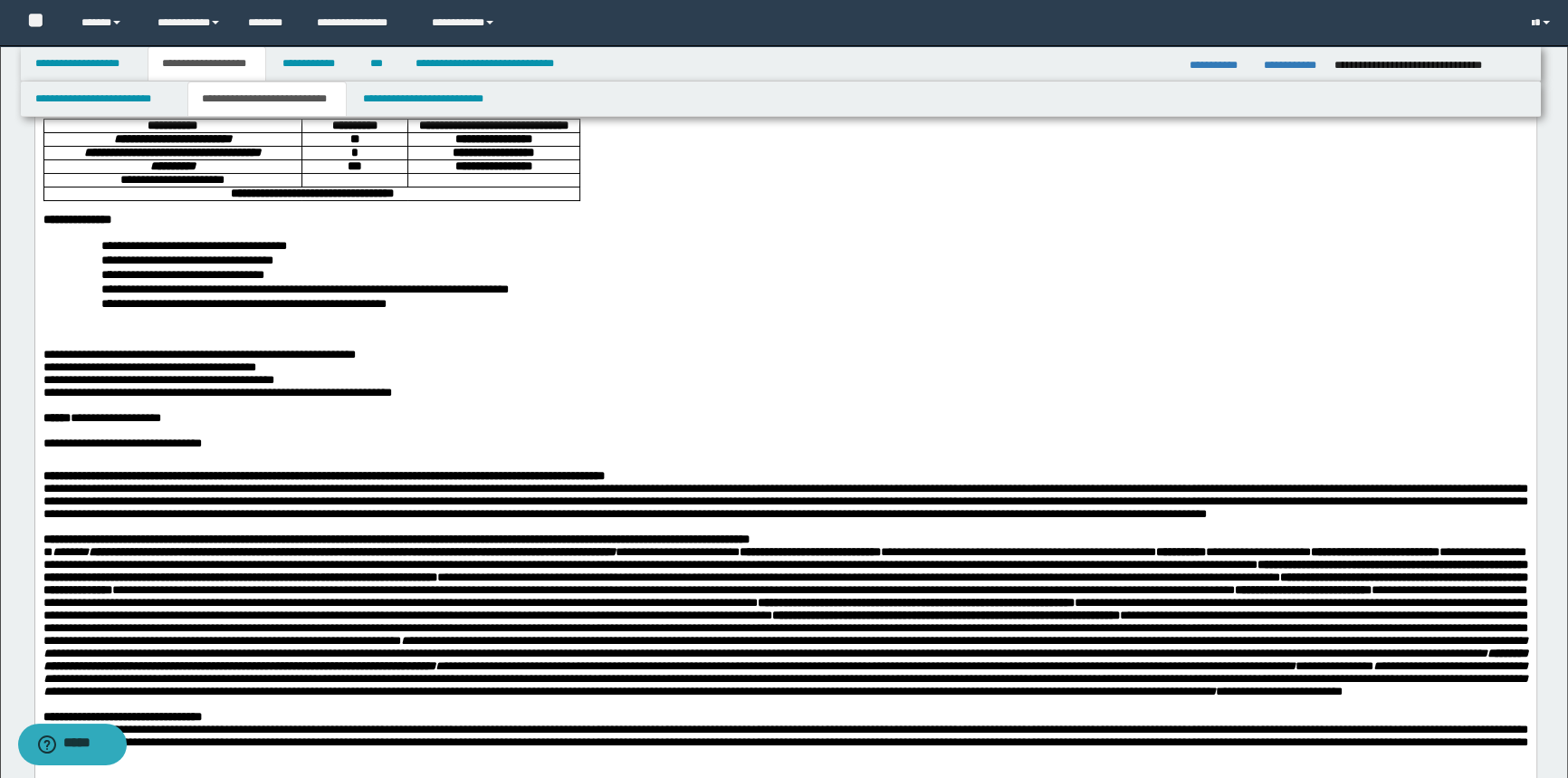 scroll, scrollTop: 0, scrollLeft: 0, axis: both 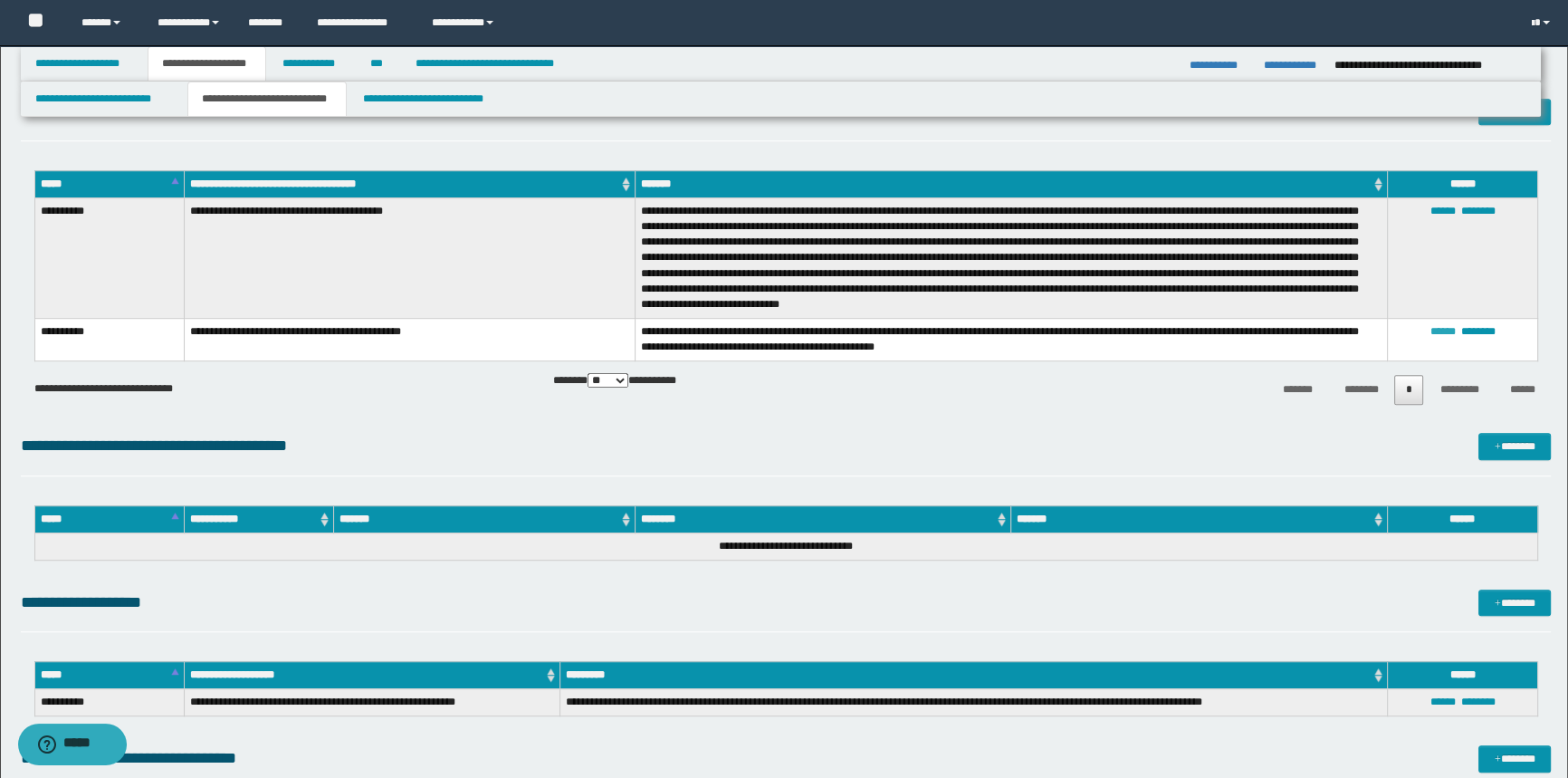 click on "******" at bounding box center (1442, 331) 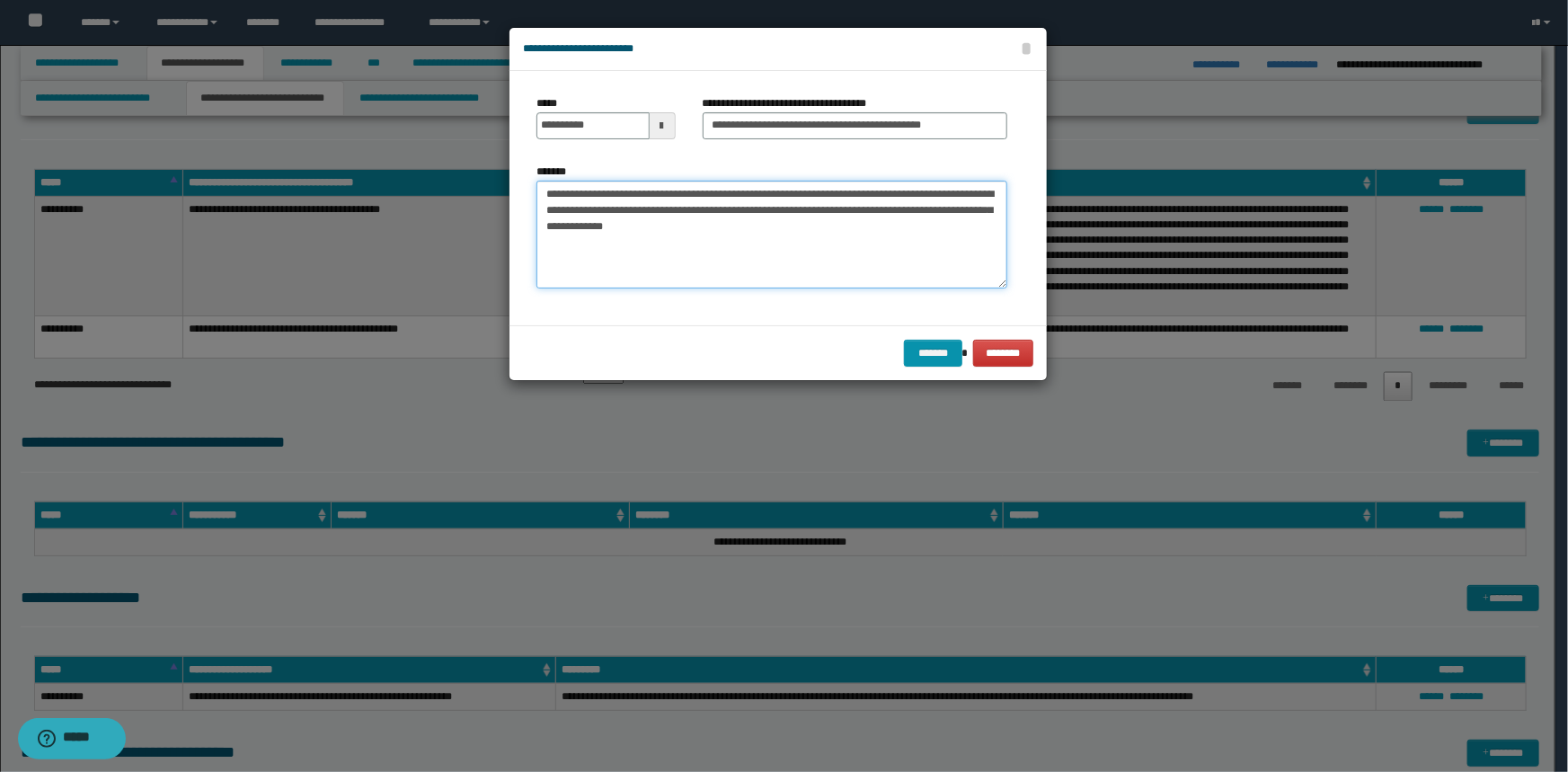 drag, startPoint x: 539, startPoint y: 191, endPoint x: 790, endPoint y: 234, distance: 254.6566 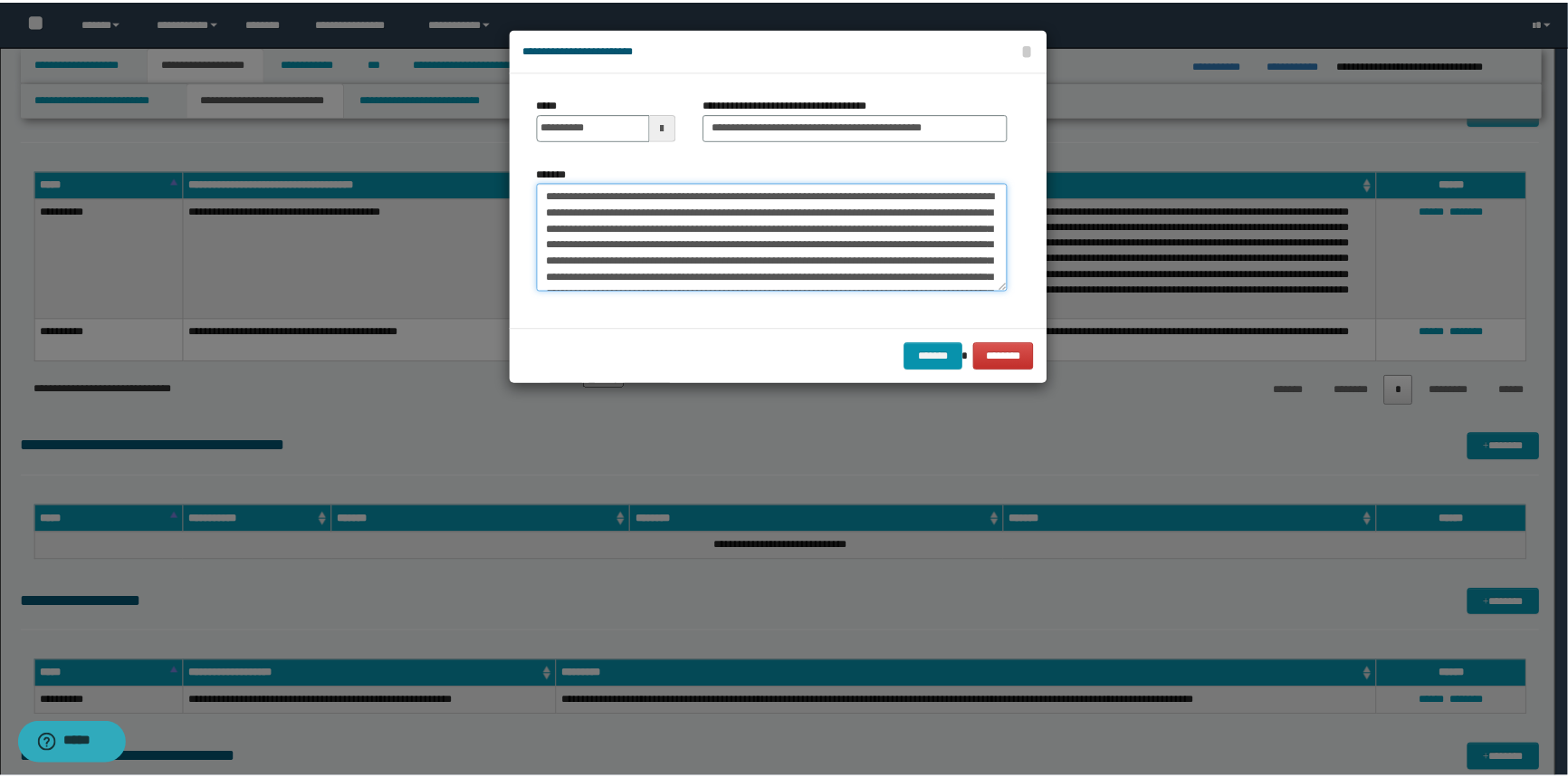 scroll, scrollTop: 141, scrollLeft: 0, axis: vertical 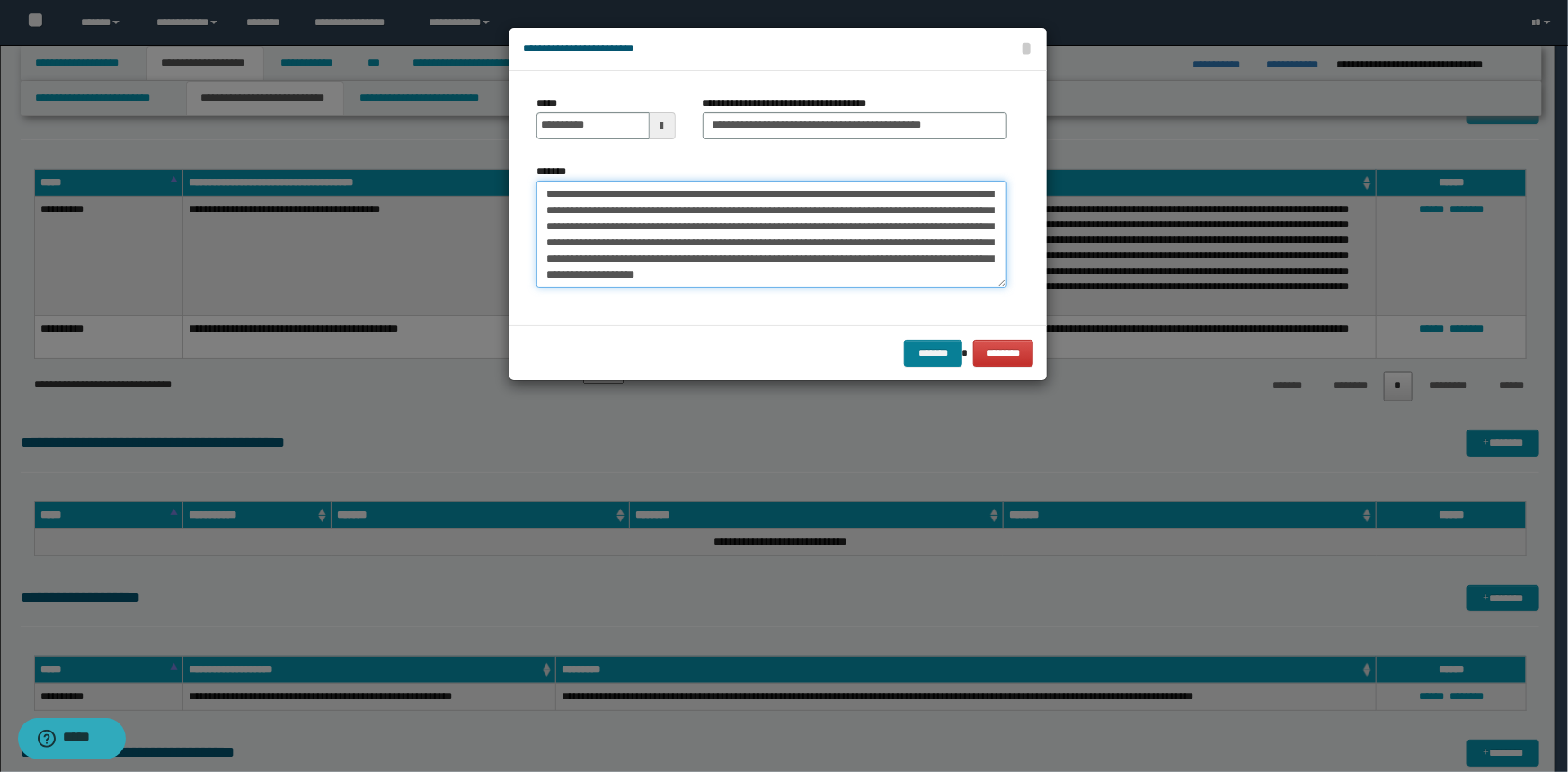 type on "**********" 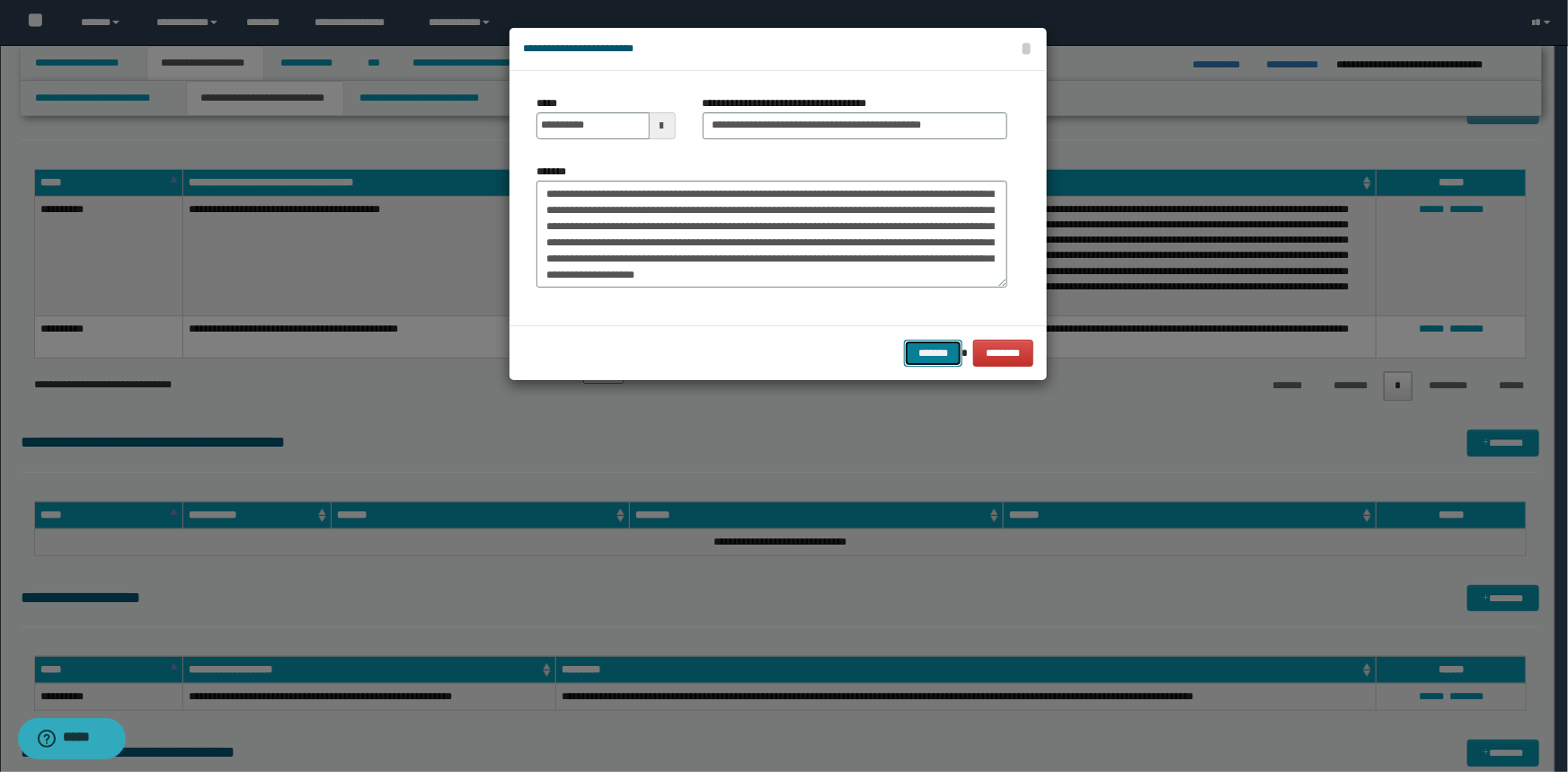 click on "*******" at bounding box center (933, 353) 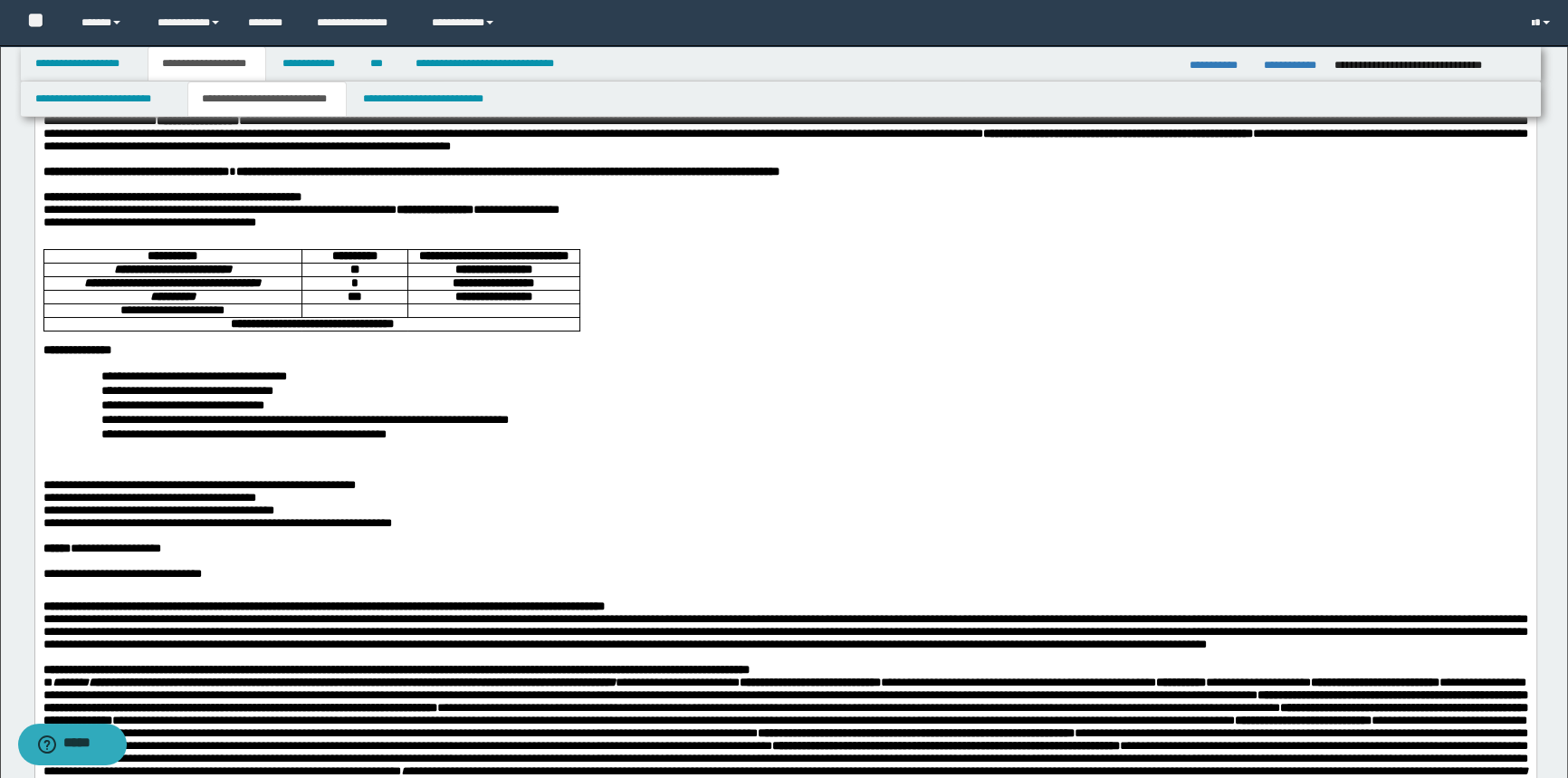 scroll, scrollTop: 82, scrollLeft: 0, axis: vertical 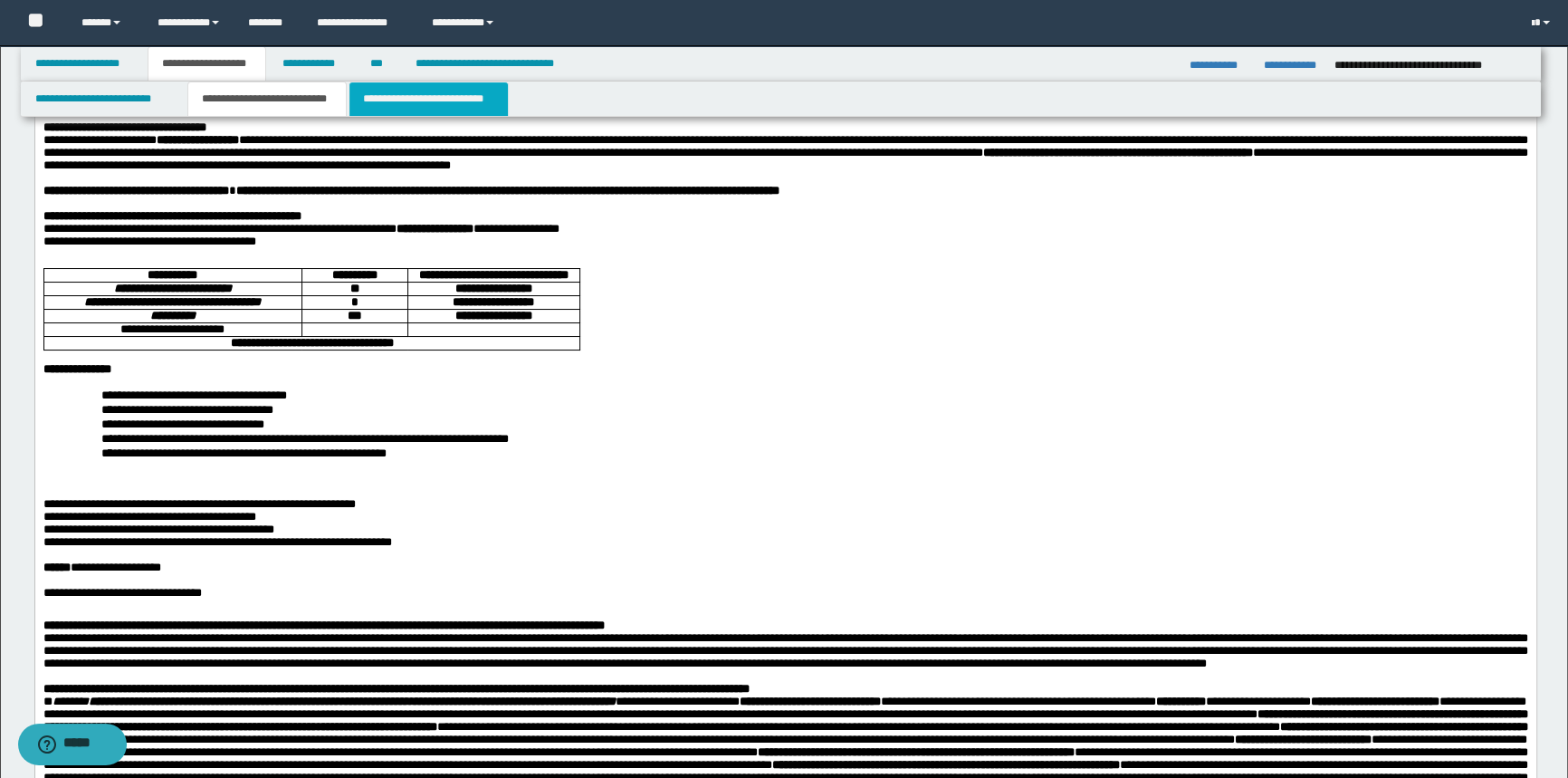 click on "**********" at bounding box center [428, 99] 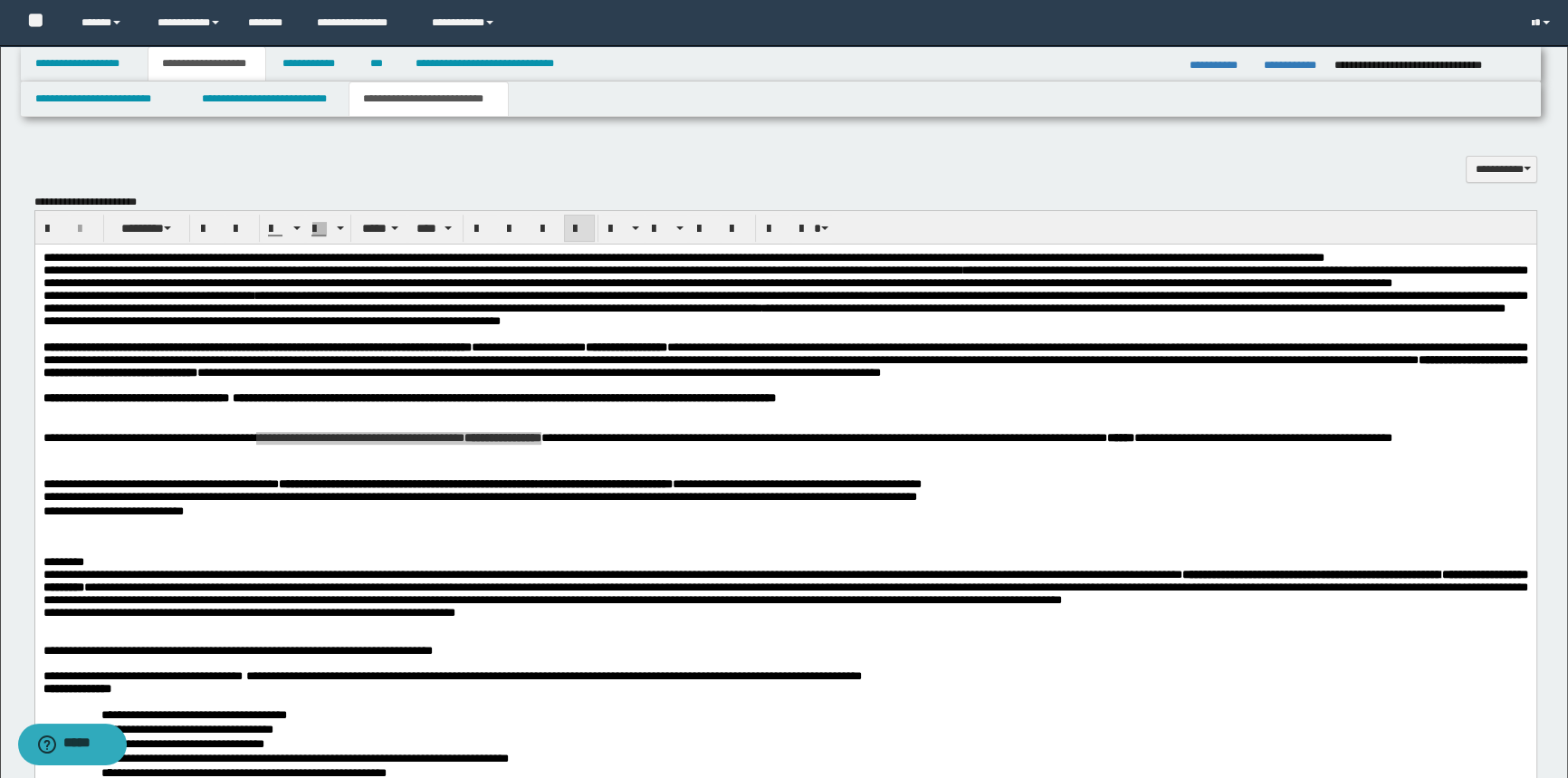 scroll, scrollTop: 741, scrollLeft: 0, axis: vertical 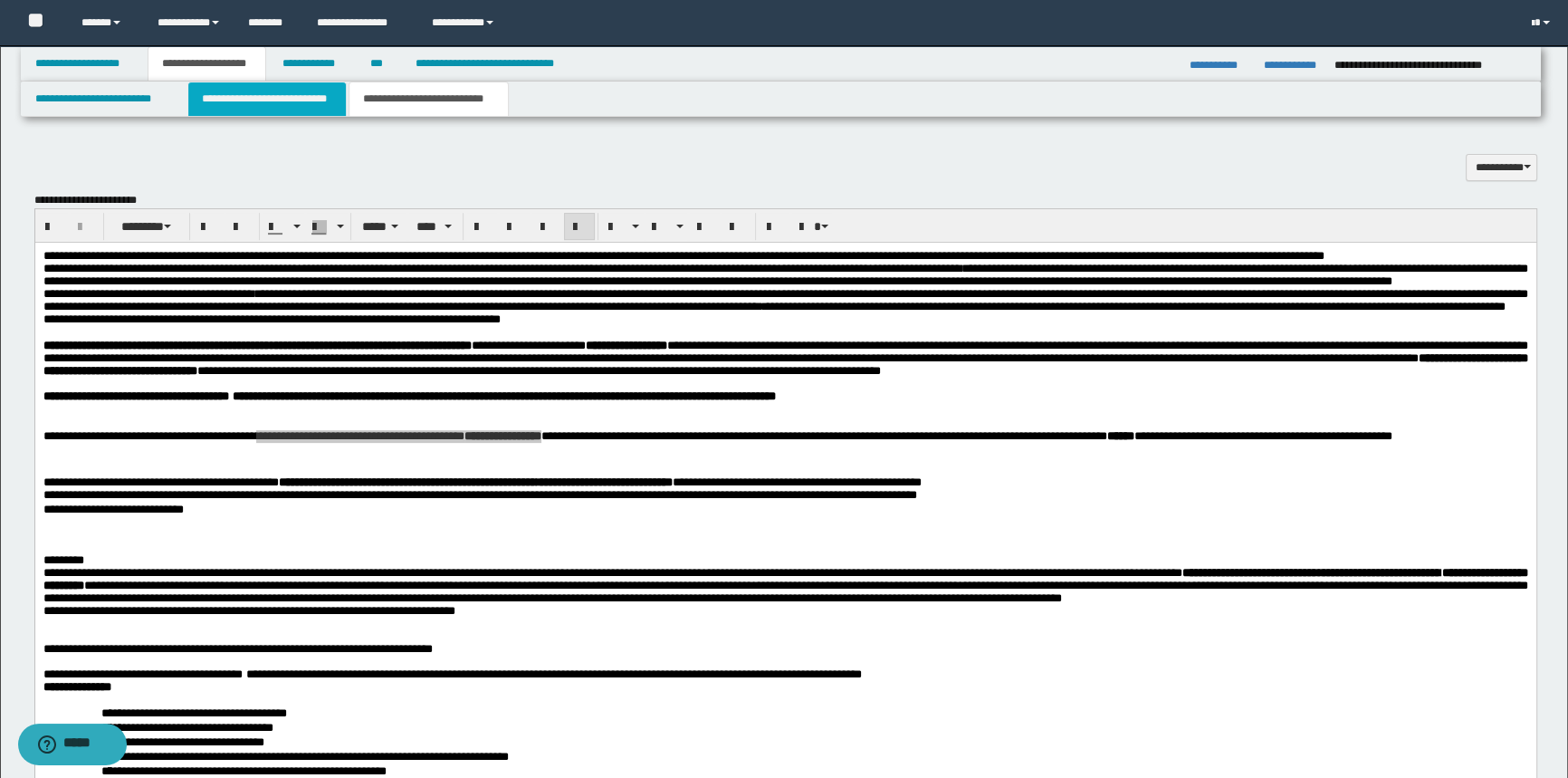 click on "**********" at bounding box center [266, 99] 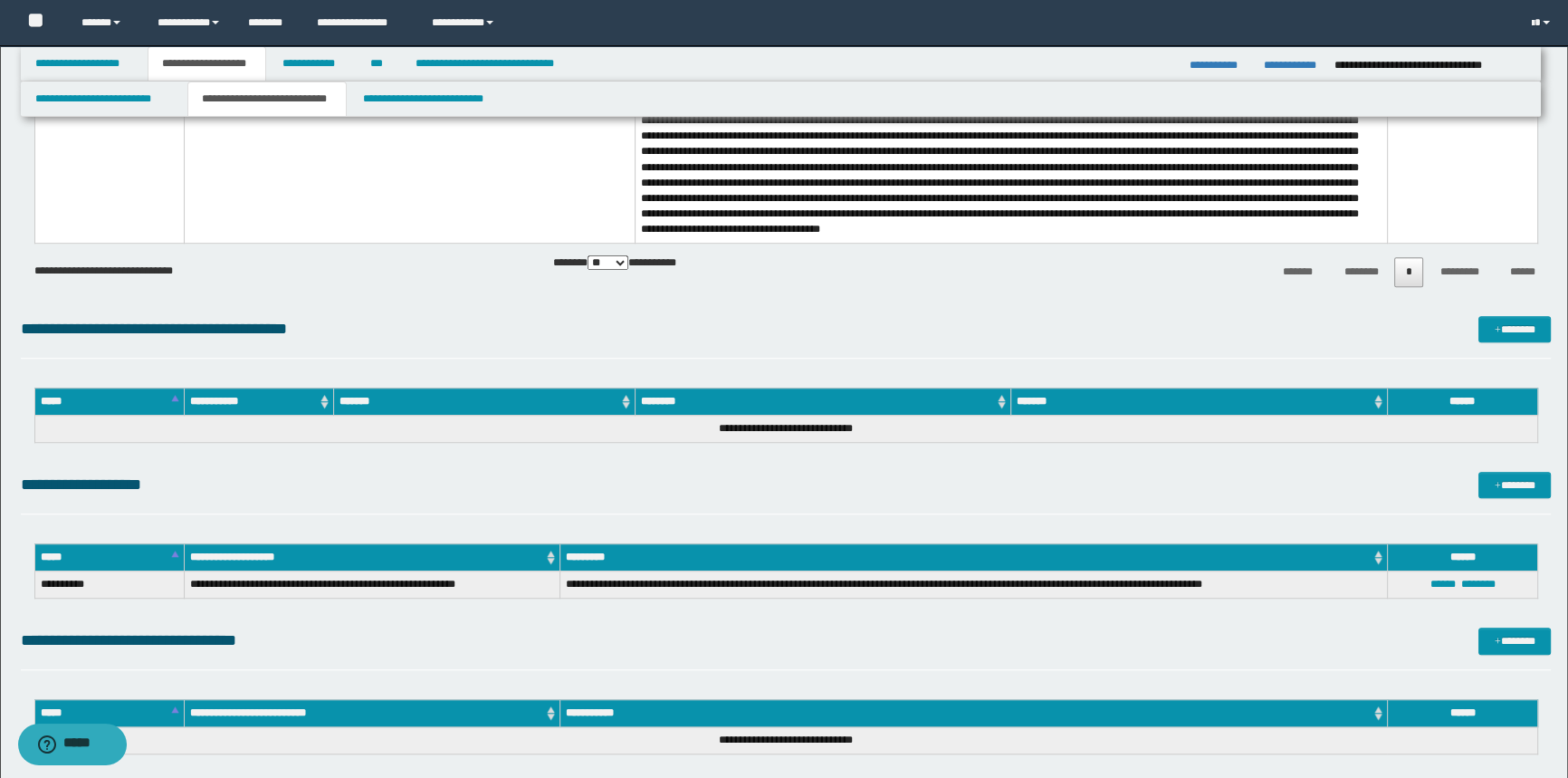 scroll, scrollTop: 1482, scrollLeft: 0, axis: vertical 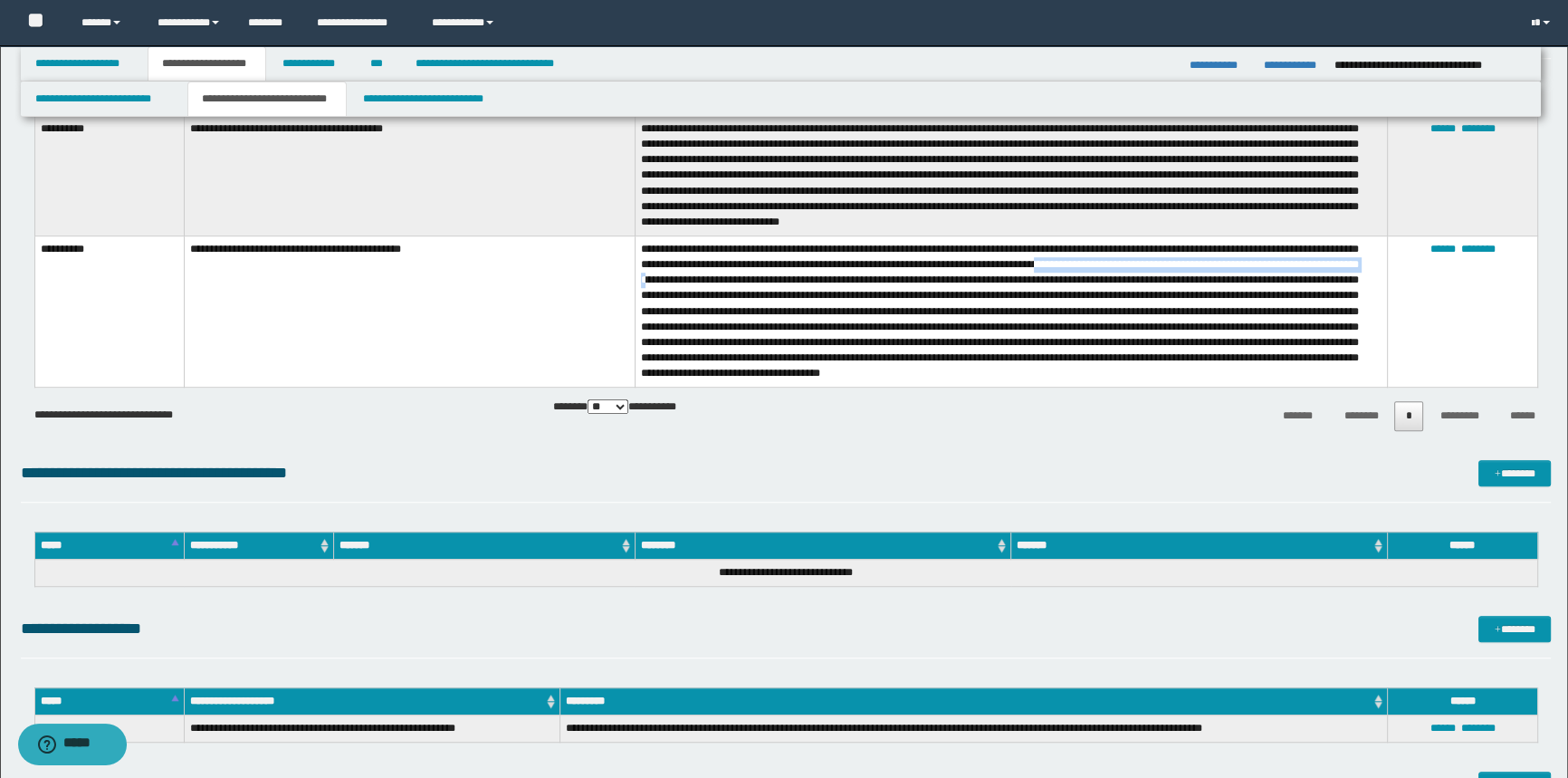 drag, startPoint x: 1116, startPoint y: 266, endPoint x: 750, endPoint y: 283, distance: 366.3946 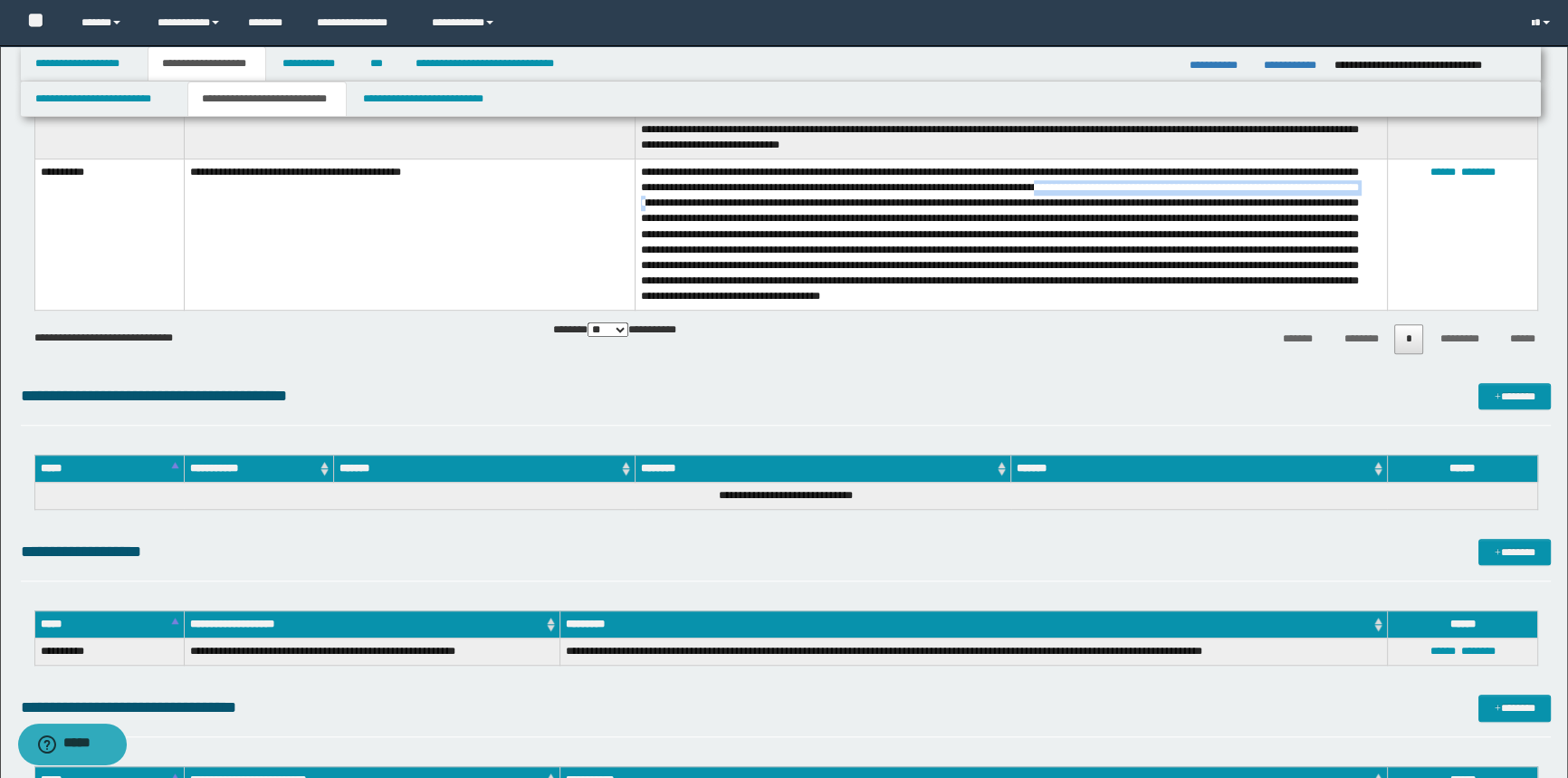 scroll, scrollTop: 1729, scrollLeft: 0, axis: vertical 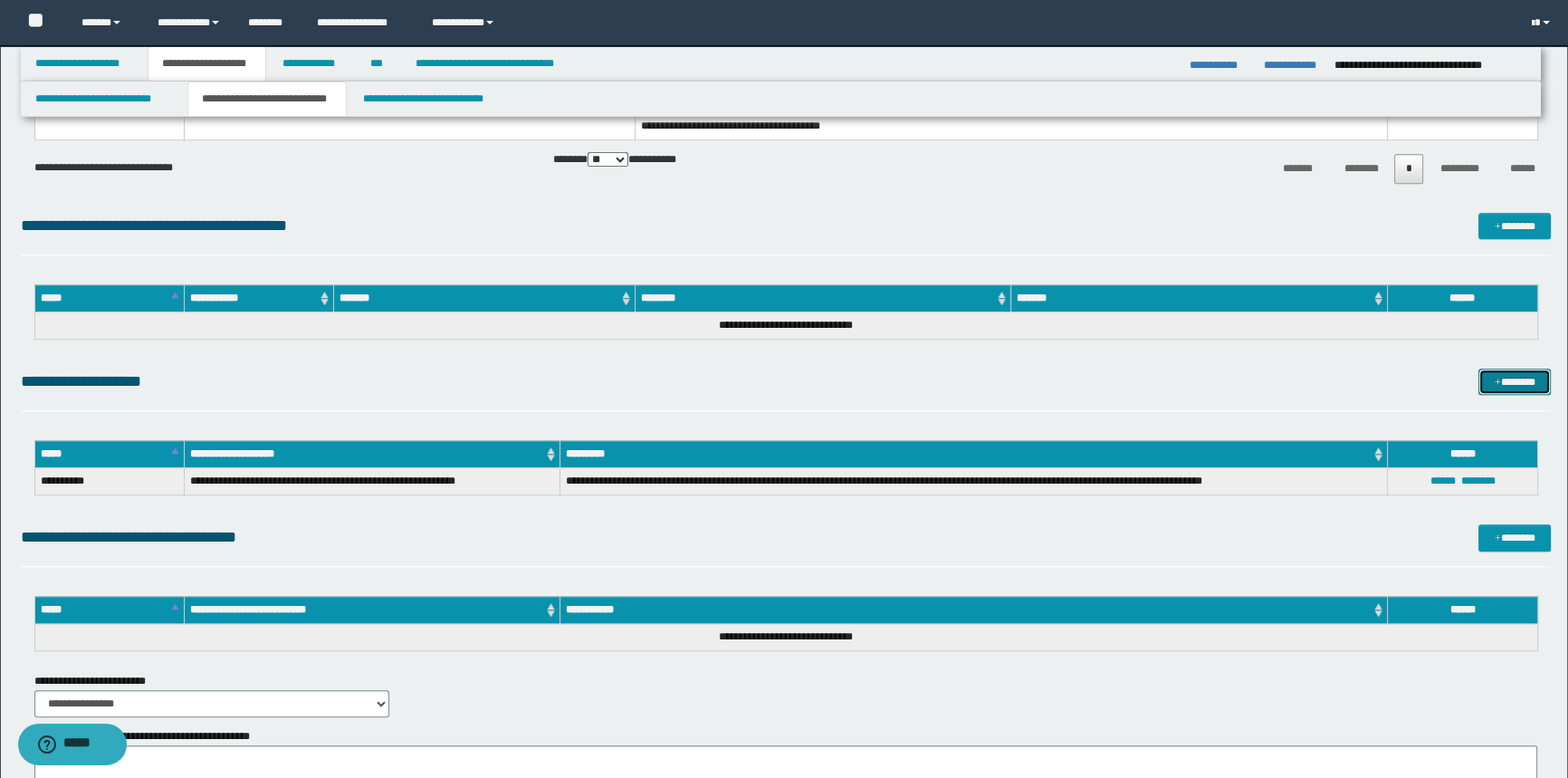 click at bounding box center [1497, 383] 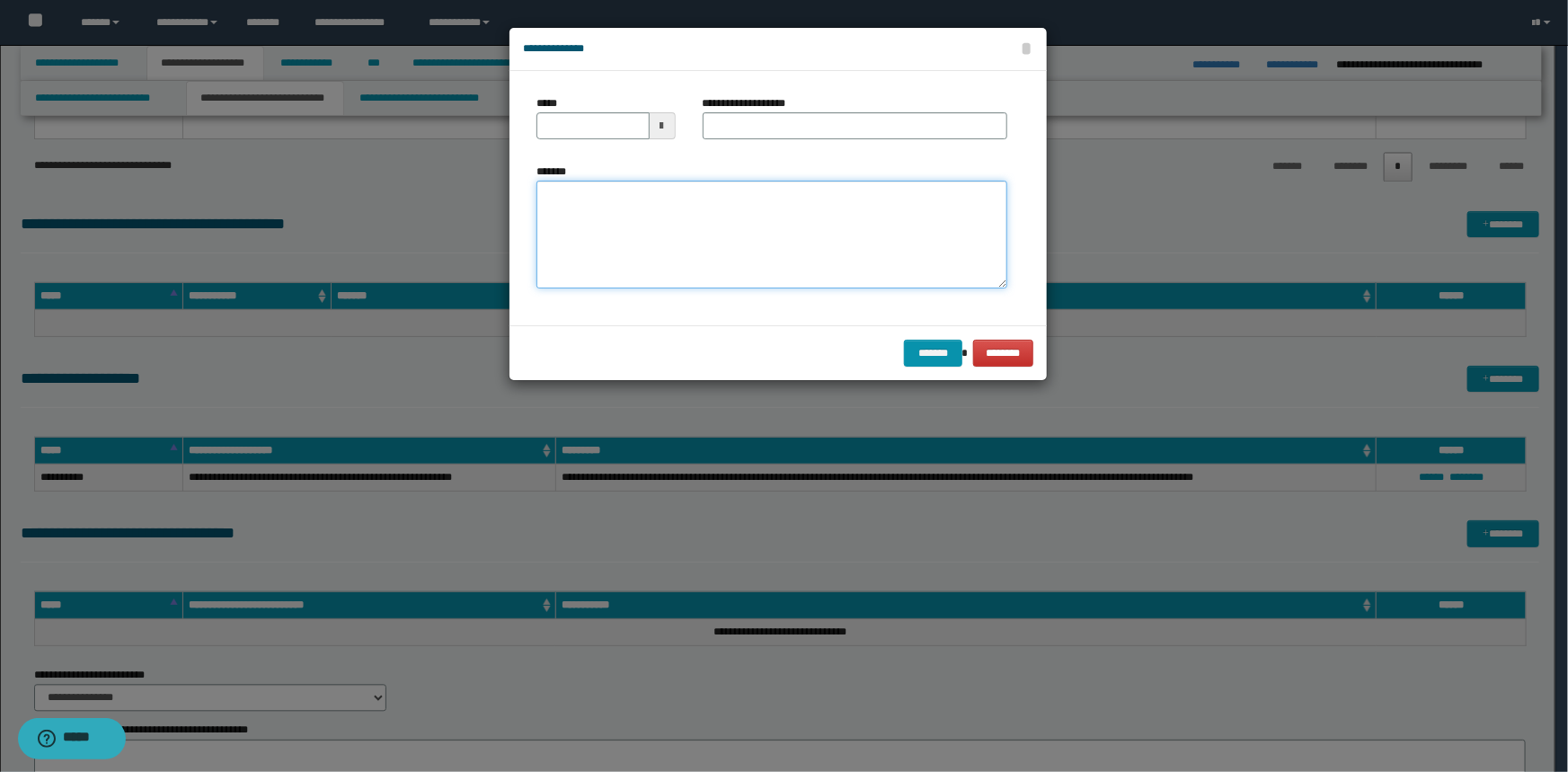 click on "*******" at bounding box center [772, 235] 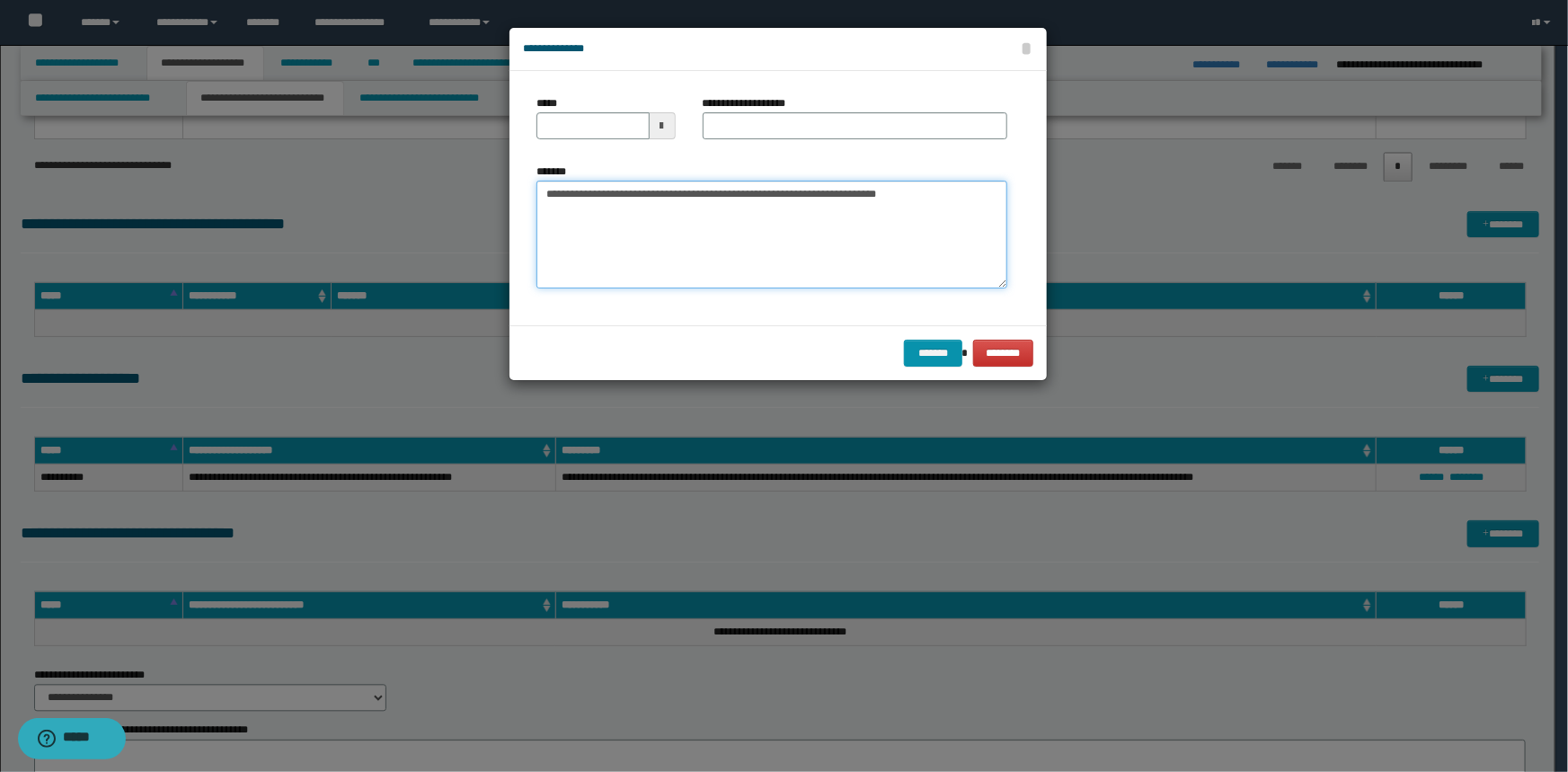 type on "**********" 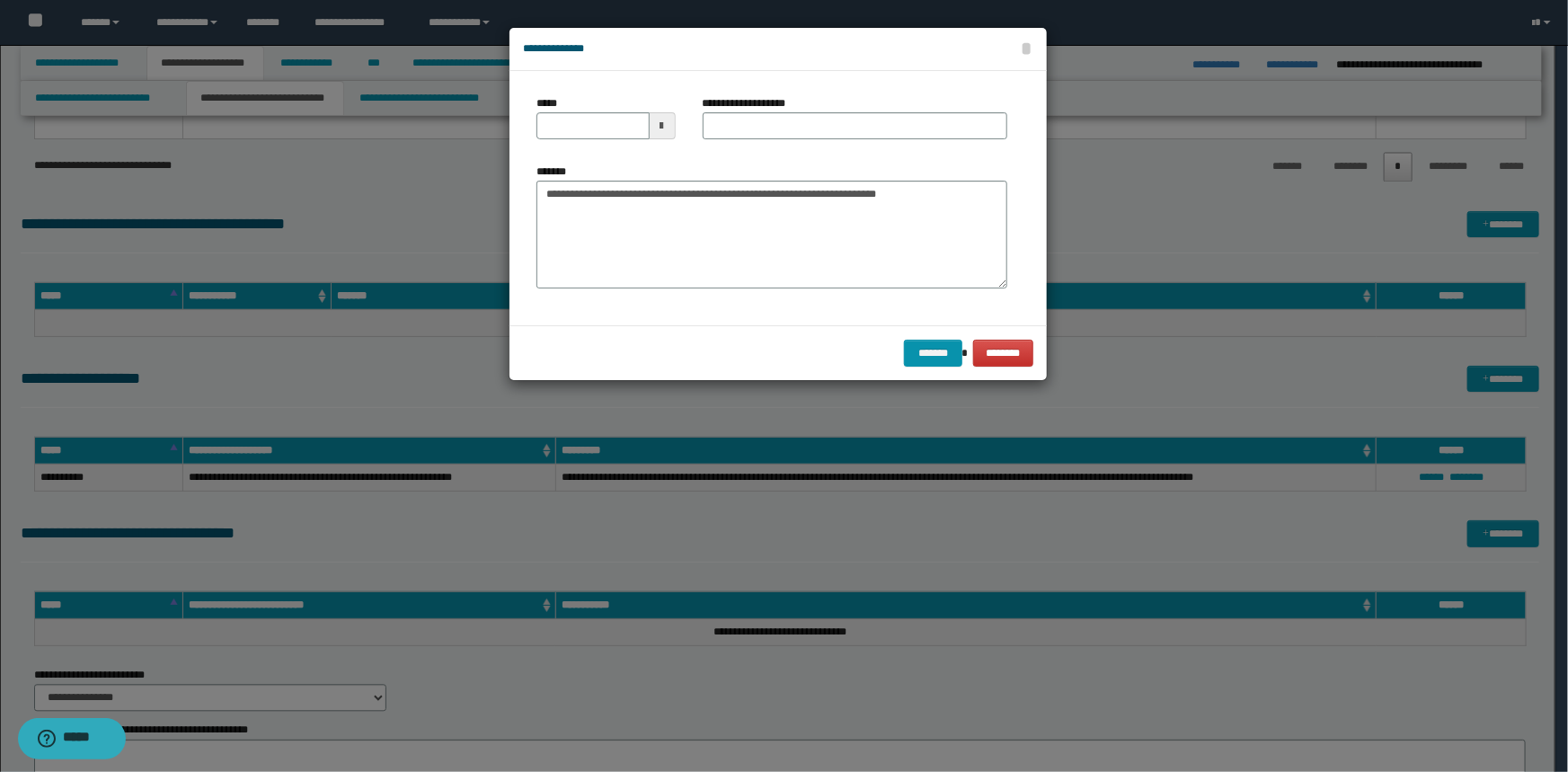 click at bounding box center [662, 126] 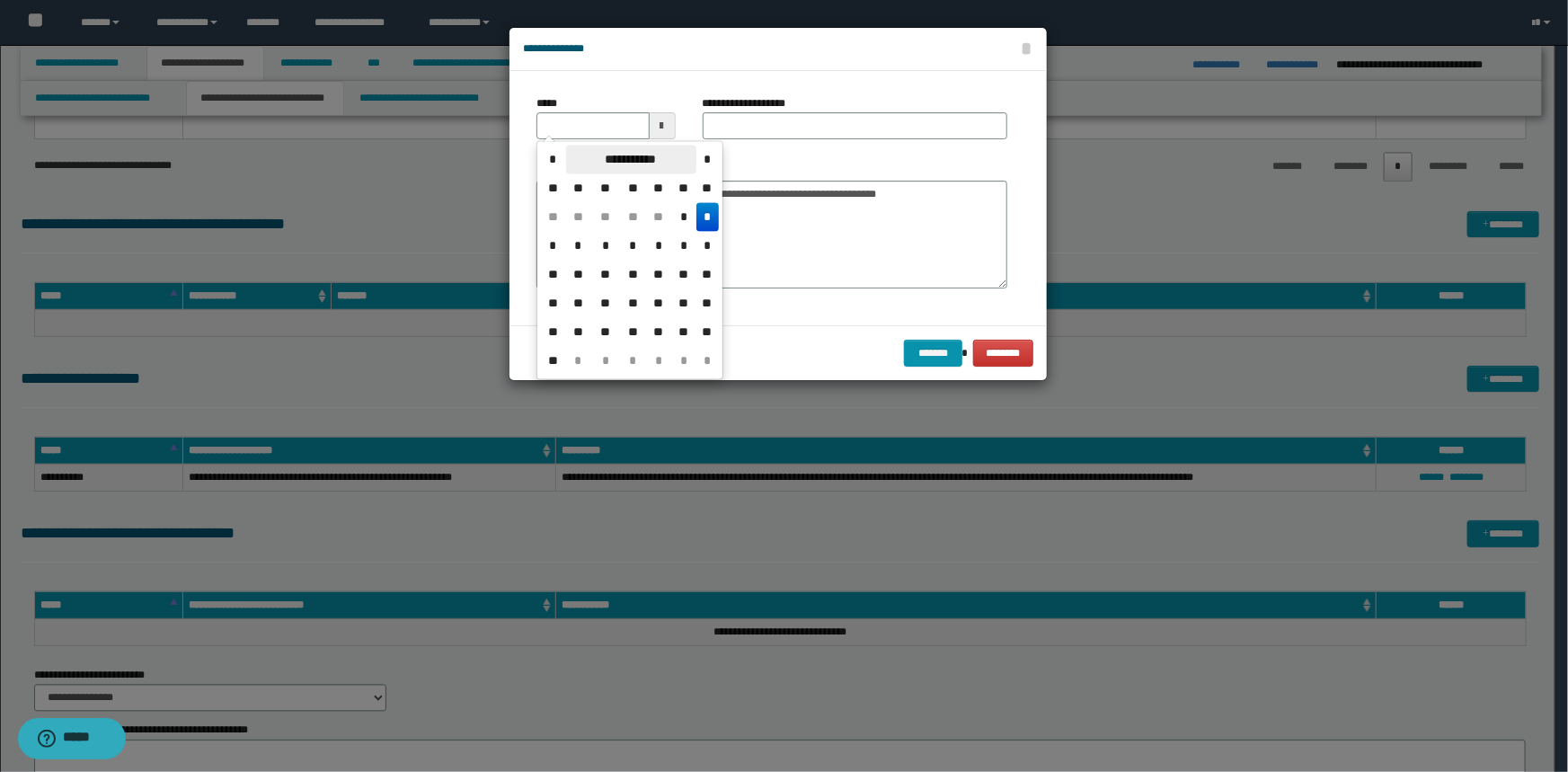 click on "**********" at bounding box center (631, 160) 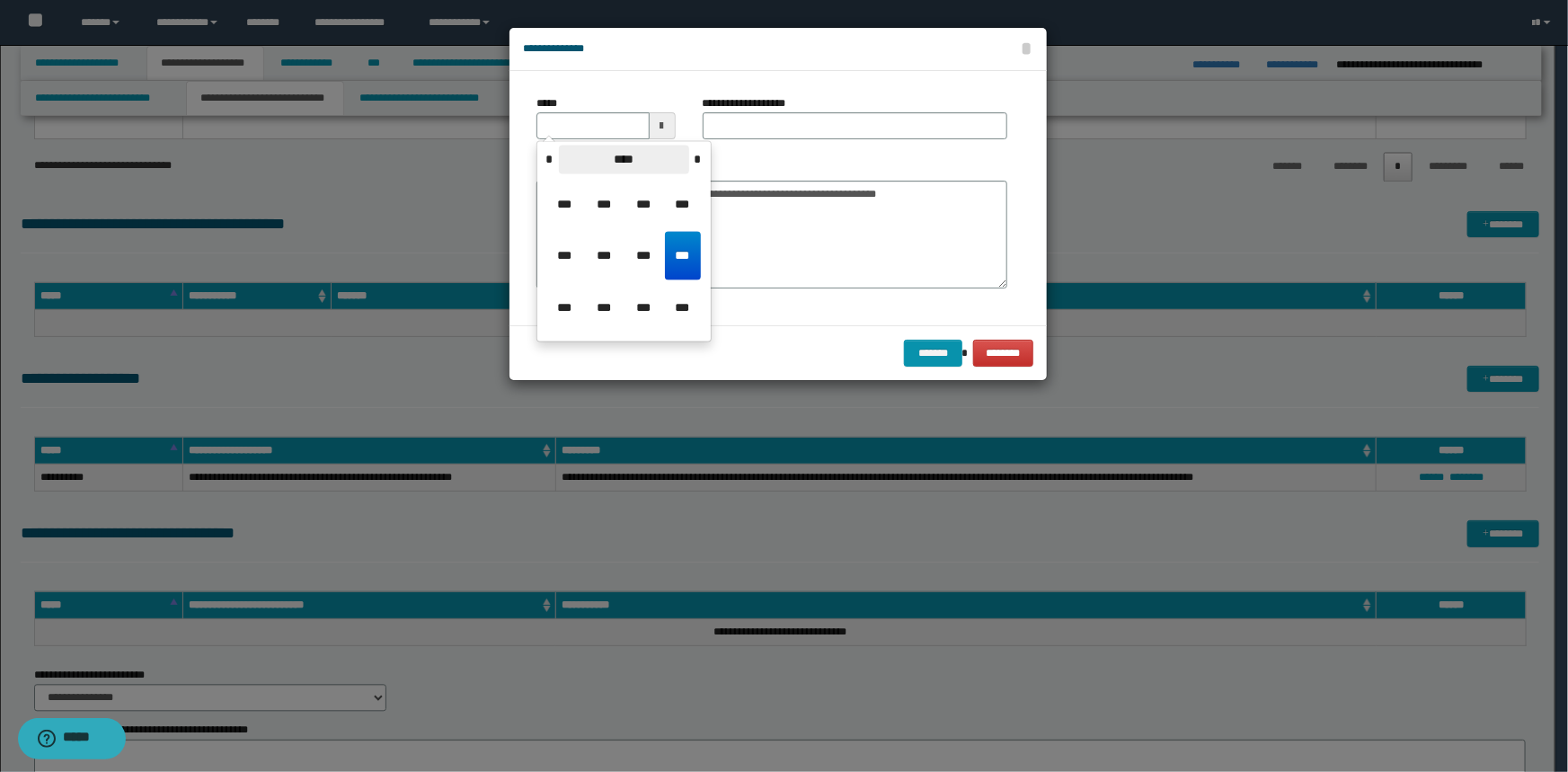 click on "****" at bounding box center (624, 160) 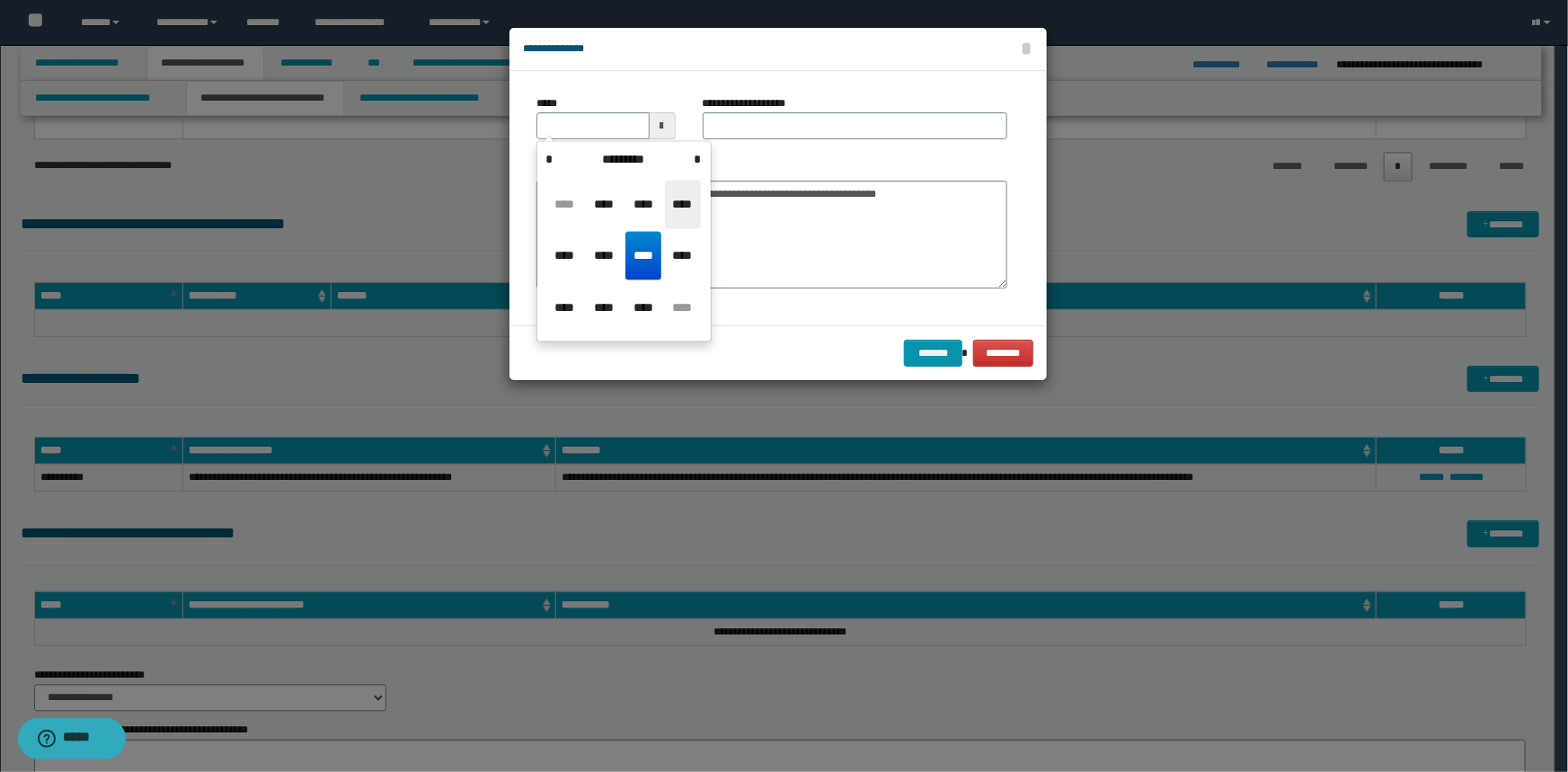 click on "****" at bounding box center [683, 205] 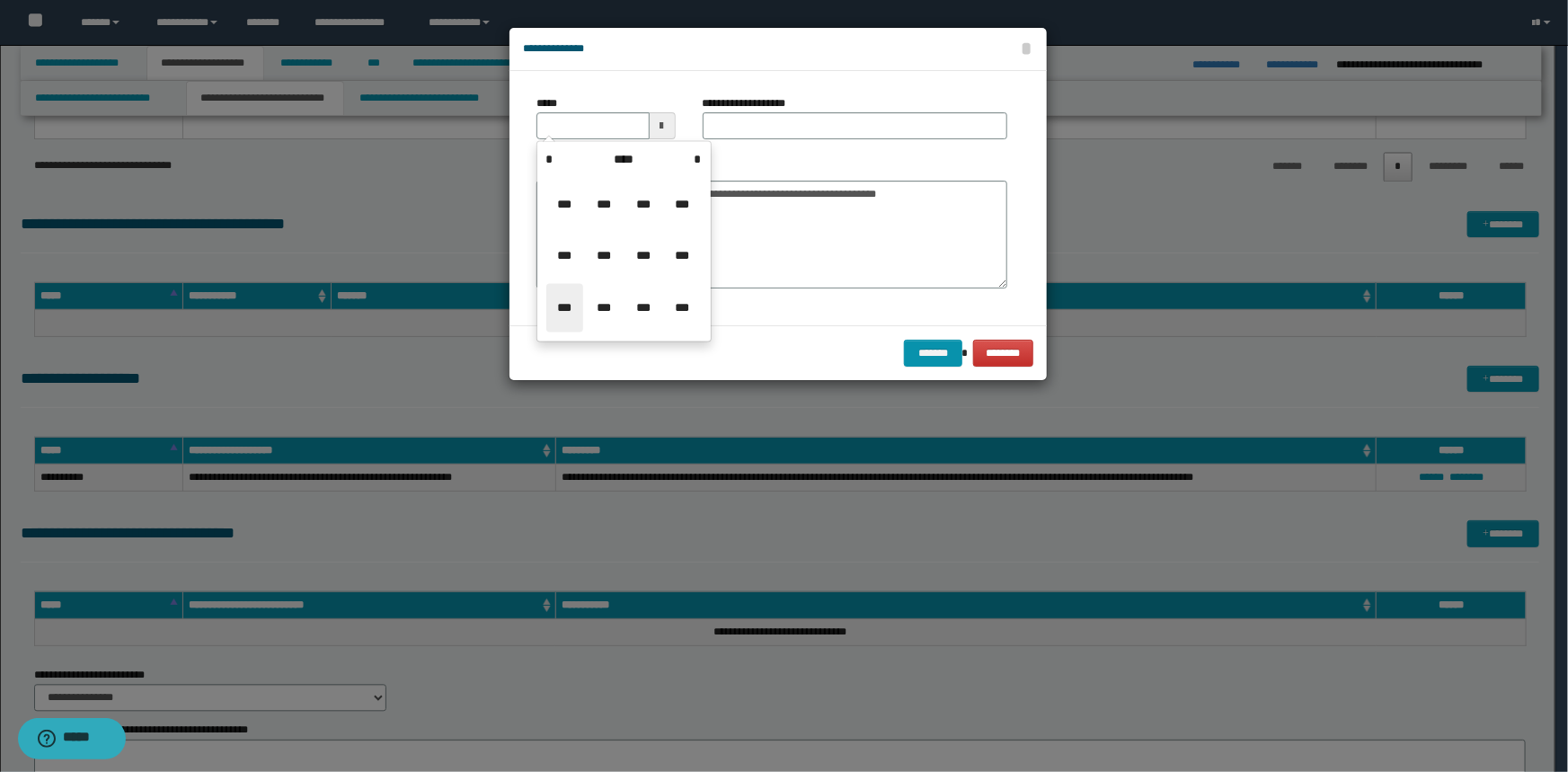 click on "***" at bounding box center (564, 308) 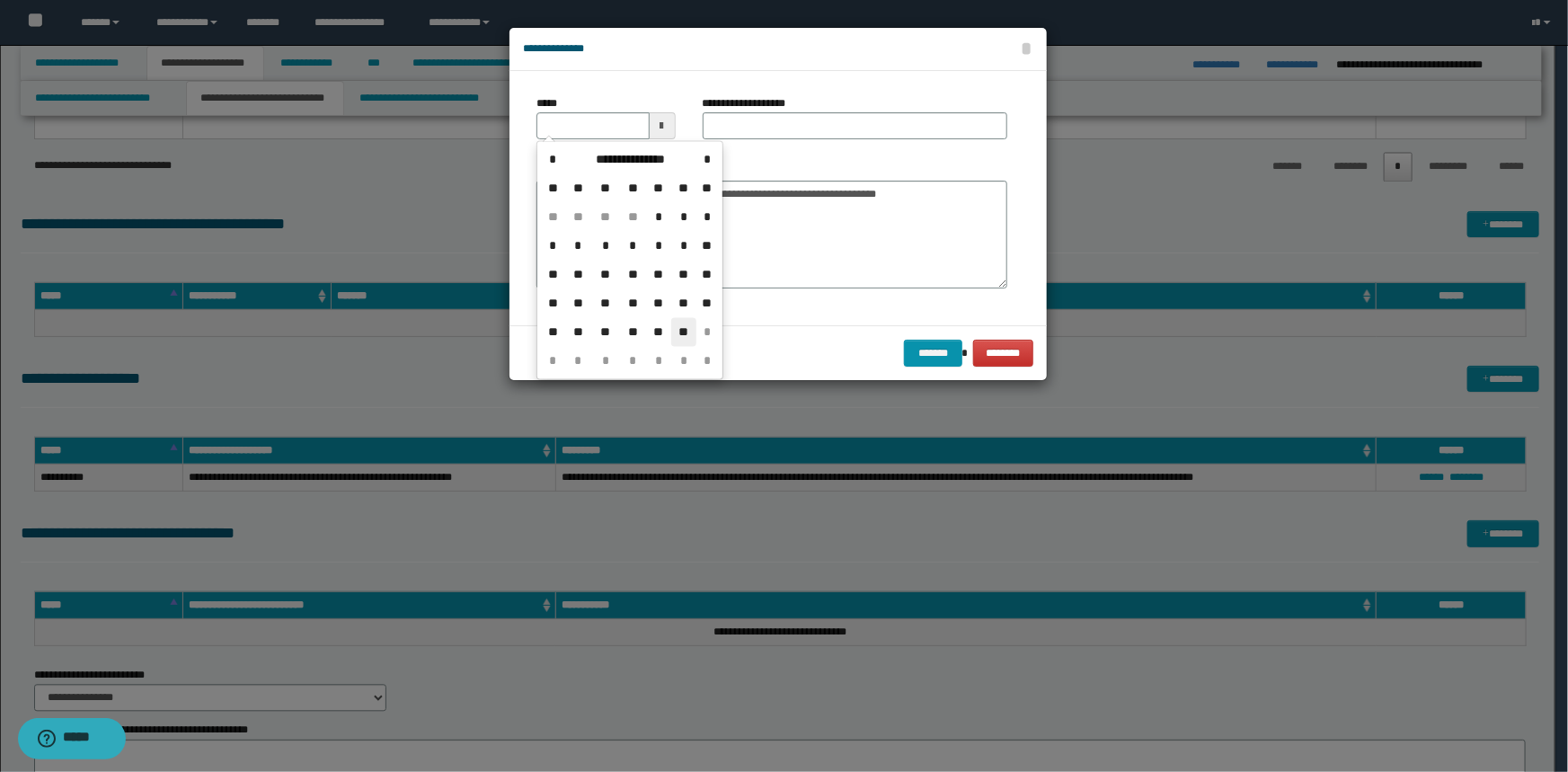 click on "**" at bounding box center [684, 333] 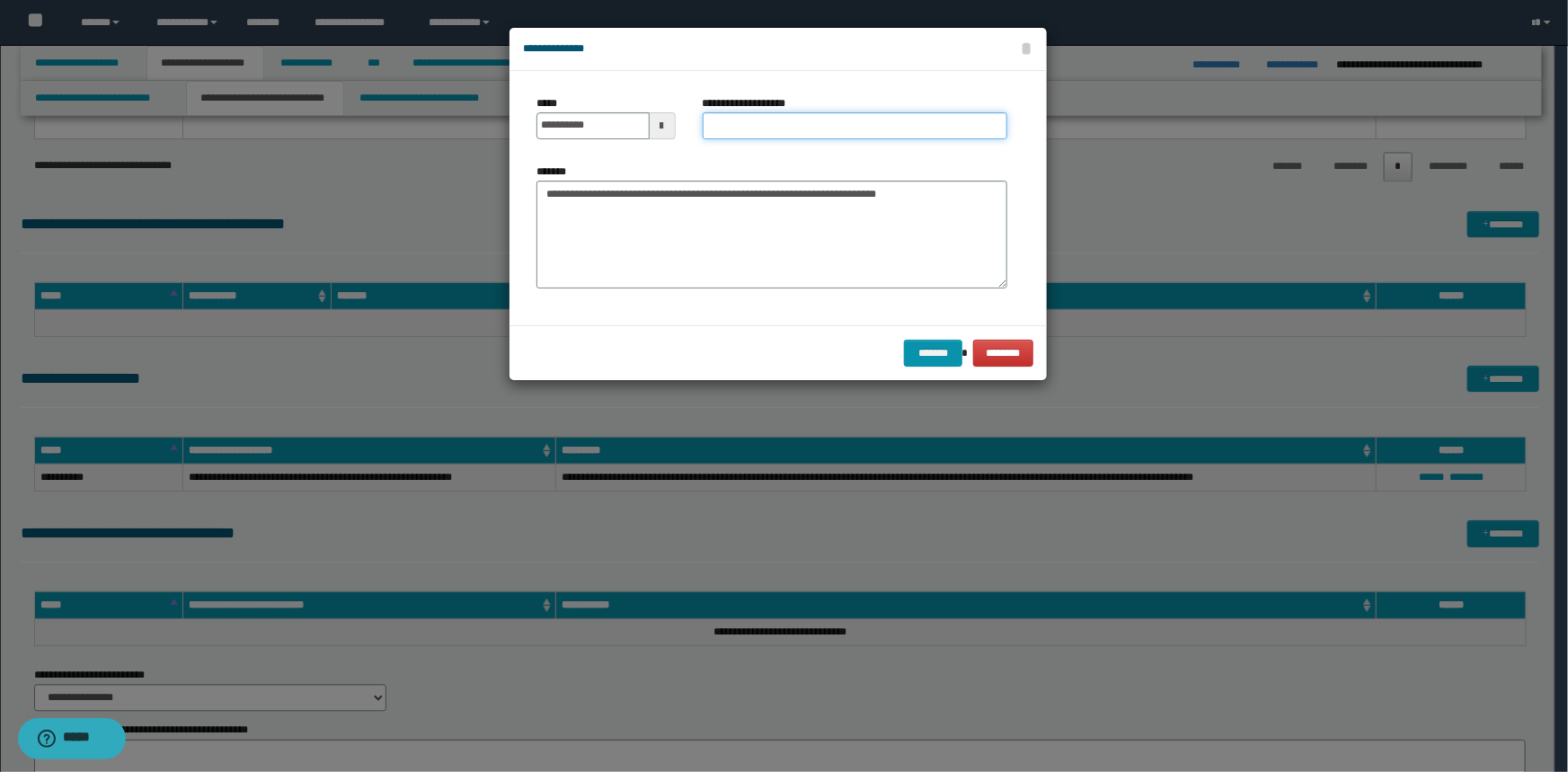 click on "**********" at bounding box center [855, 126] 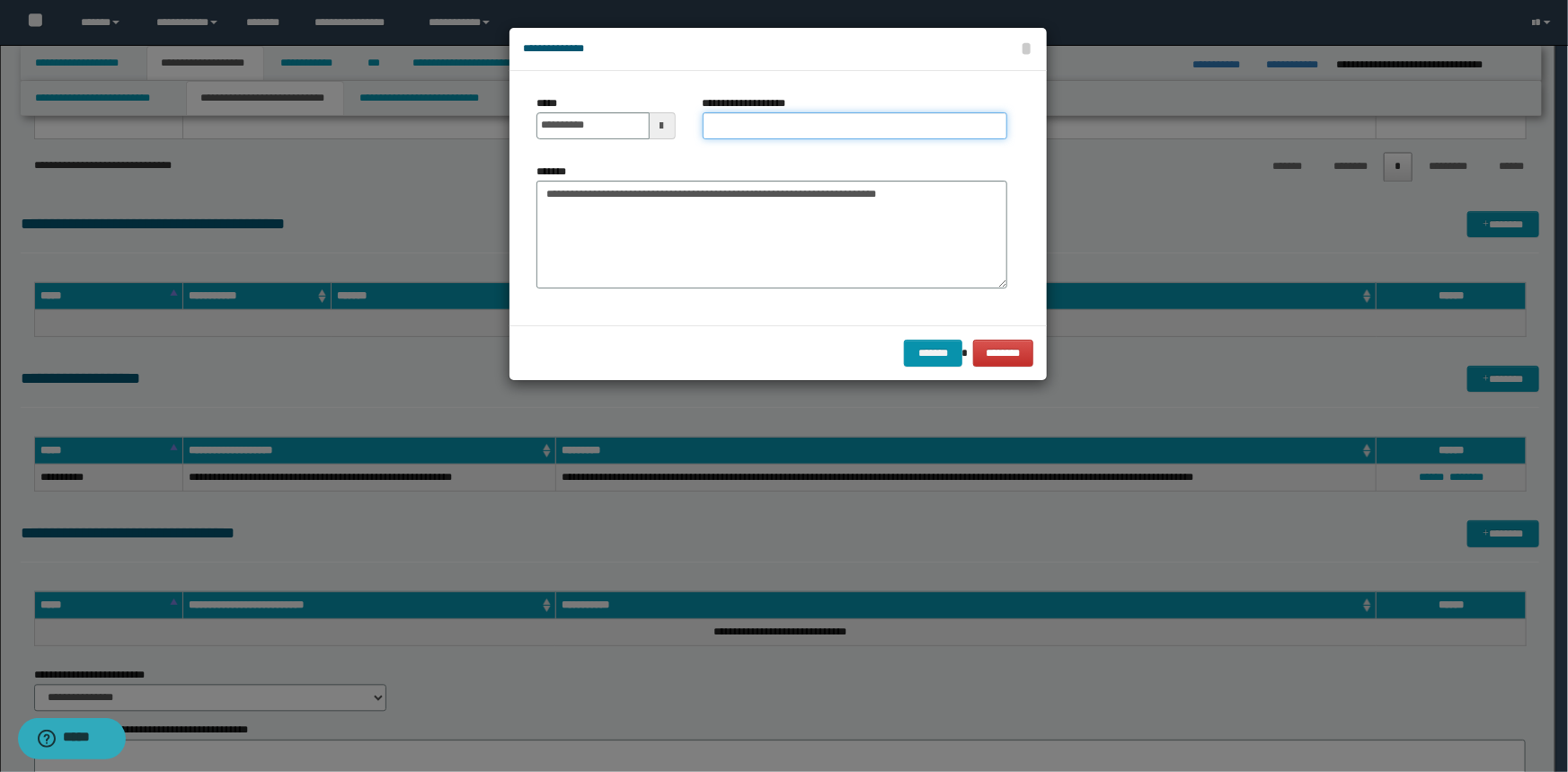 type on "***" 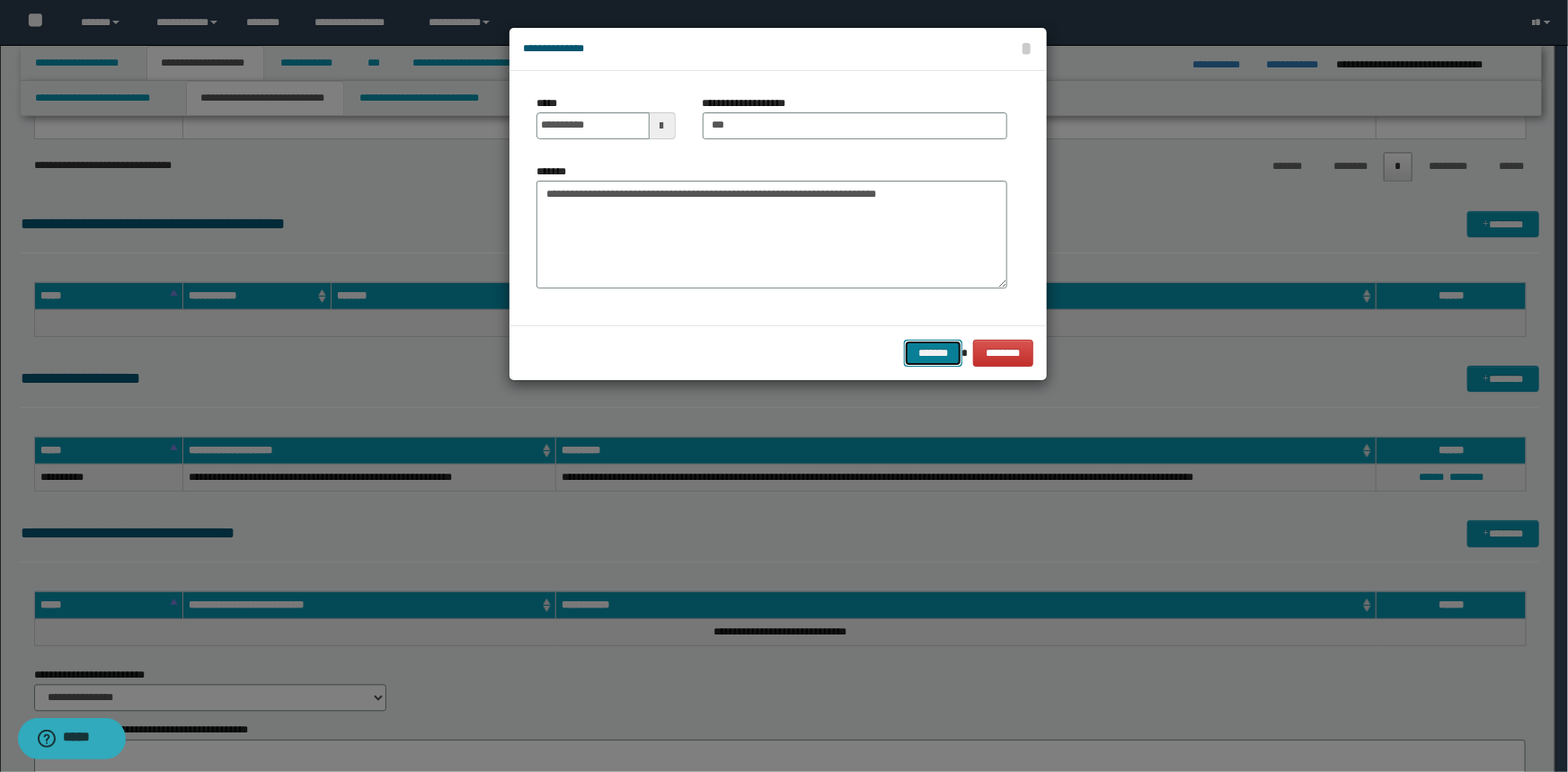 click on "*******" at bounding box center (933, 353) 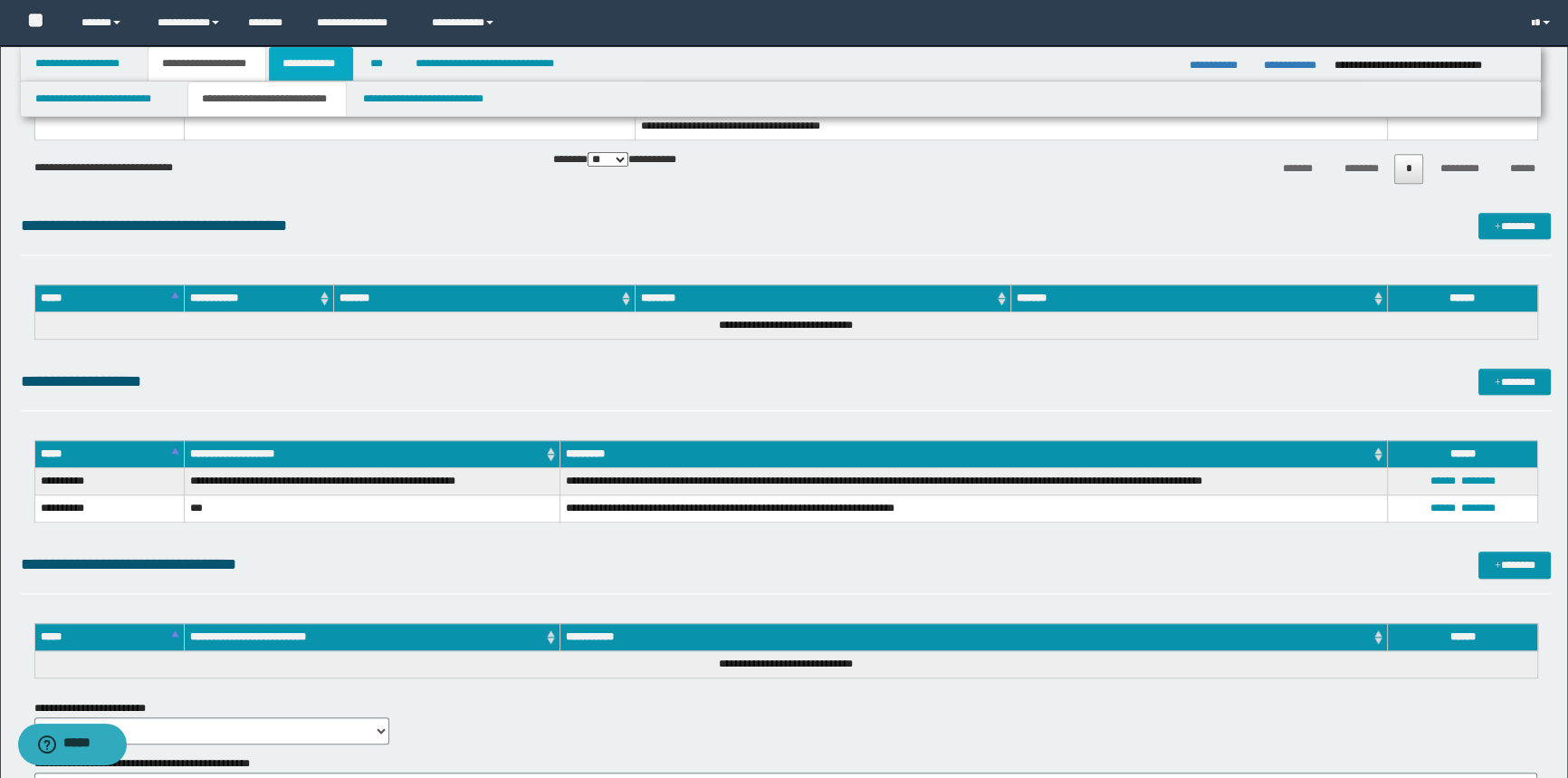 click on "**********" at bounding box center [311, 63] 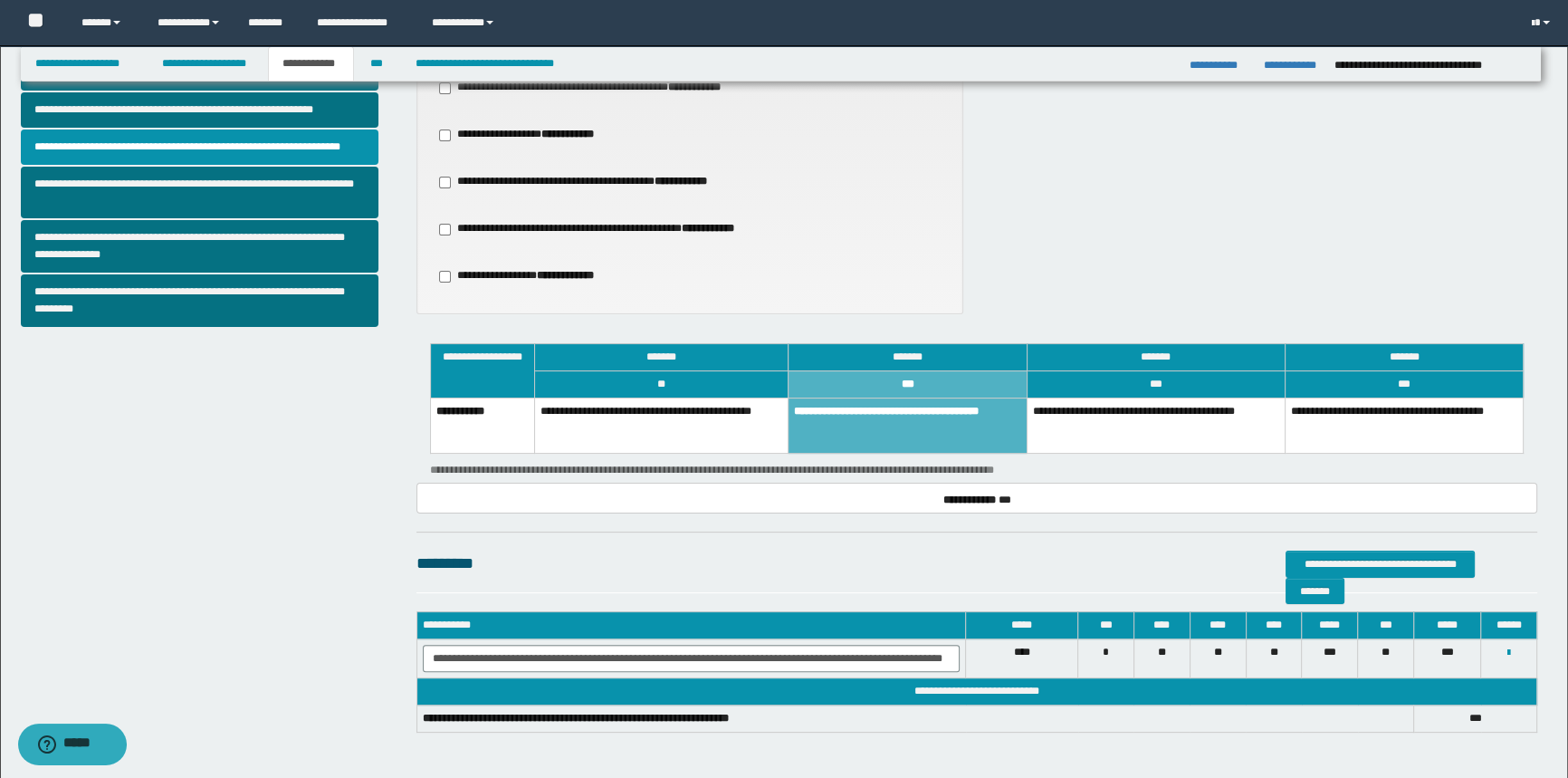 scroll, scrollTop: 285, scrollLeft: 0, axis: vertical 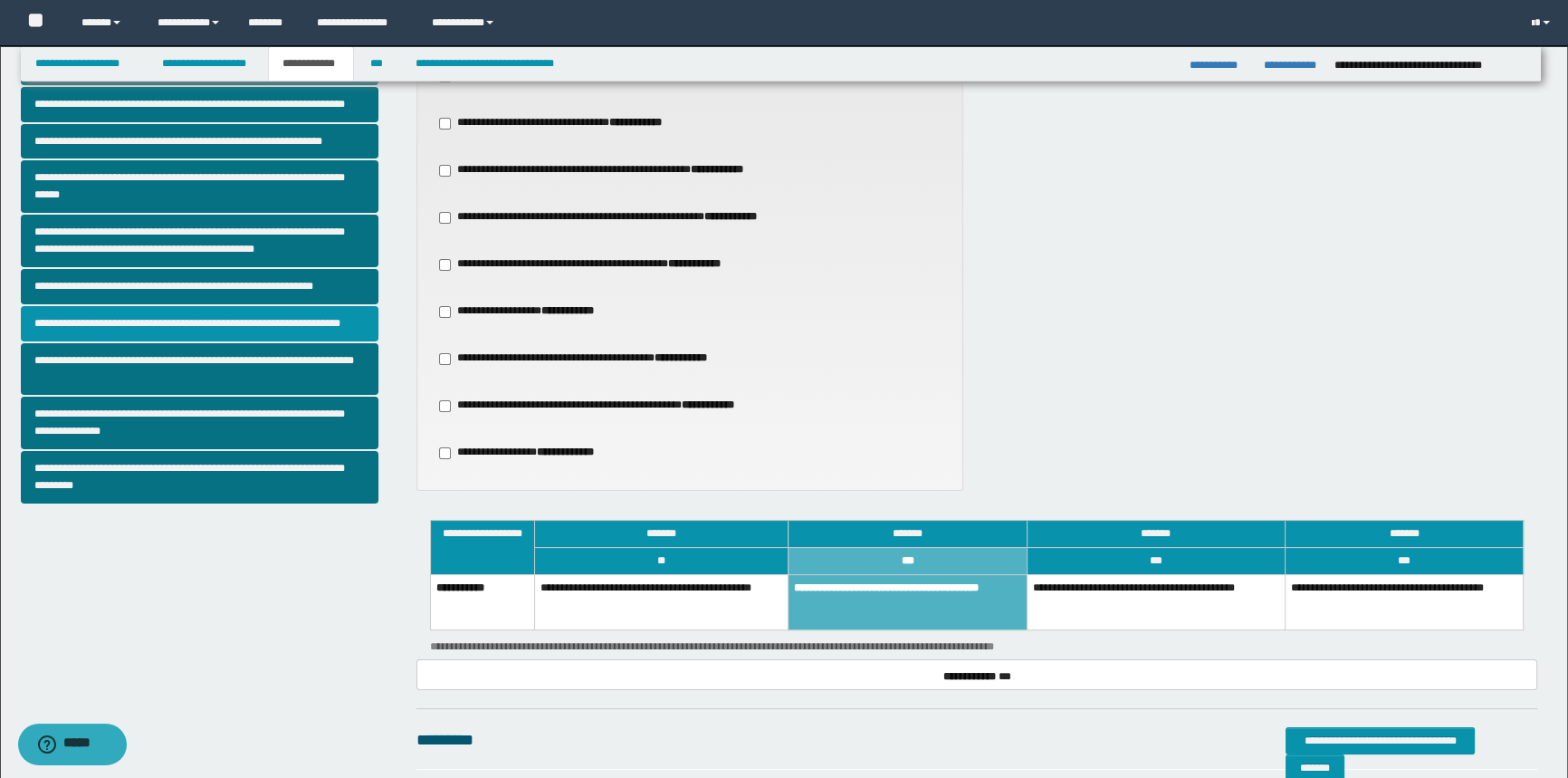click on "**********" at bounding box center [200, 323] 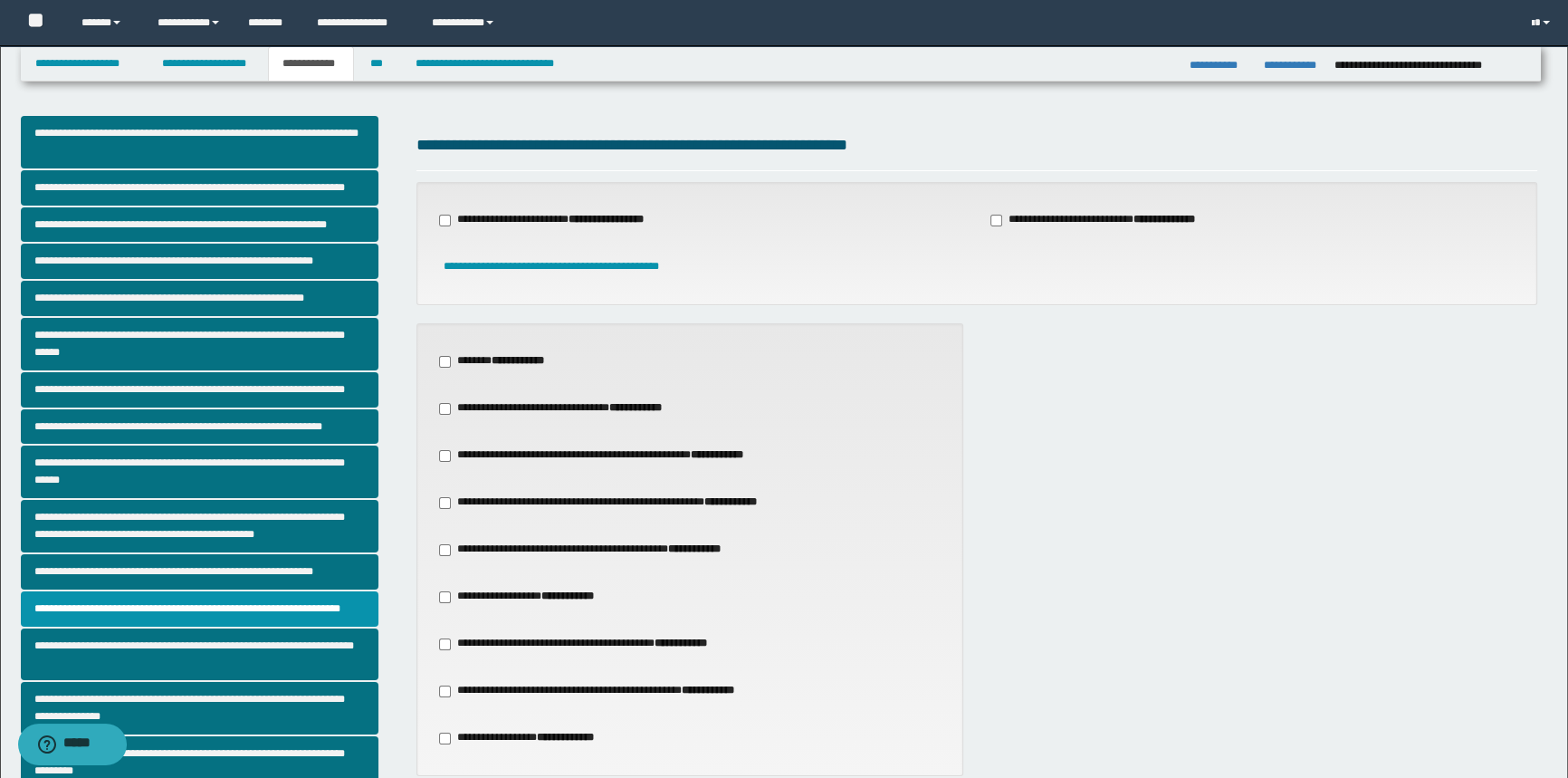 click on "**********" at bounding box center (1104, 220) 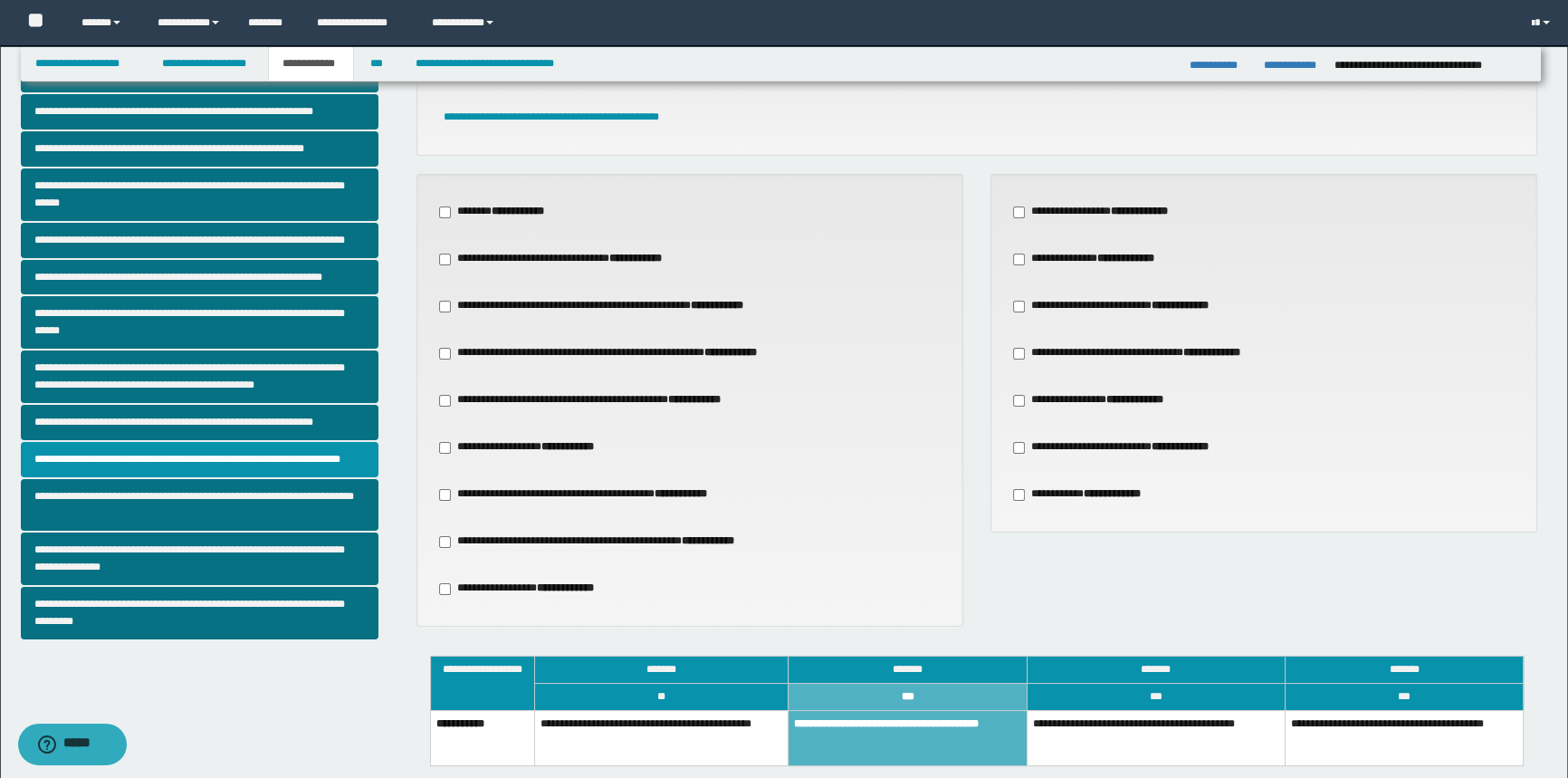 scroll, scrollTop: 164, scrollLeft: 0, axis: vertical 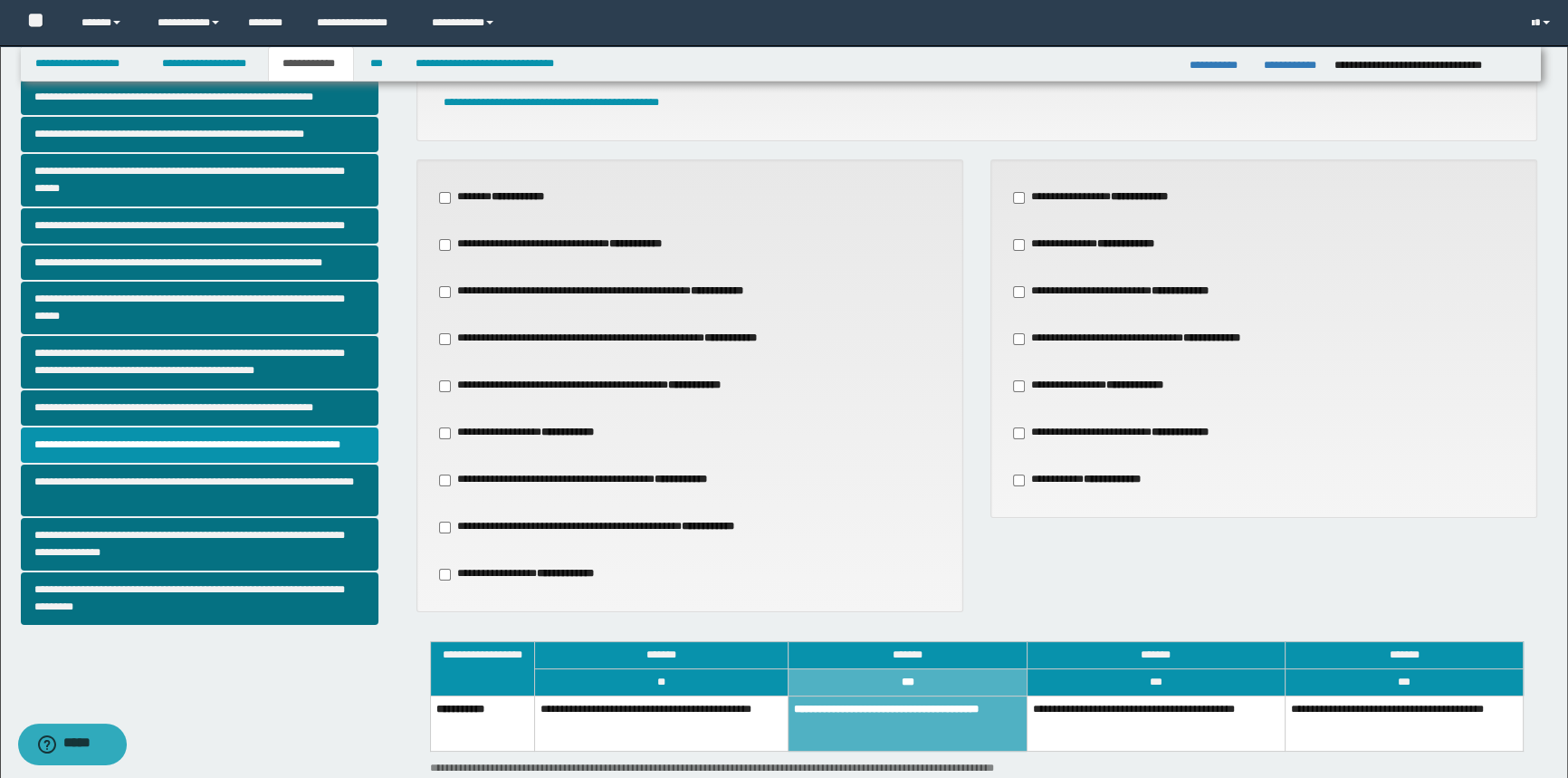click on "**********" at bounding box center (1144, 339) 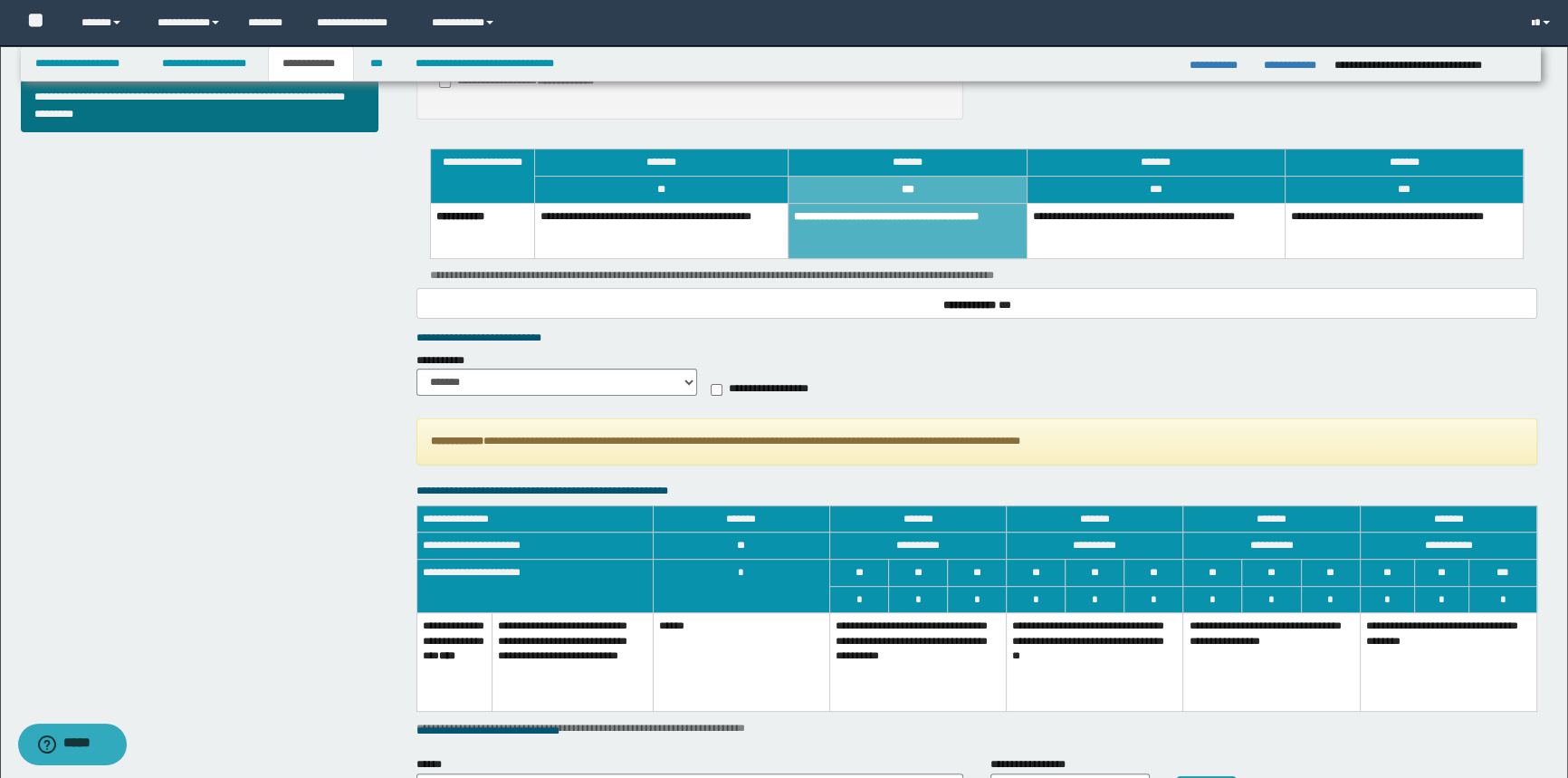 scroll, scrollTop: 823, scrollLeft: 0, axis: vertical 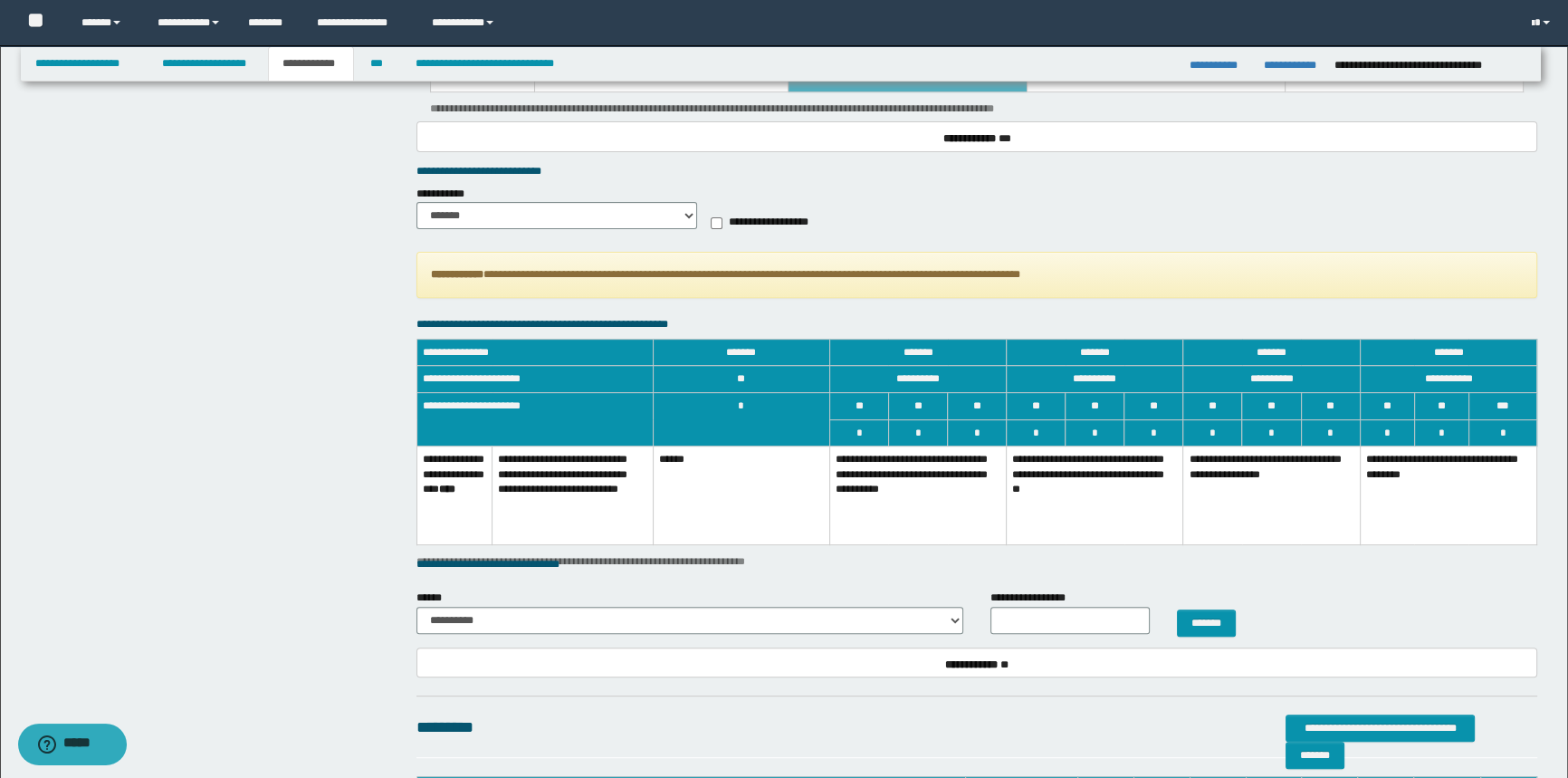 click on "**********" at bounding box center [917, 495] 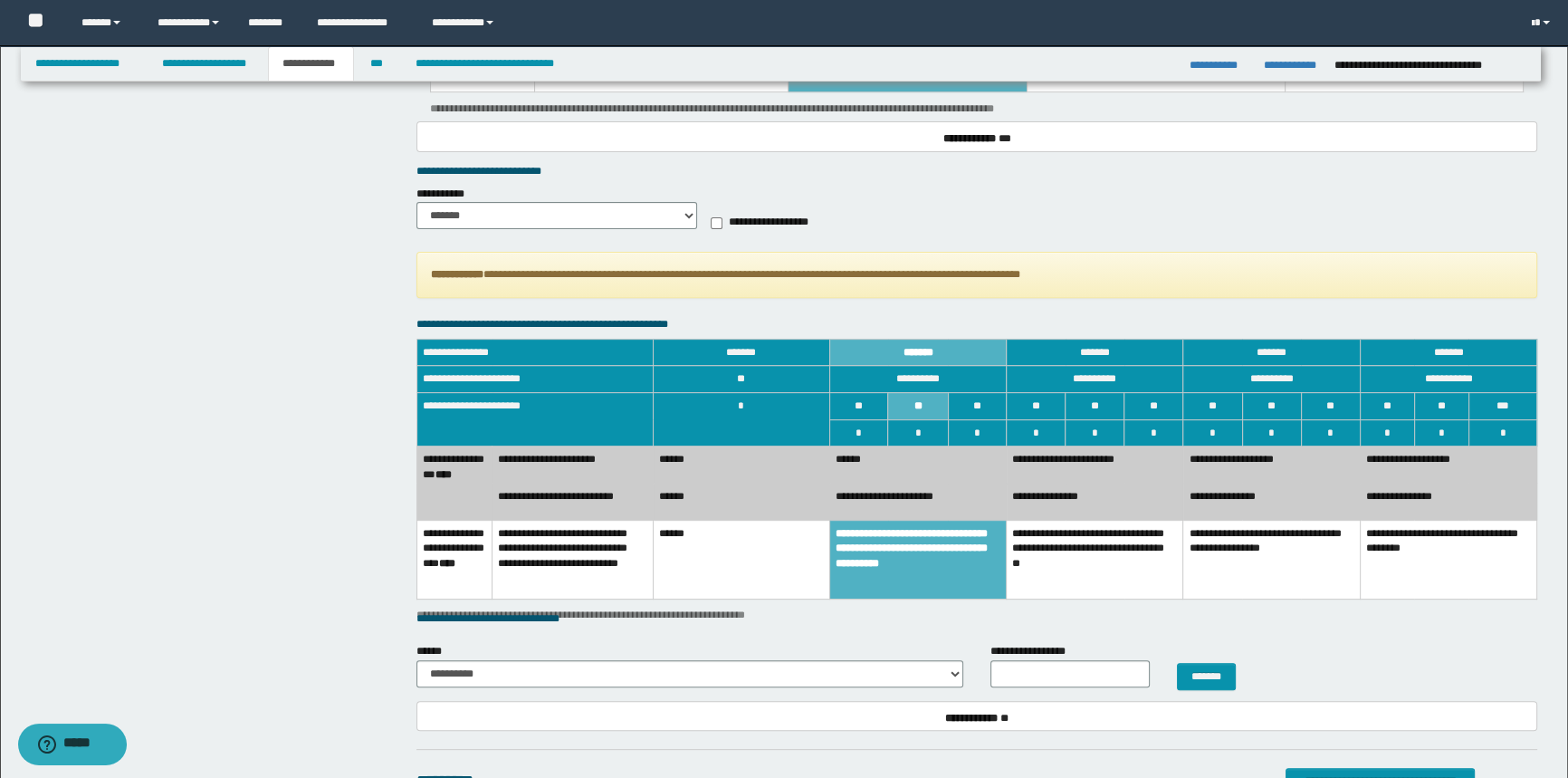 click on "******" at bounding box center (917, 465) 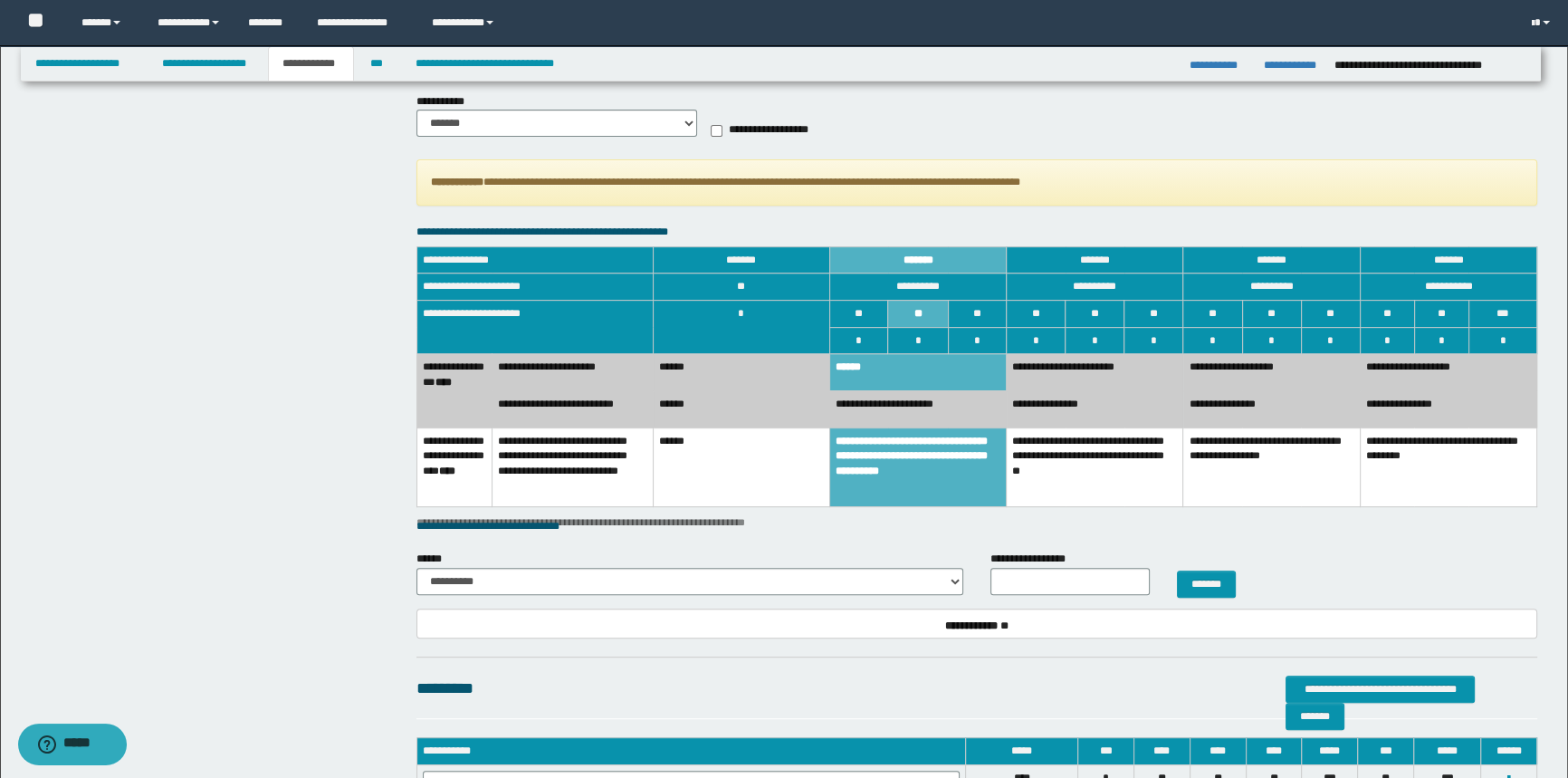 scroll, scrollTop: 1070, scrollLeft: 0, axis: vertical 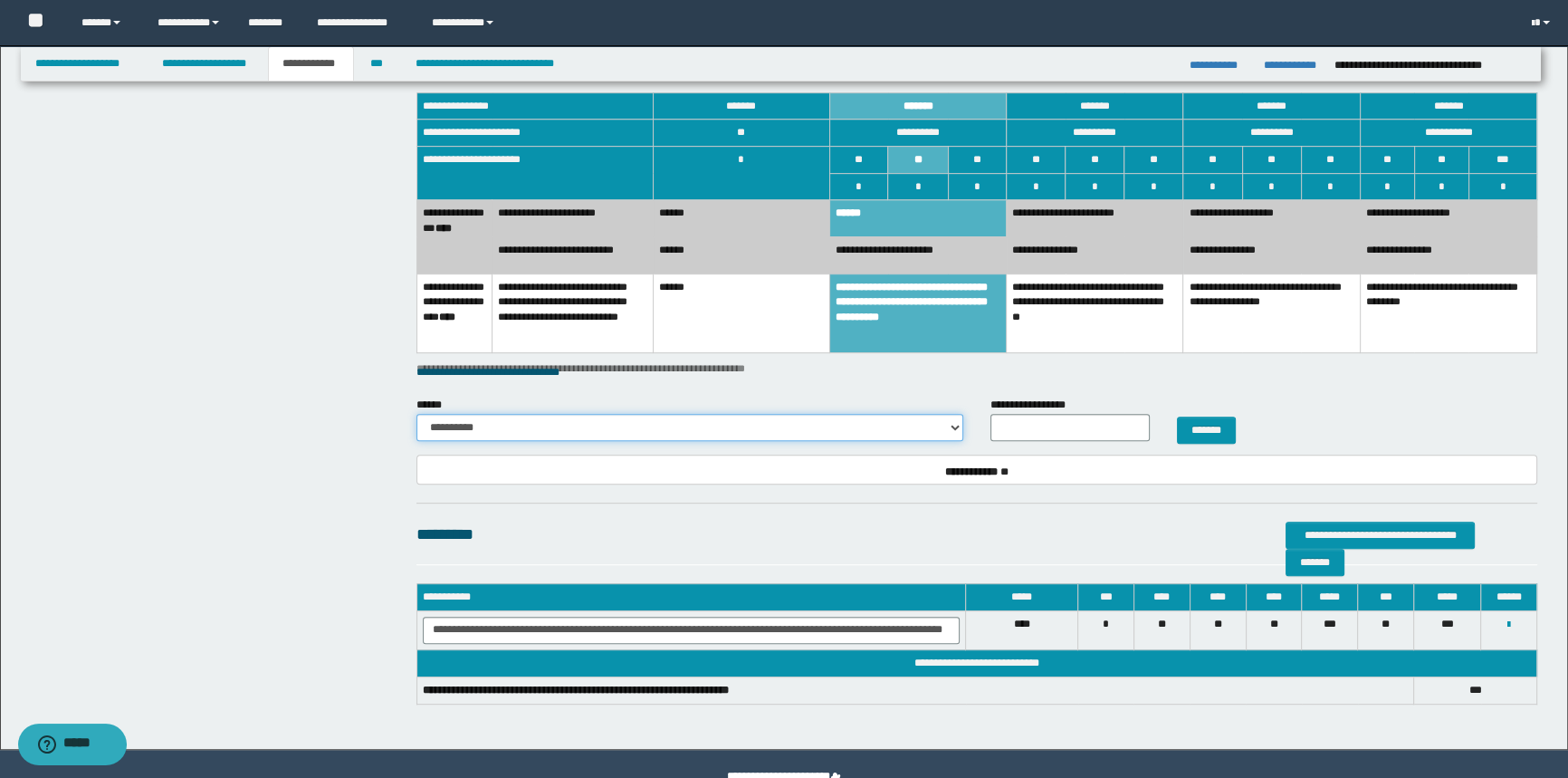 drag, startPoint x: 932, startPoint y: 434, endPoint x: 923, endPoint y: 416, distance: 20.124612 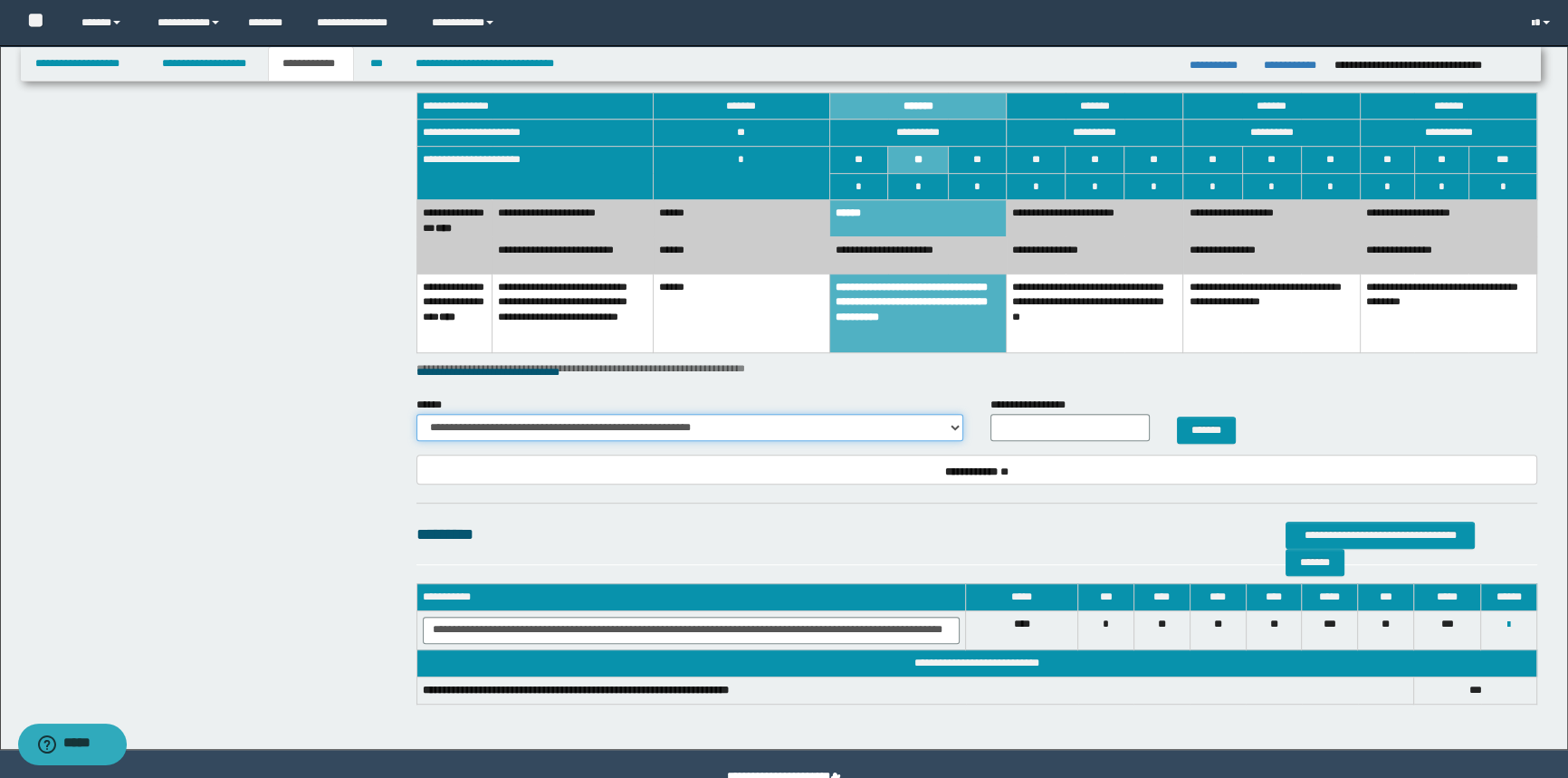 click on "**********" at bounding box center [690, 427] 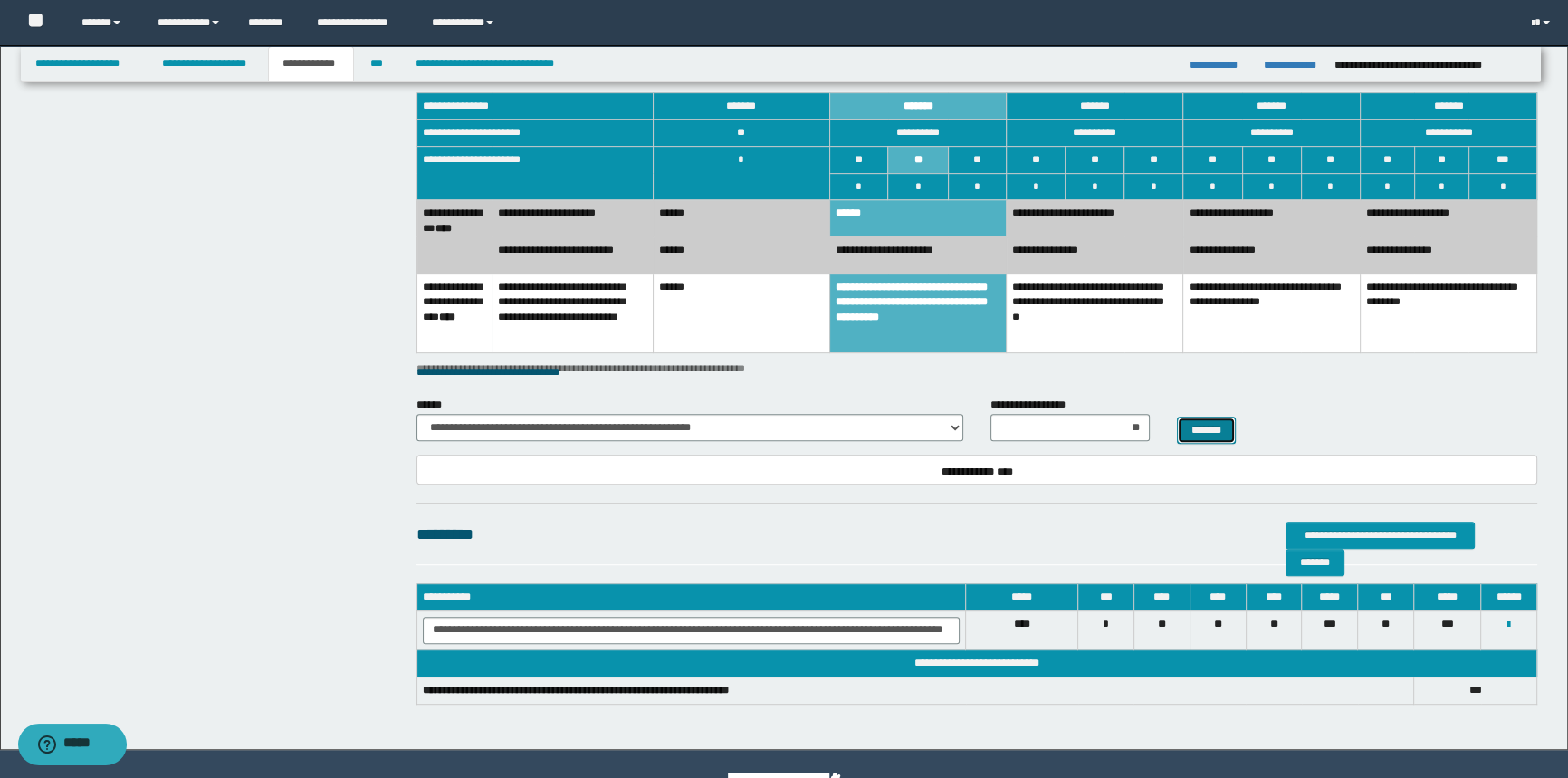 click on "*******" at bounding box center (1206, 430) 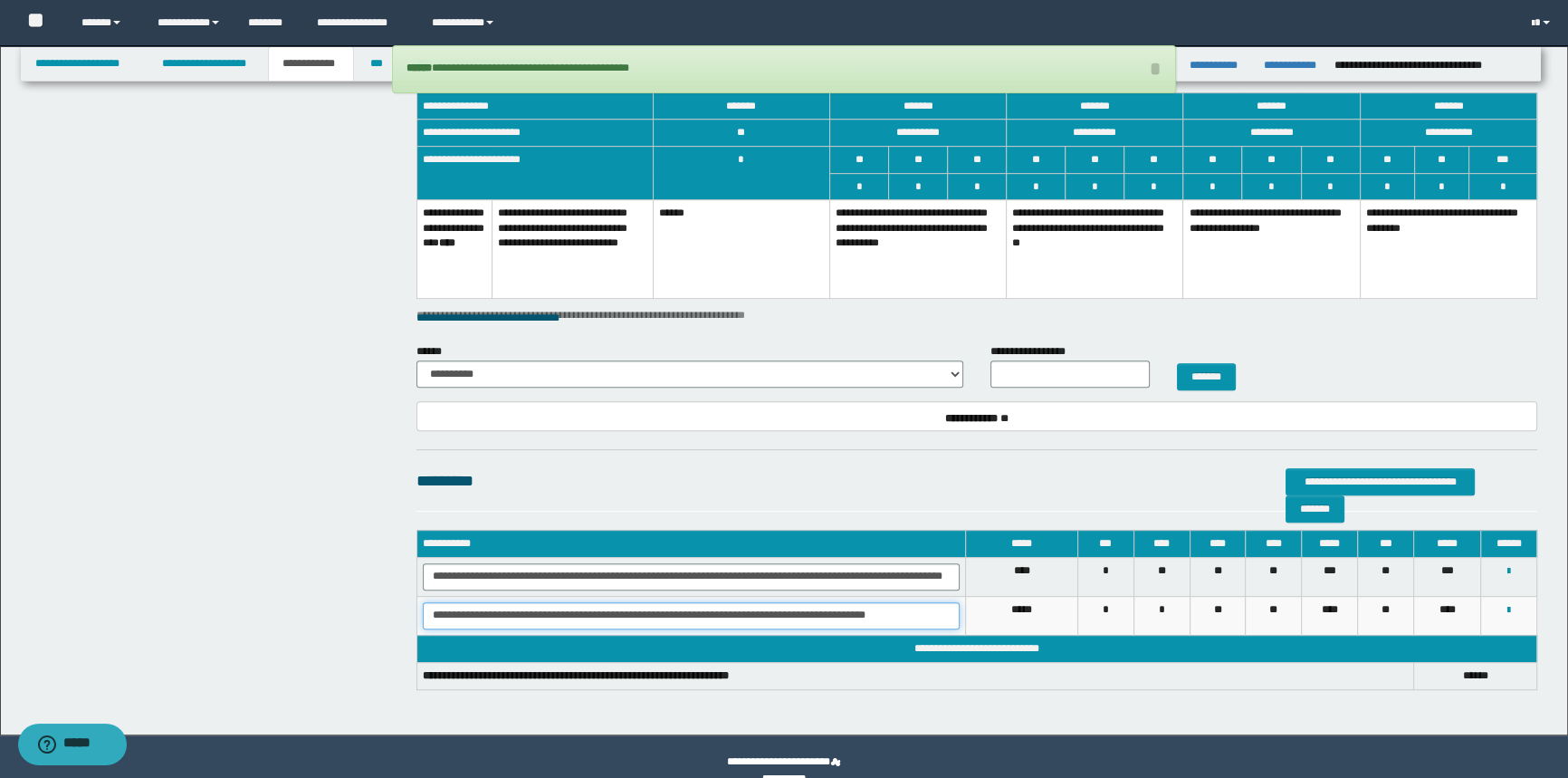 drag, startPoint x: 428, startPoint y: 613, endPoint x: 935, endPoint y: 625, distance: 507.142 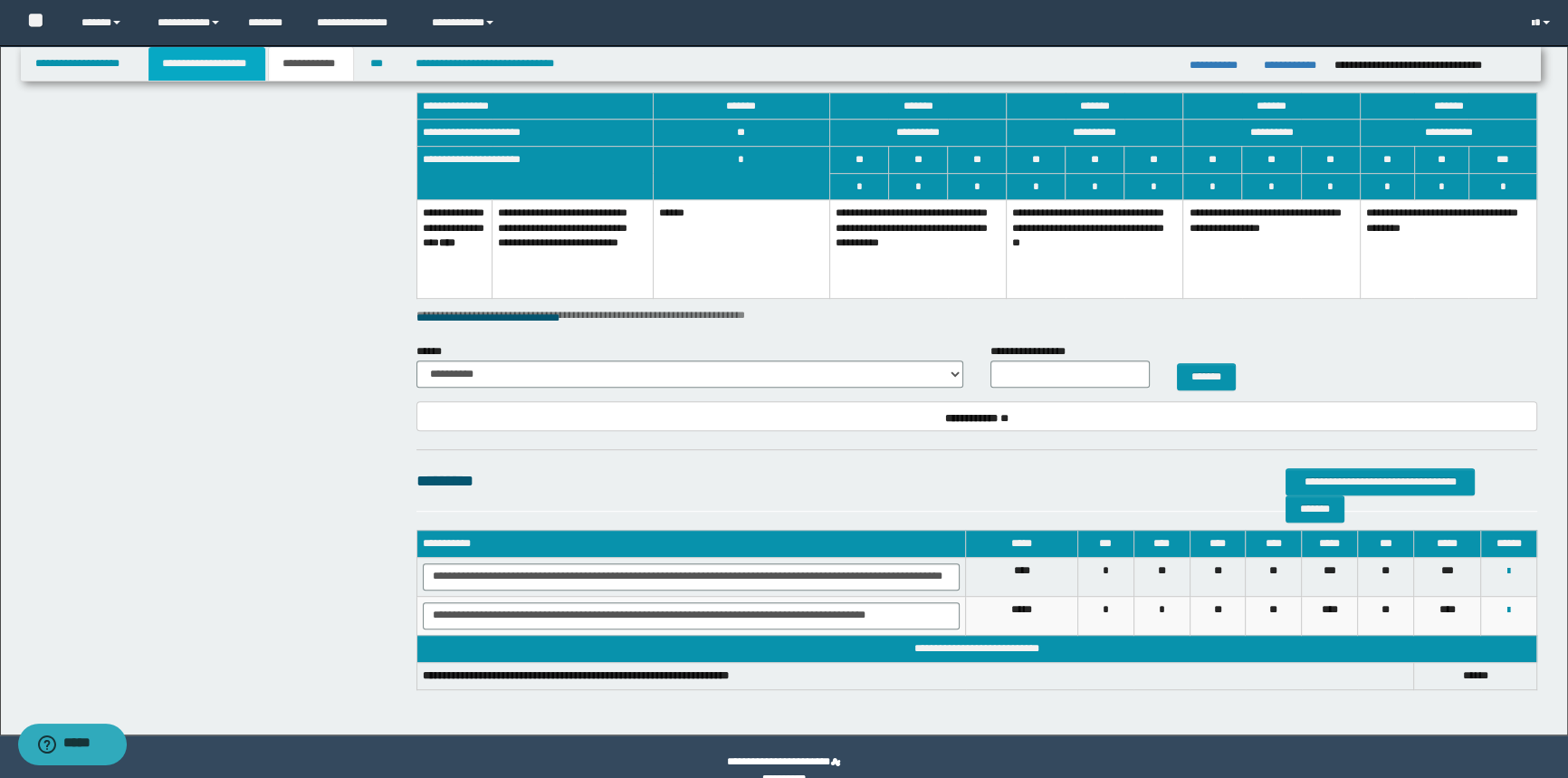 click on "**********" at bounding box center (206, 63) 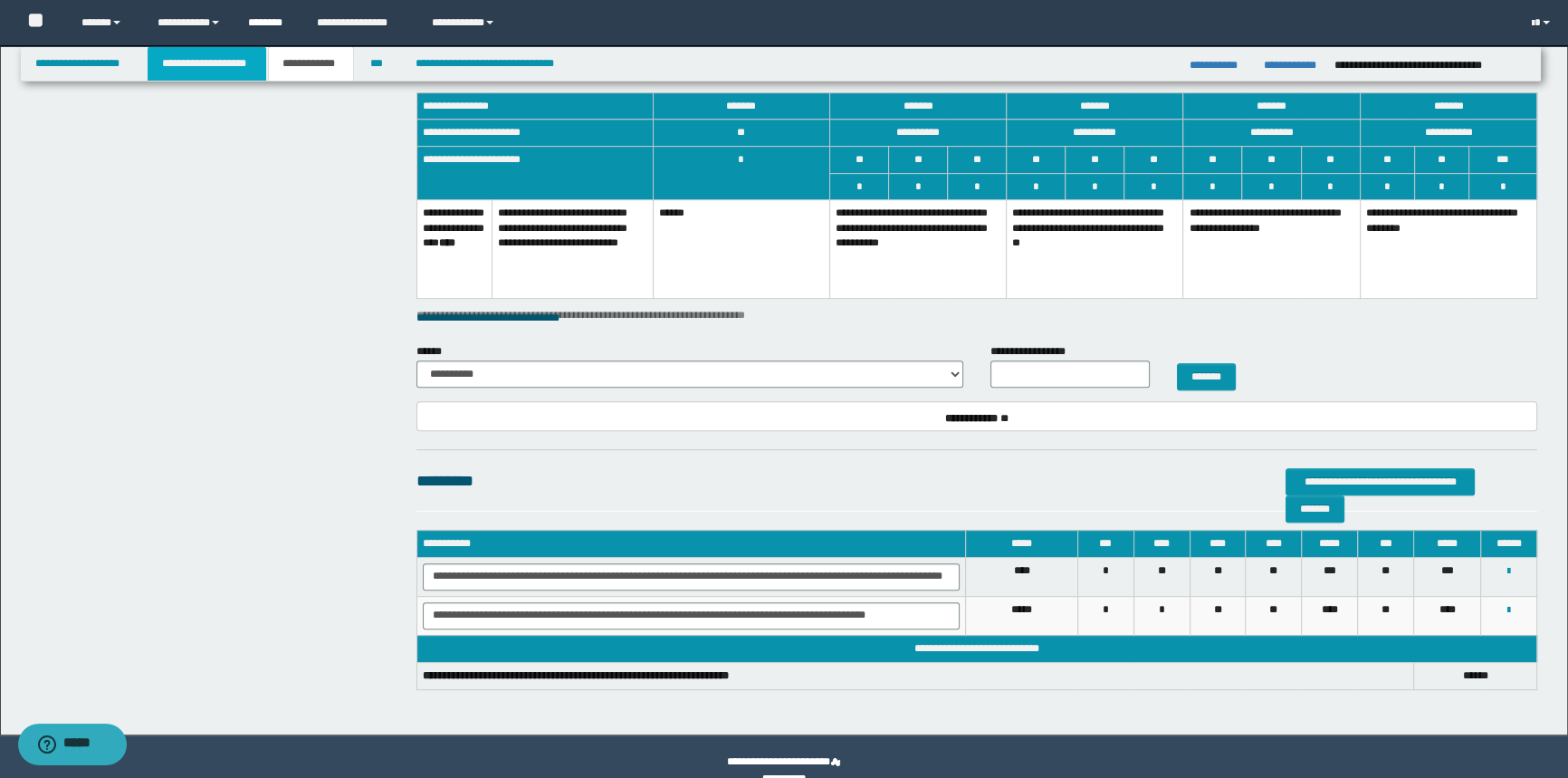 scroll, scrollTop: 1098, scrollLeft: 0, axis: vertical 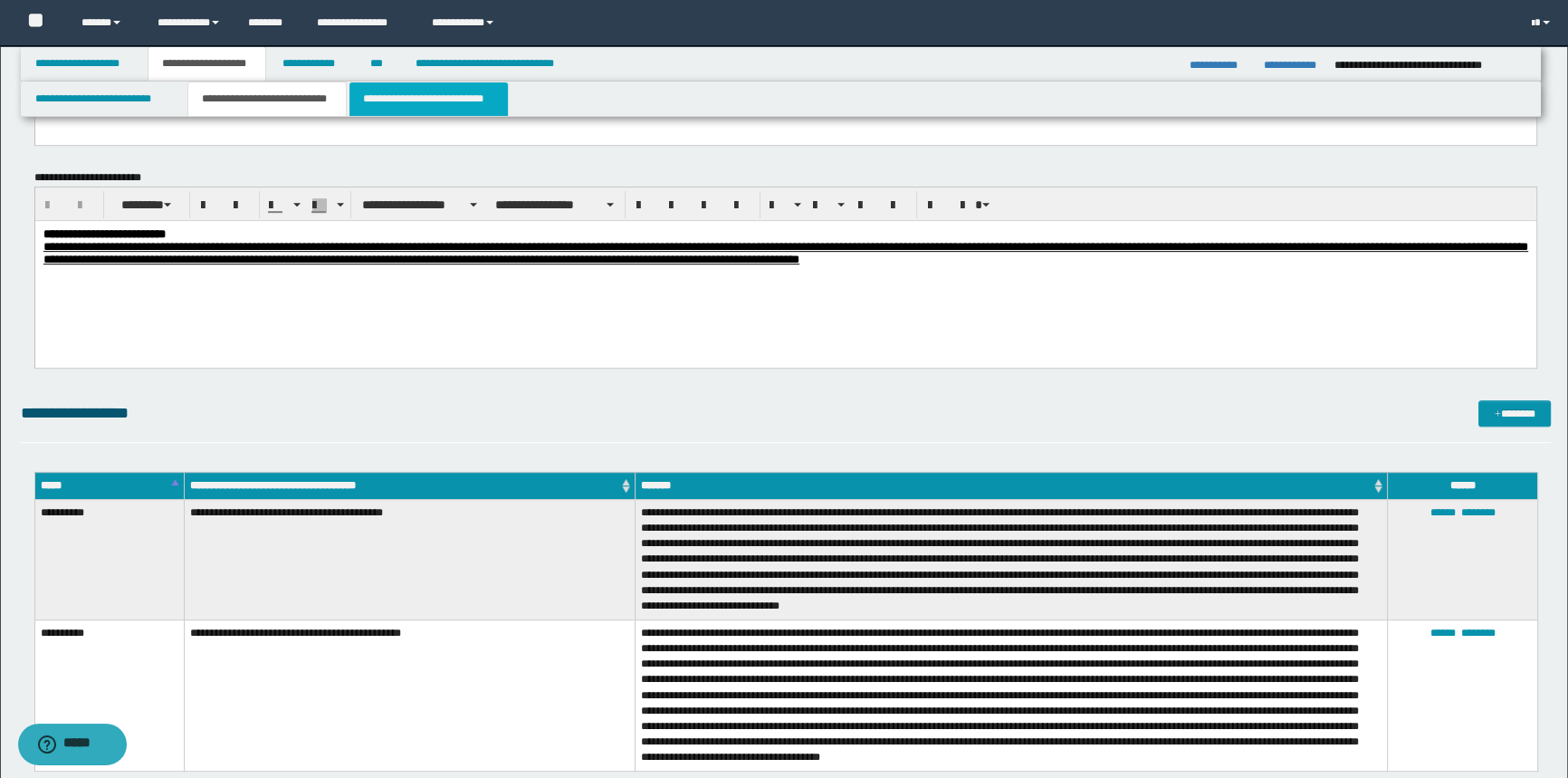 click on "**********" at bounding box center (428, 99) 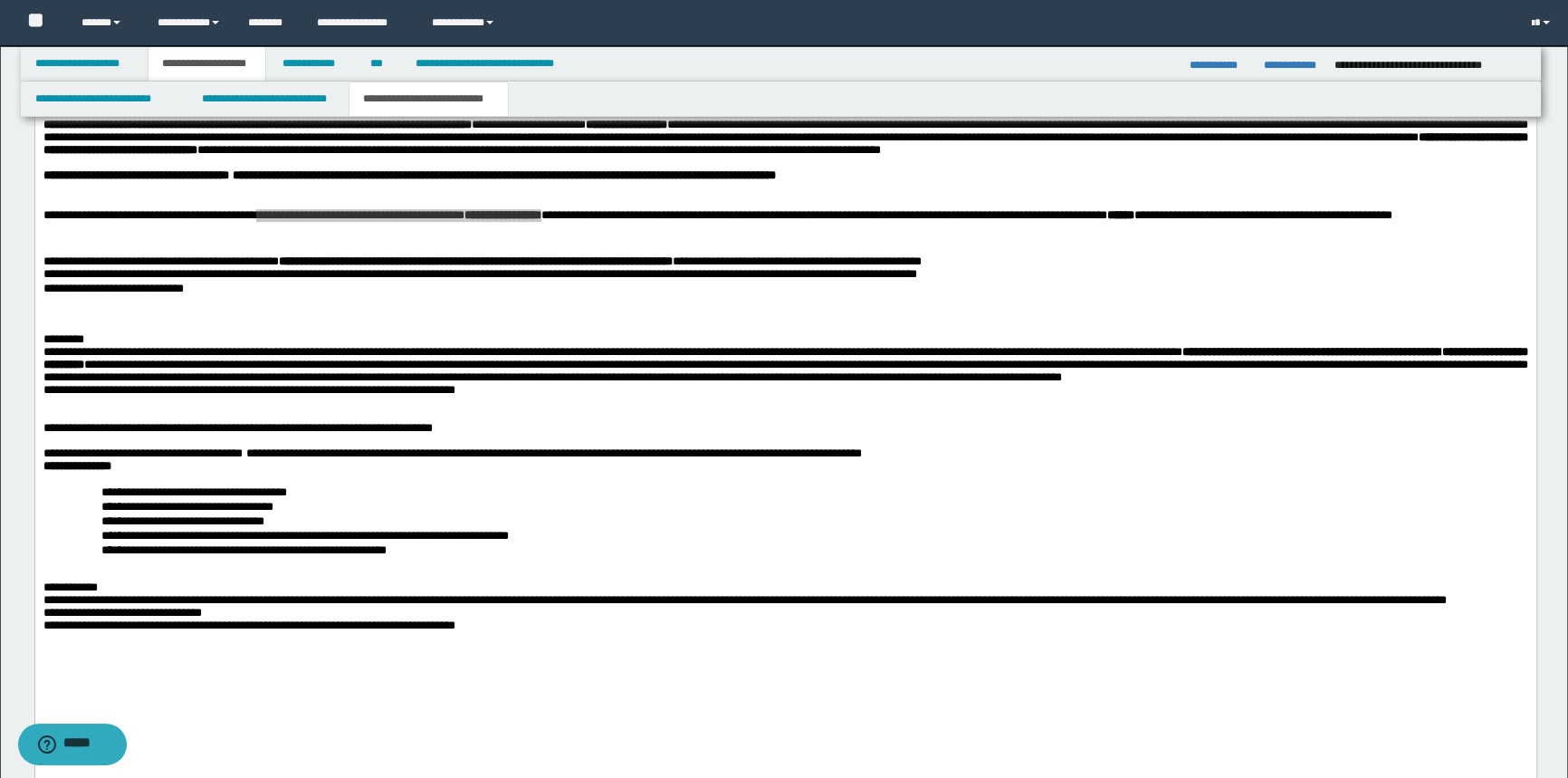 scroll, scrollTop: 933, scrollLeft: 0, axis: vertical 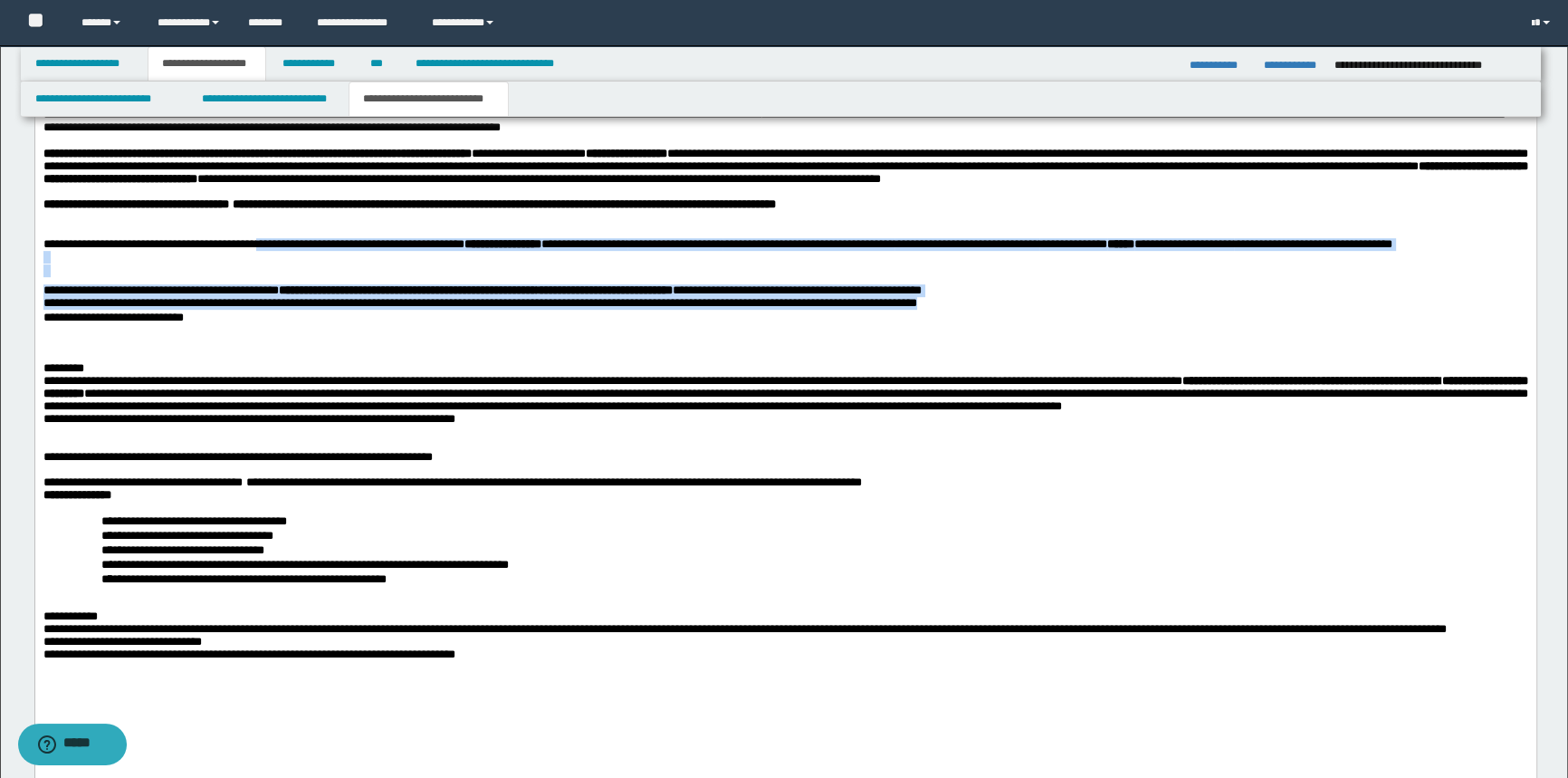 click on "**********" at bounding box center [785, 303] 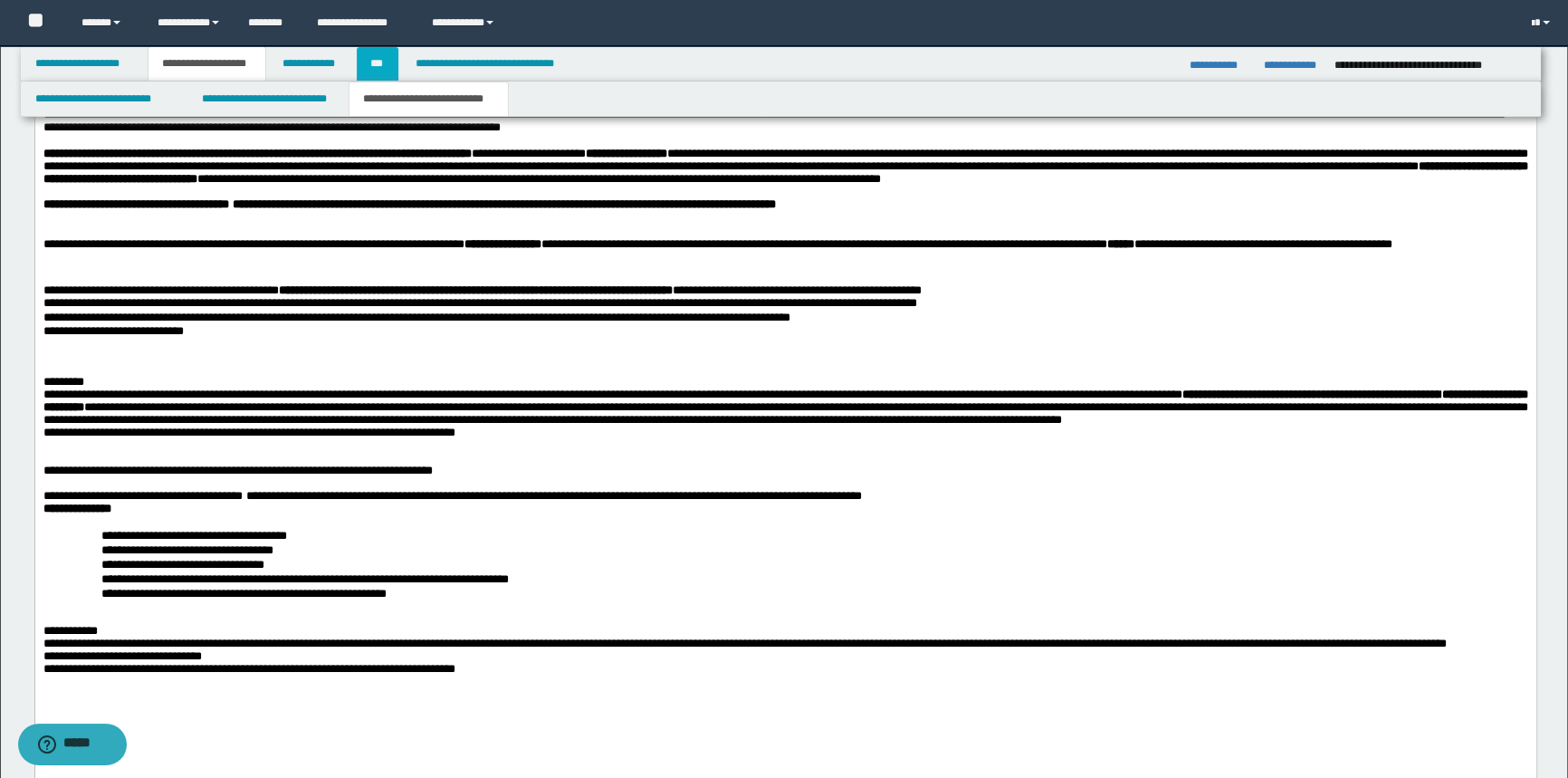 click on "***" at bounding box center [378, 63] 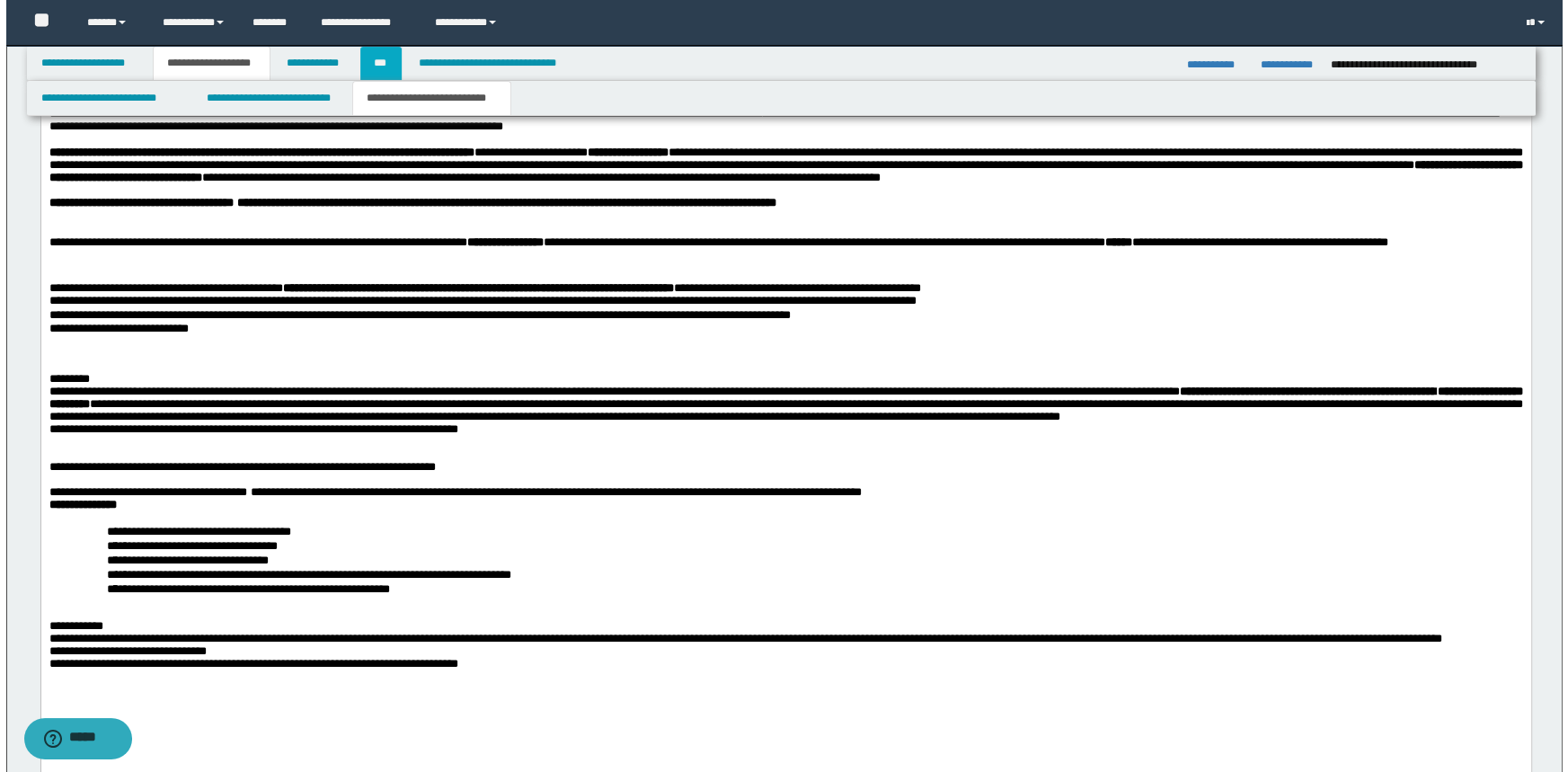 scroll, scrollTop: 0, scrollLeft: 0, axis: both 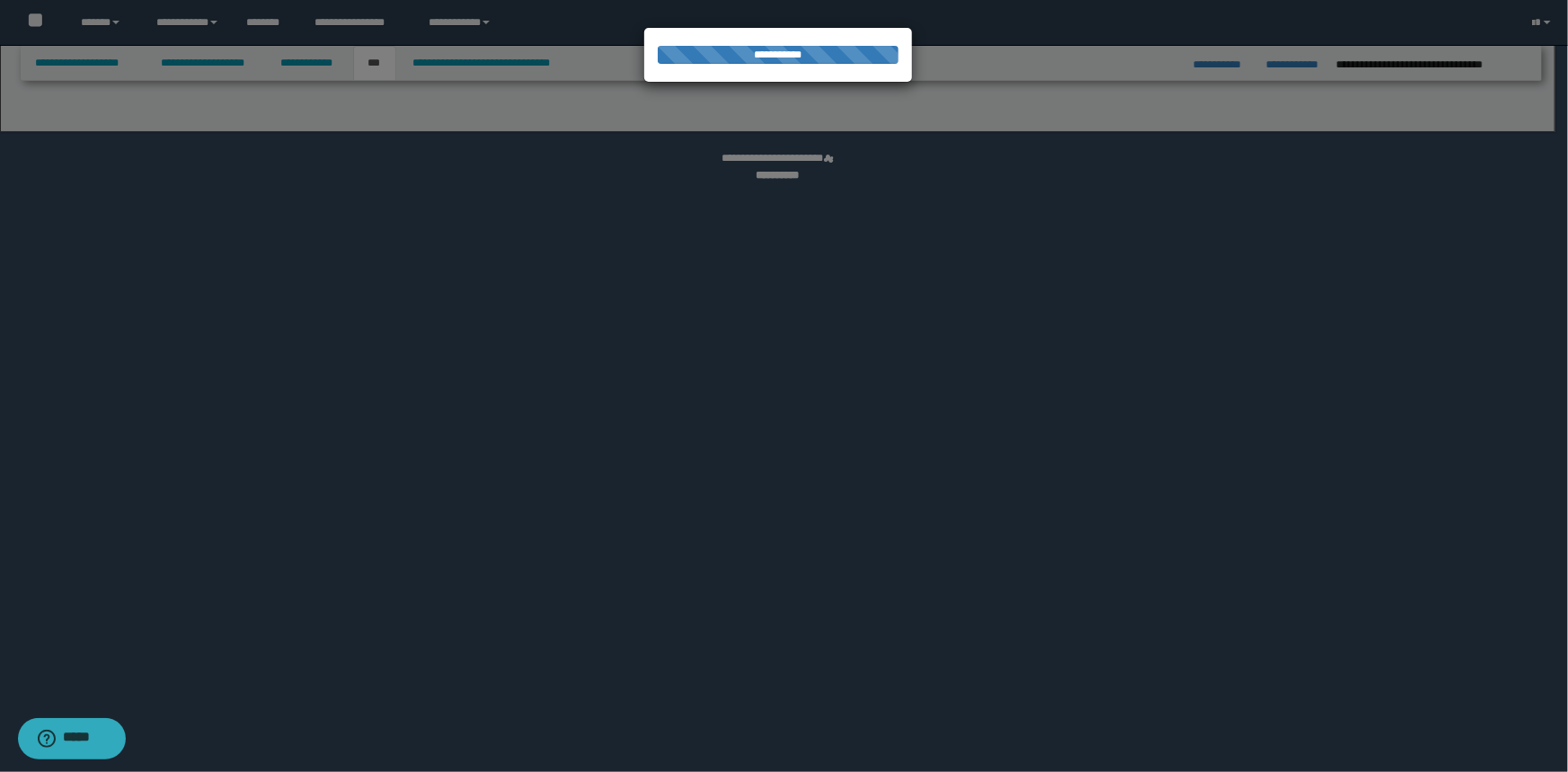 select on "*" 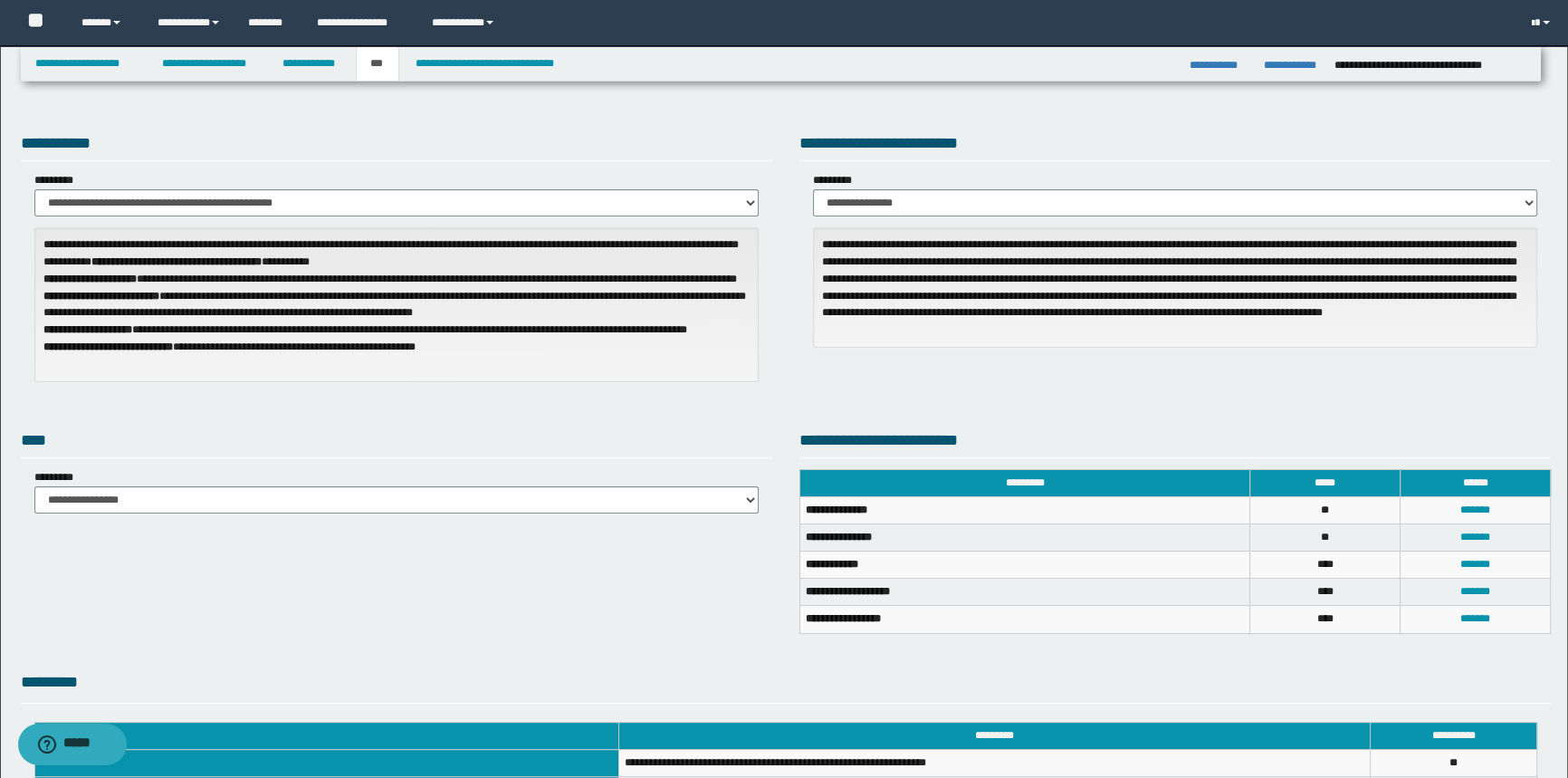 scroll, scrollTop: 0, scrollLeft: 0, axis: both 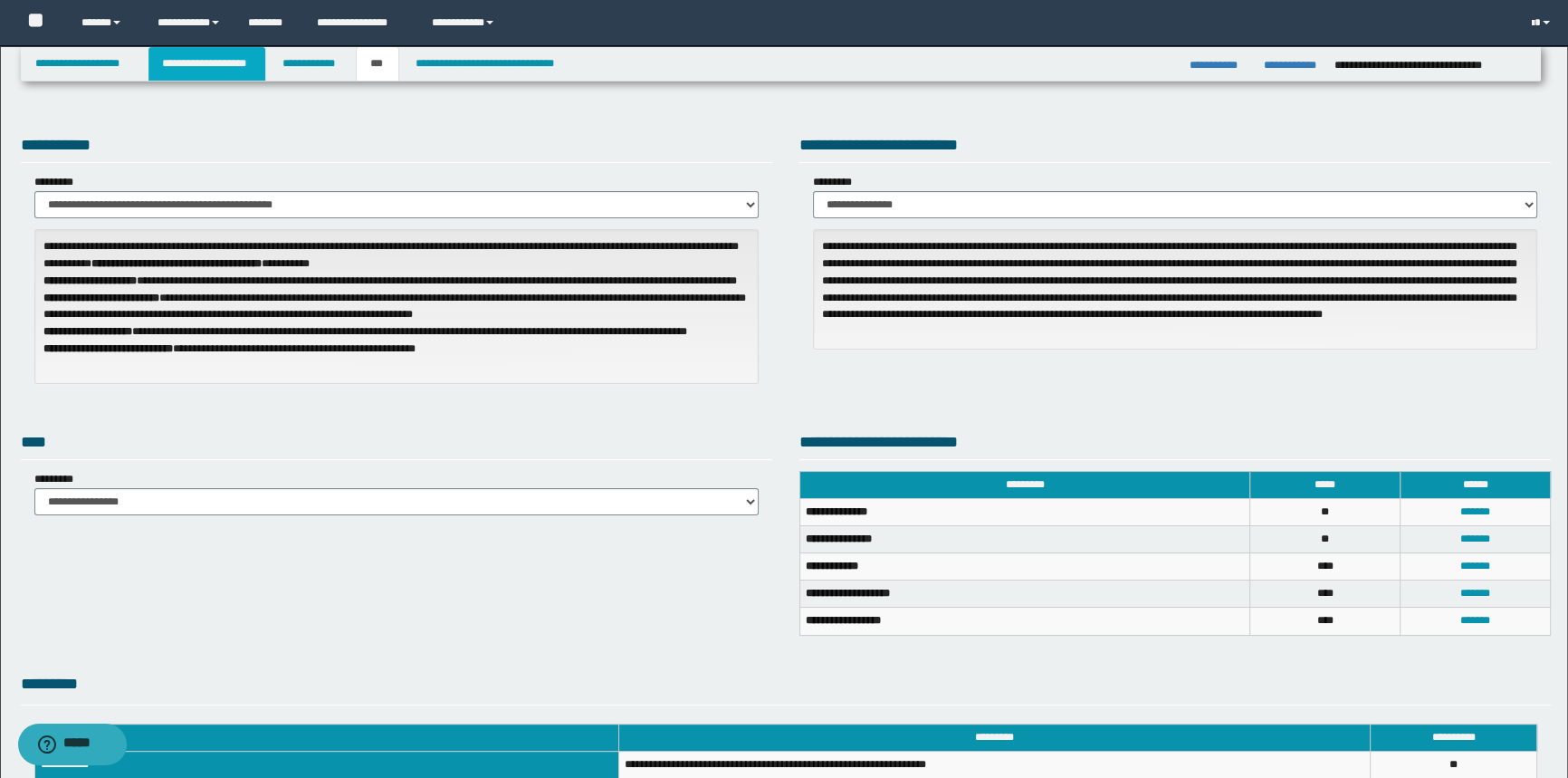 click on "**********" at bounding box center [206, 63] 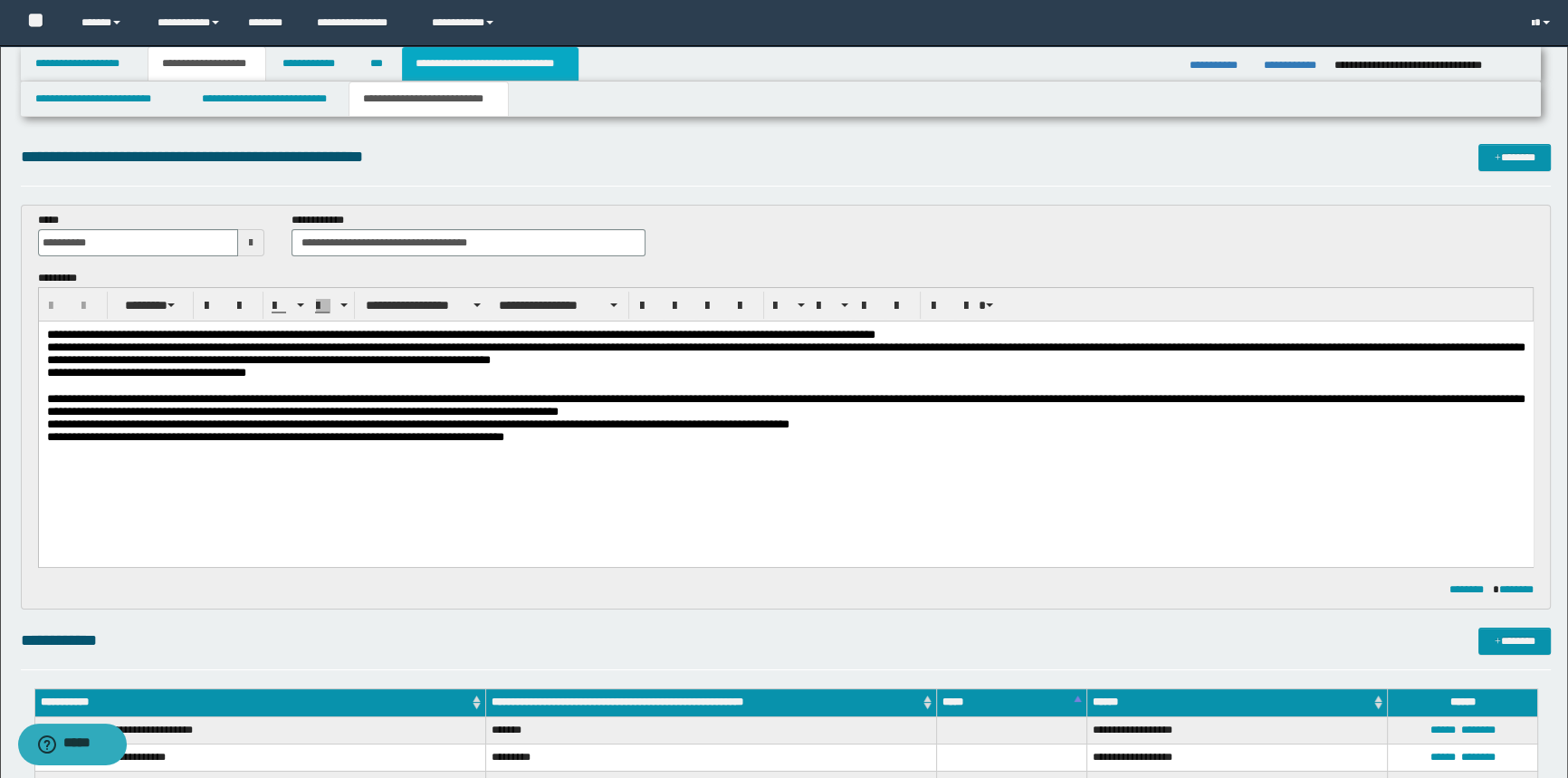 click on "**********" at bounding box center (490, 63) 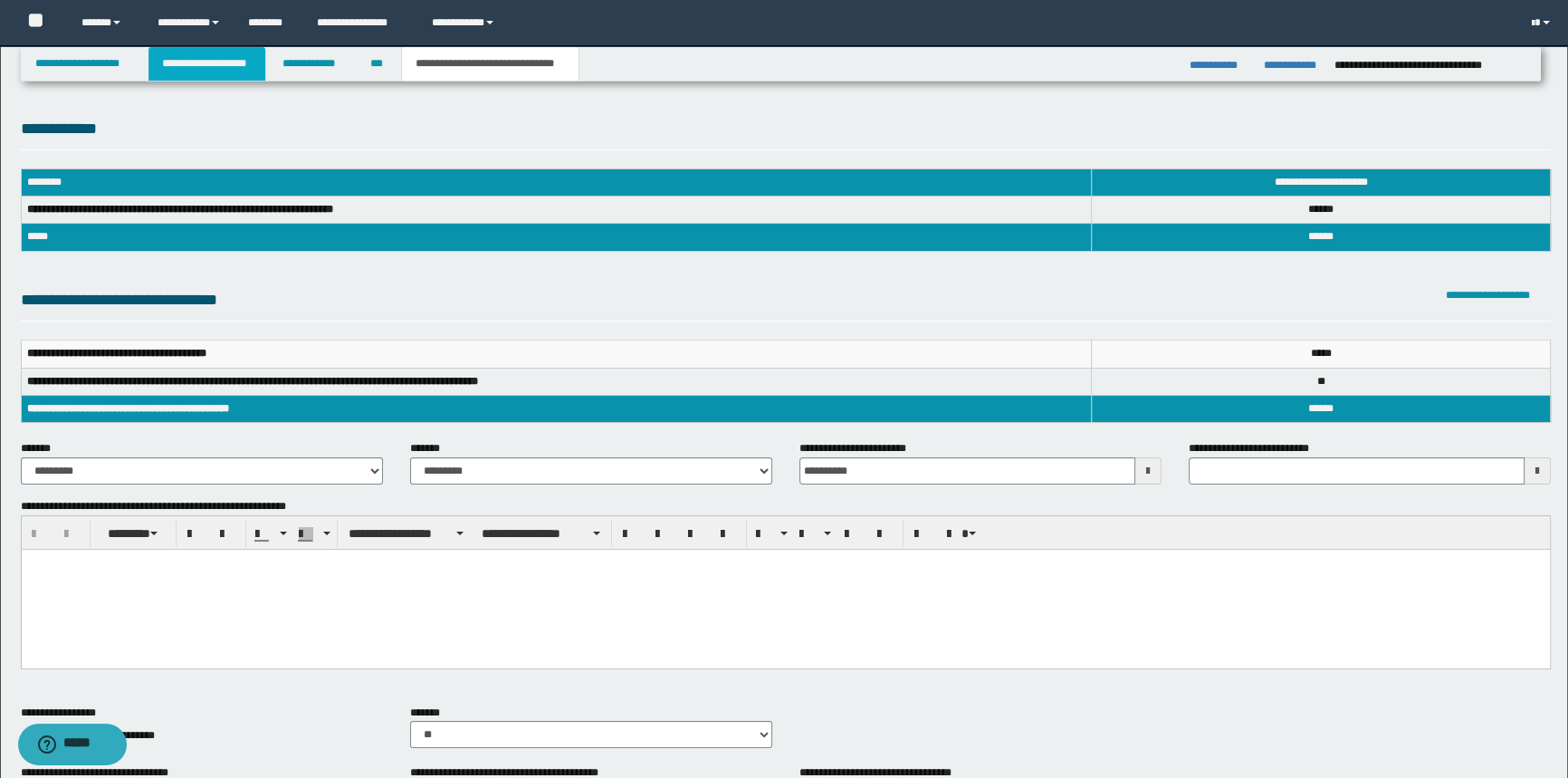 click on "**********" at bounding box center [206, 63] 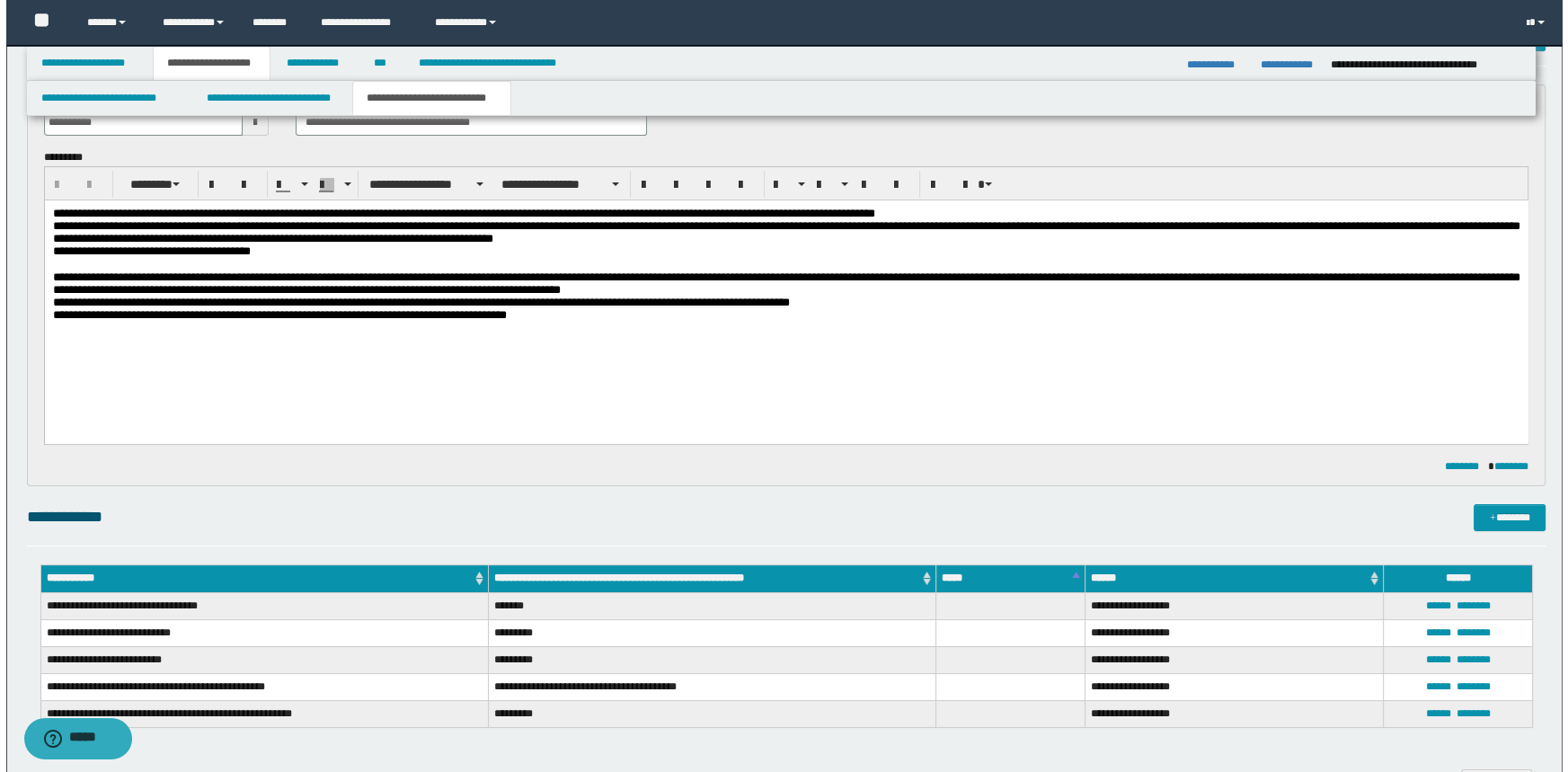 scroll, scrollTop: 244, scrollLeft: 0, axis: vertical 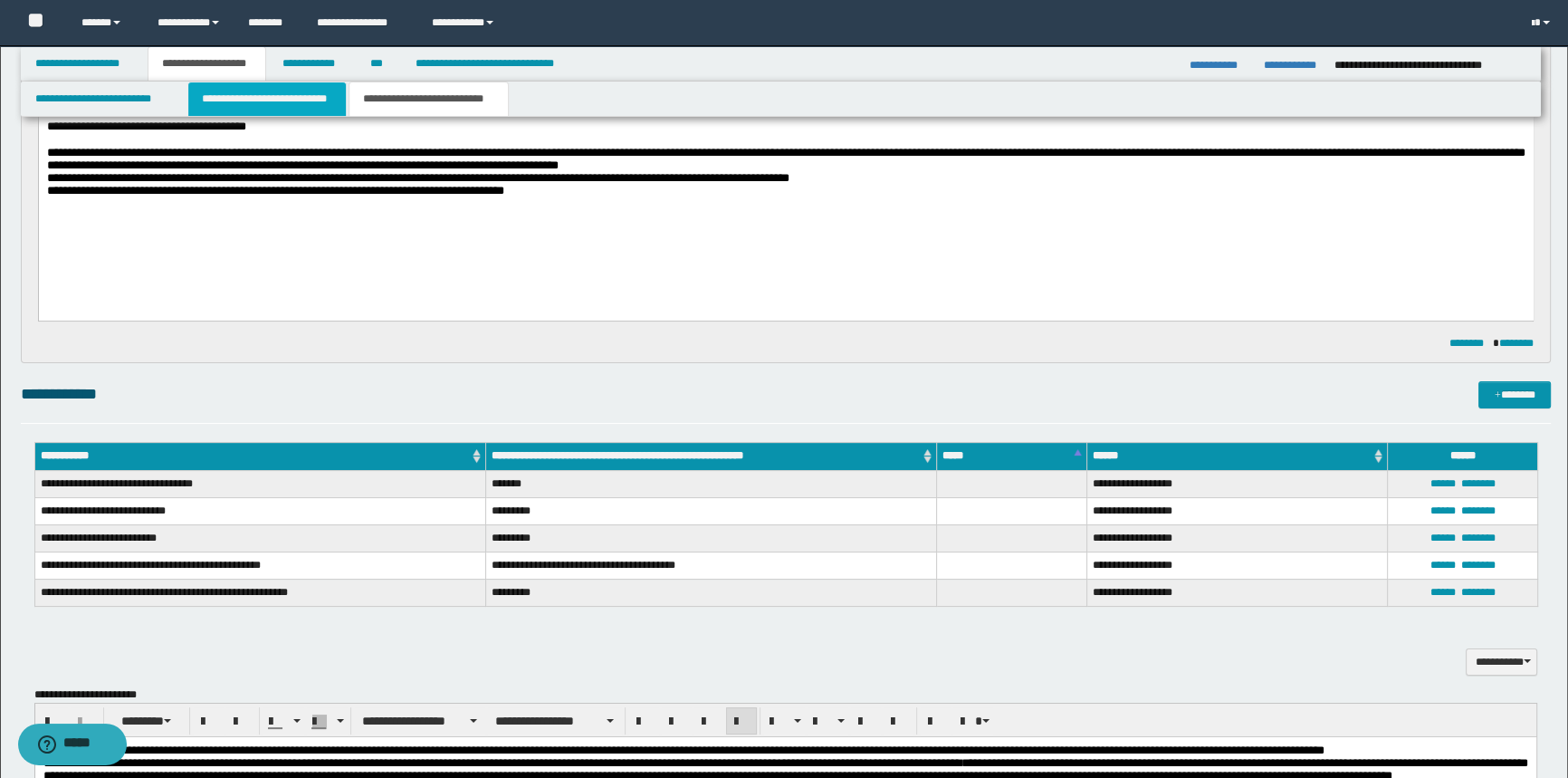 click on "**********" at bounding box center (266, 99) 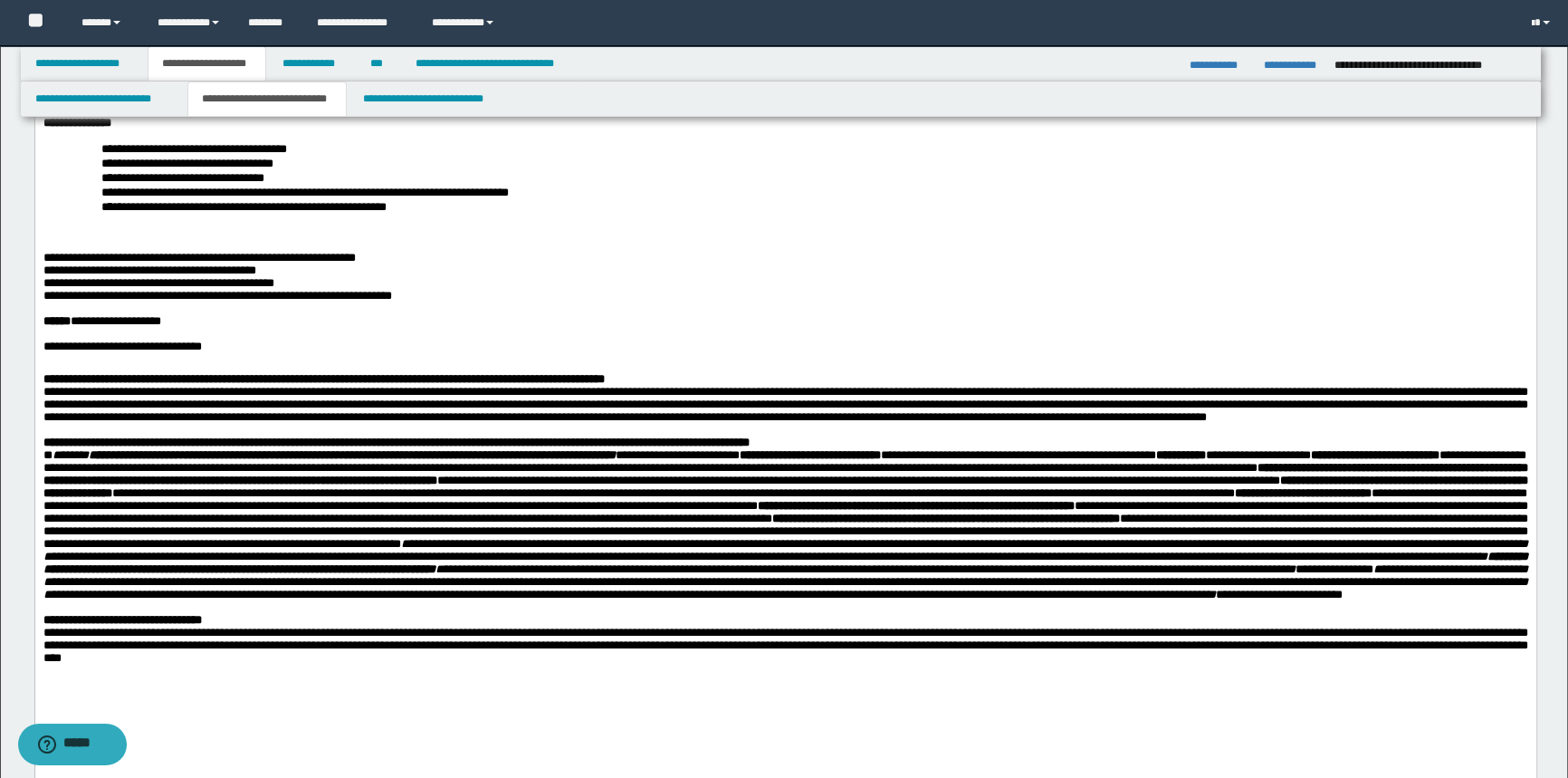 scroll, scrollTop: 329, scrollLeft: 0, axis: vertical 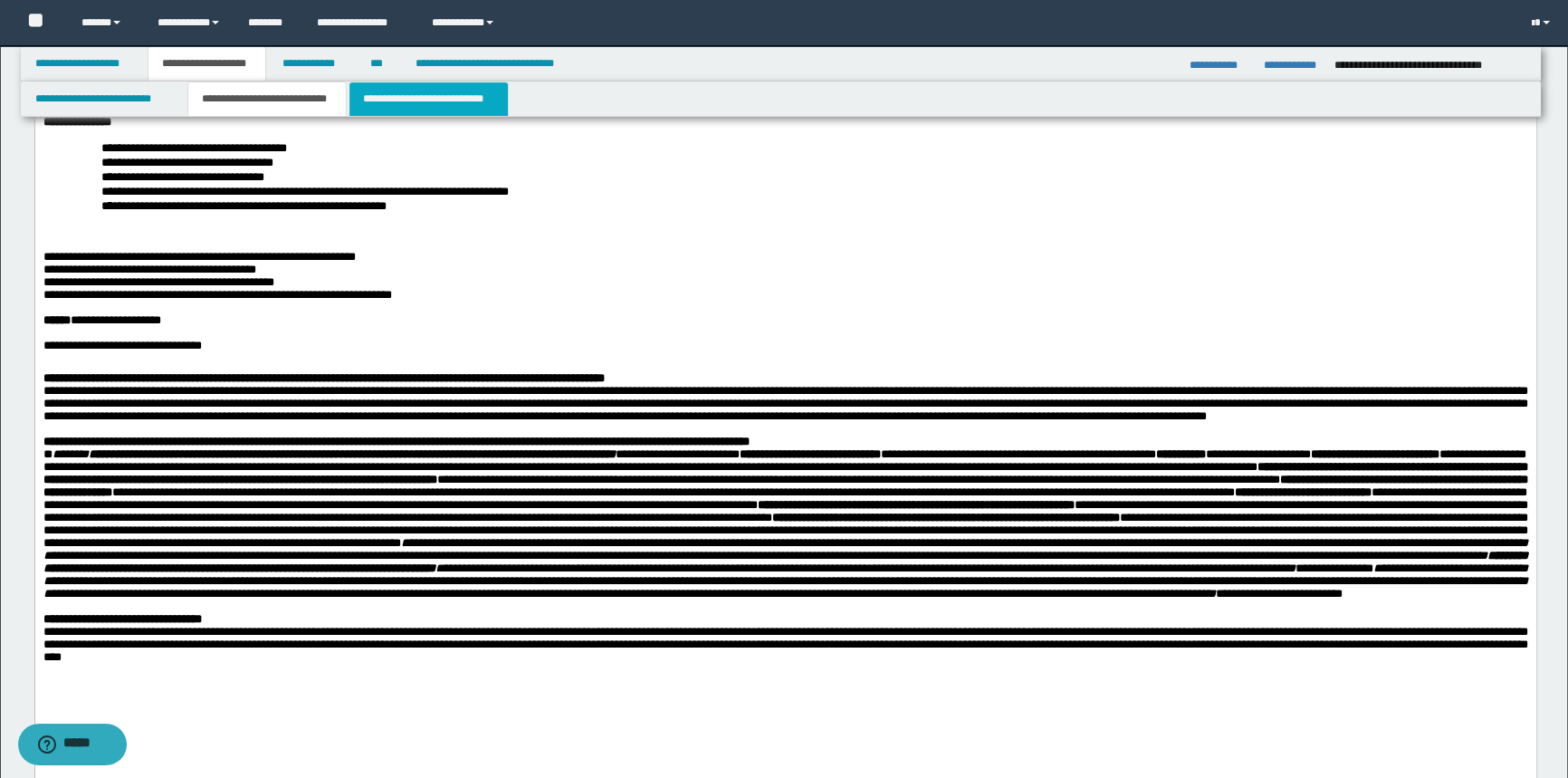 click on "**********" at bounding box center (428, 99) 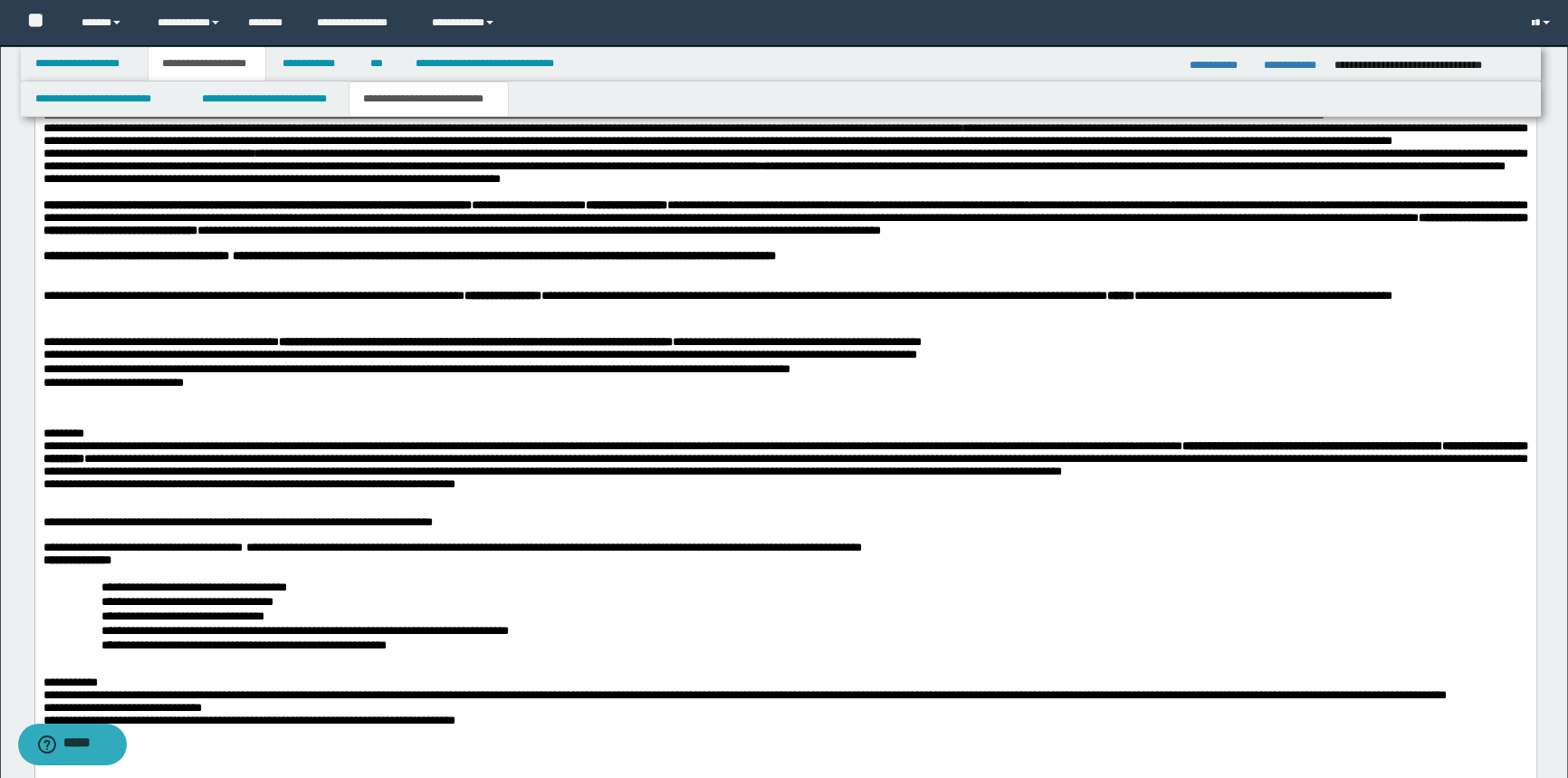scroll, scrollTop: 906, scrollLeft: 0, axis: vertical 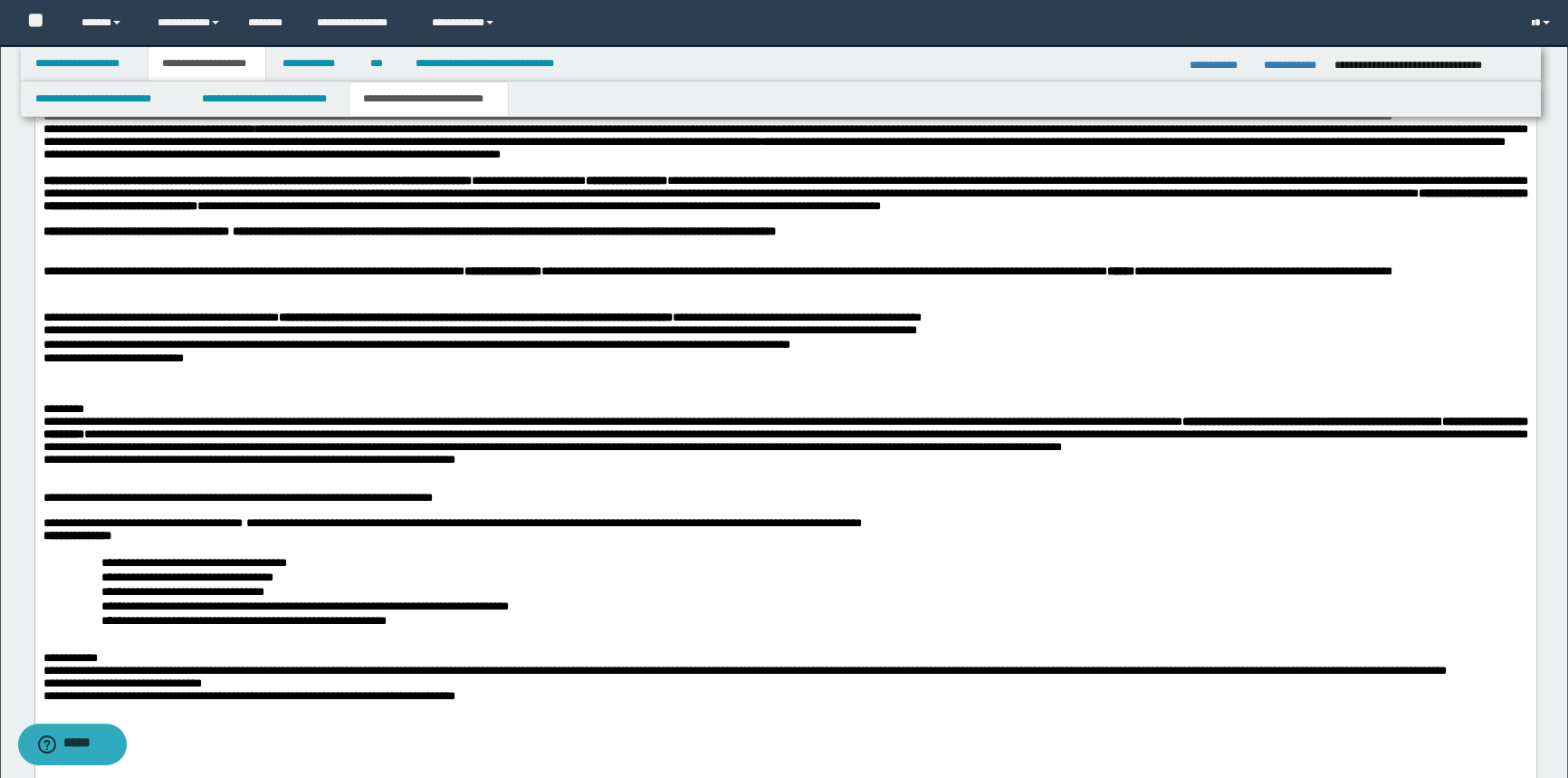 click on "**********" at bounding box center (785, 331) 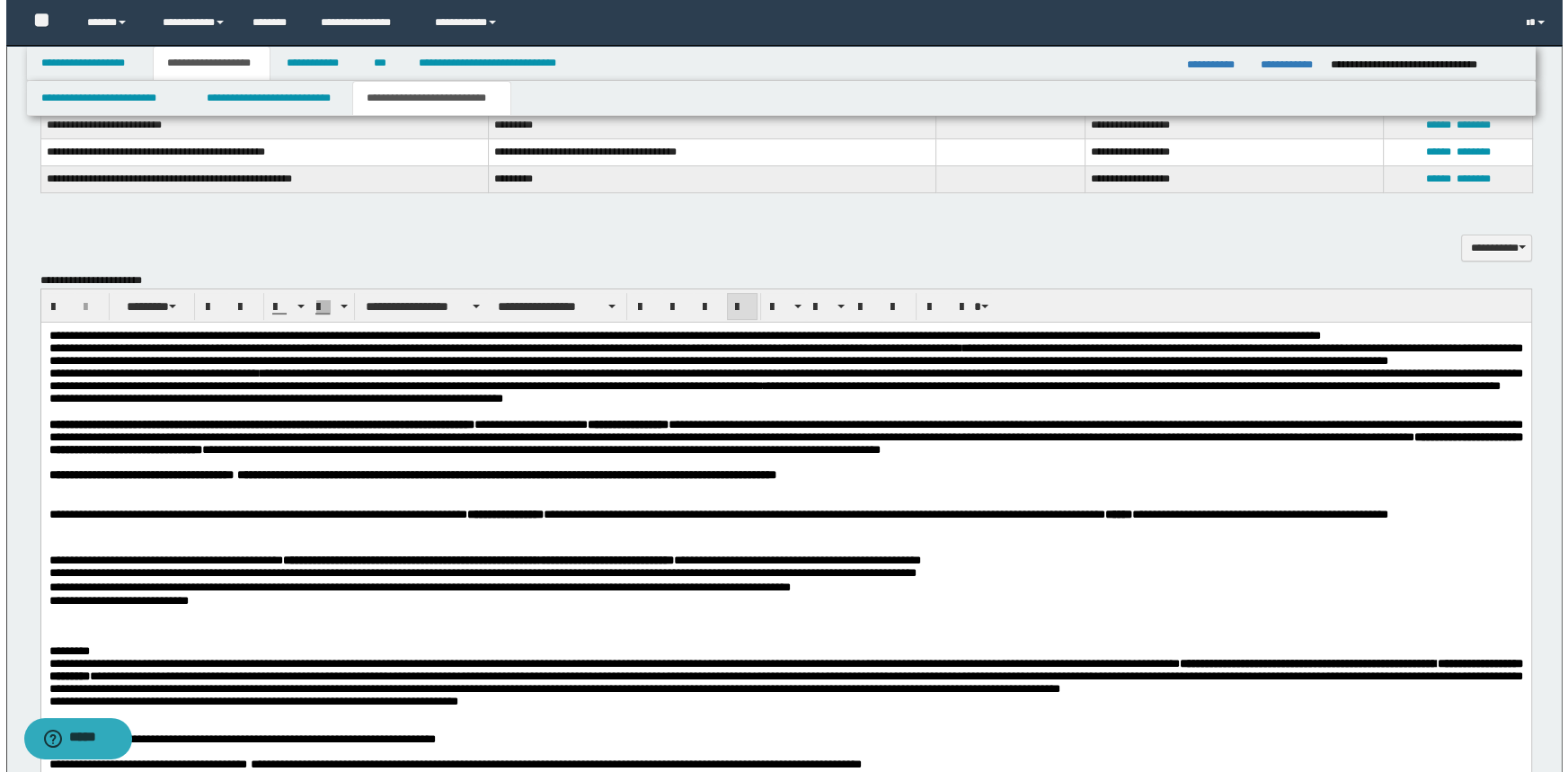 scroll, scrollTop: 899, scrollLeft: 0, axis: vertical 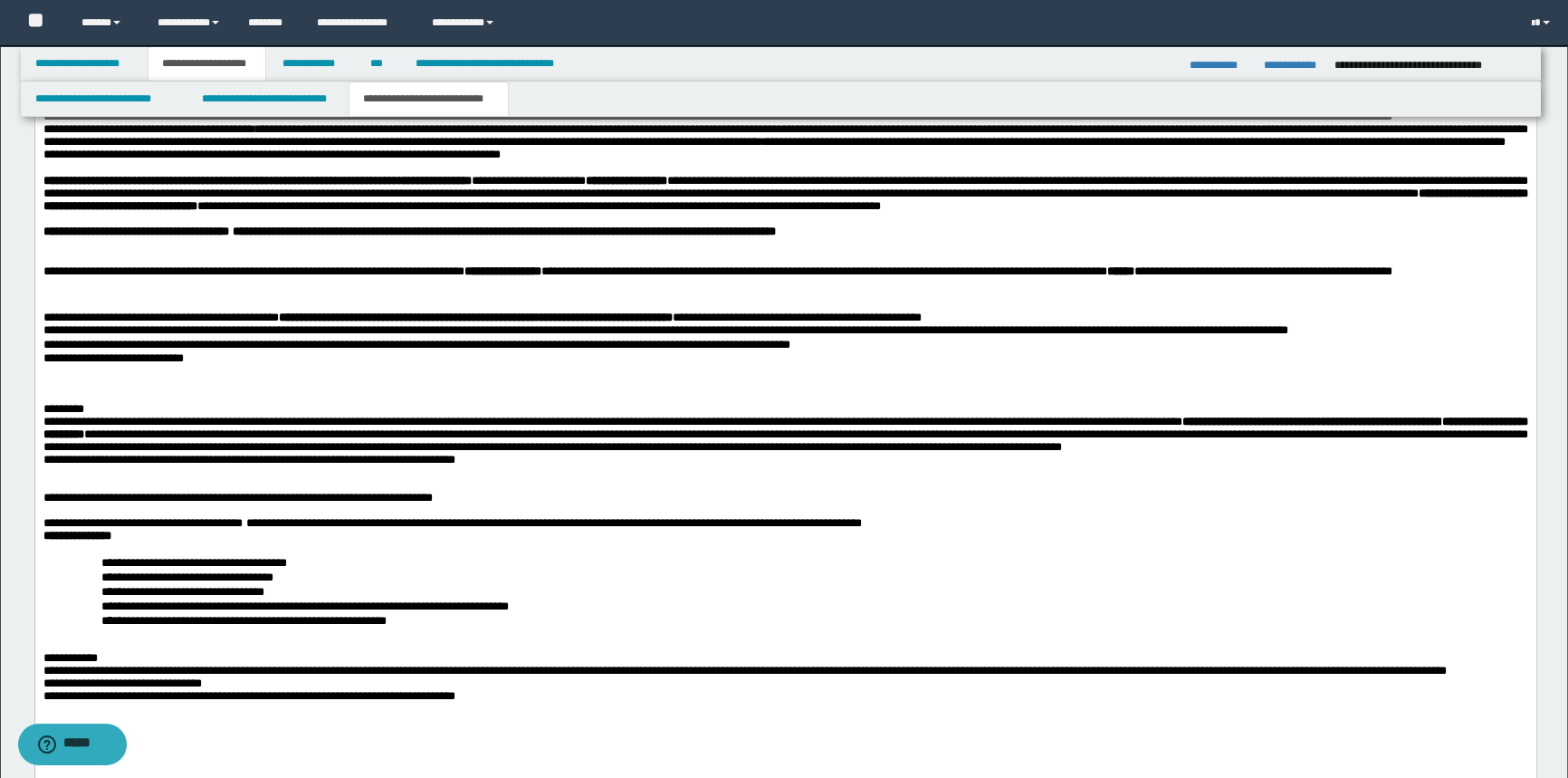 click on "**********" at bounding box center [785, 331] 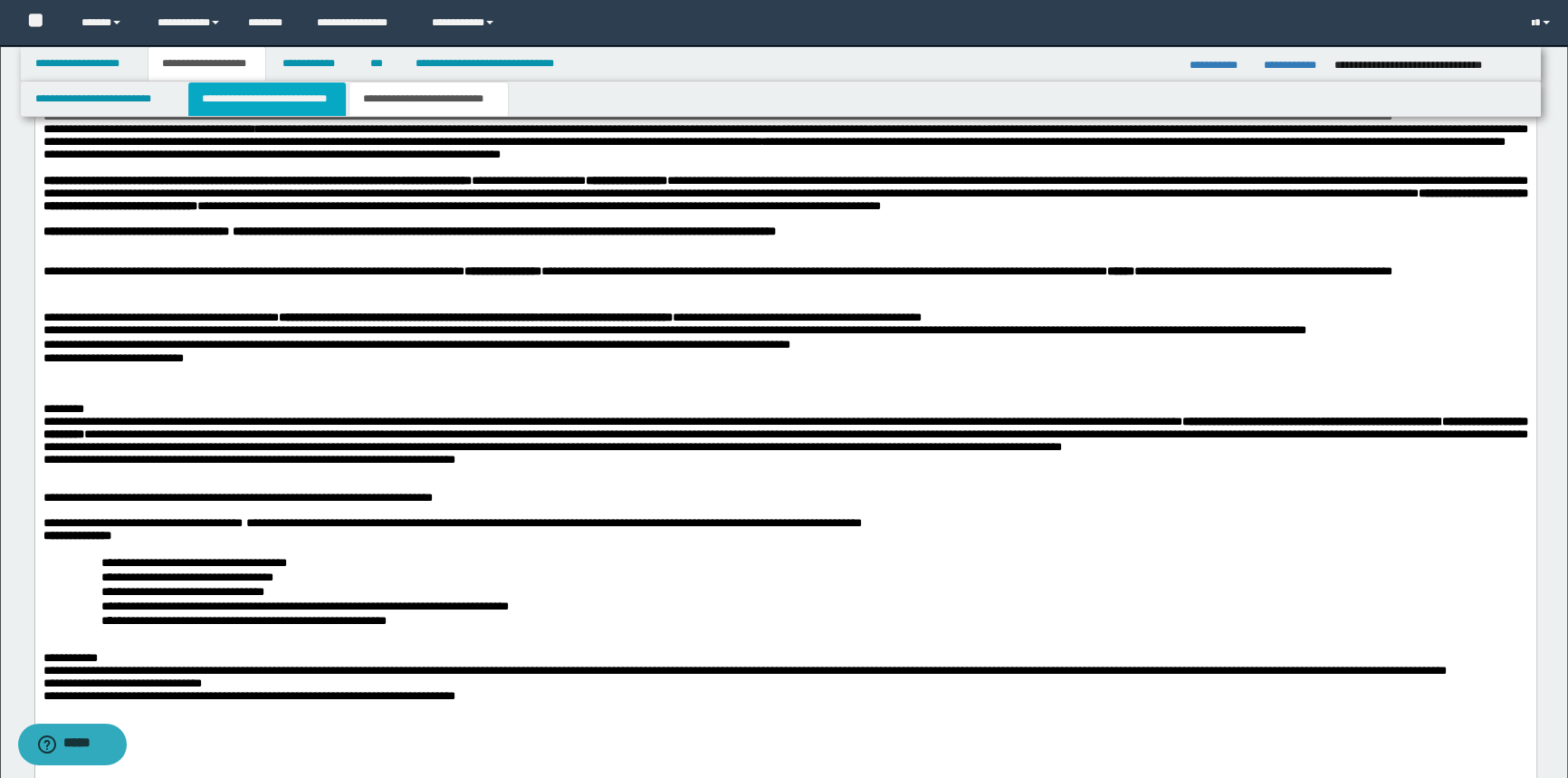 click on "**********" at bounding box center (266, 99) 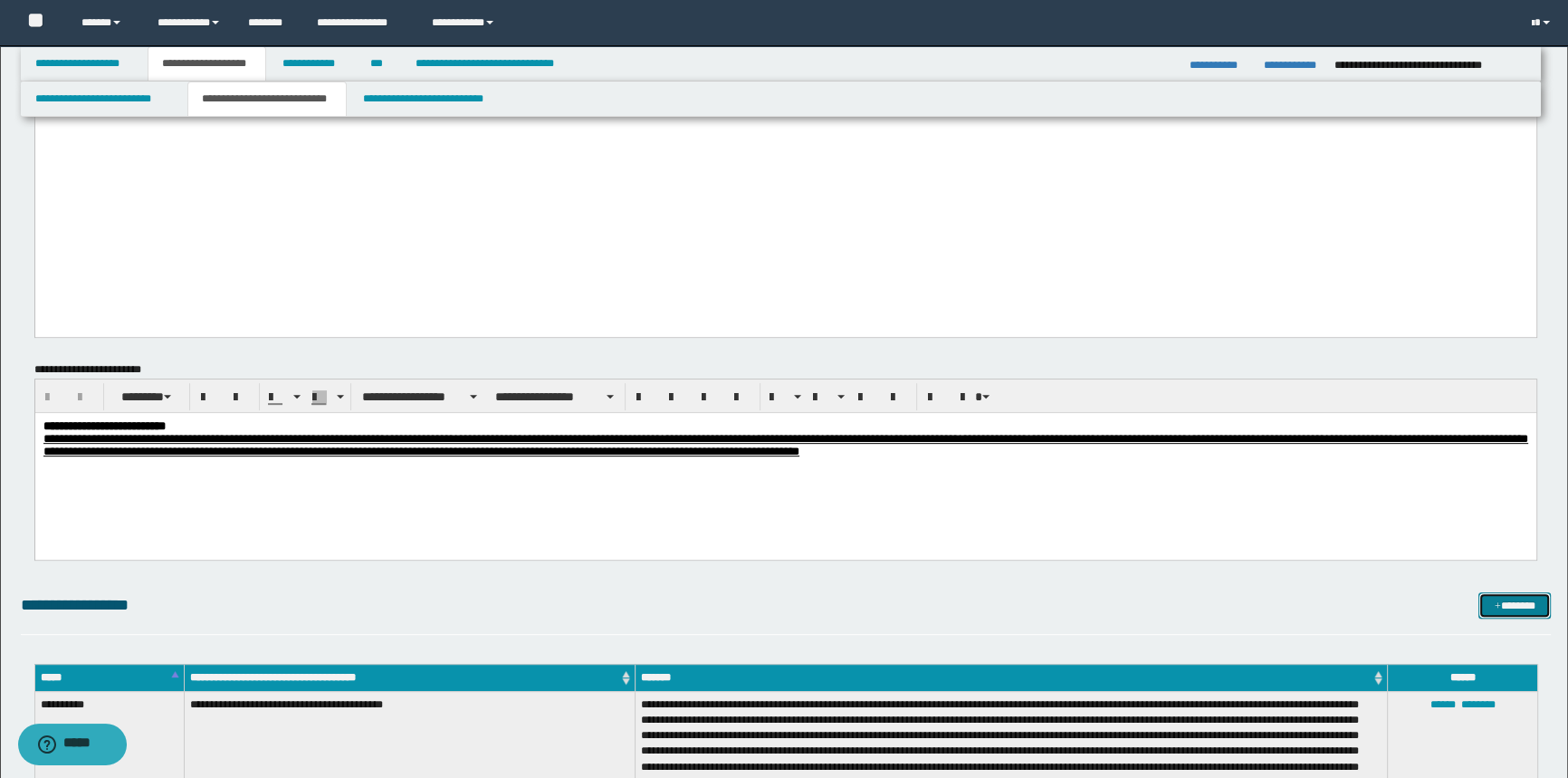 click on "*******" at bounding box center [1515, 606] 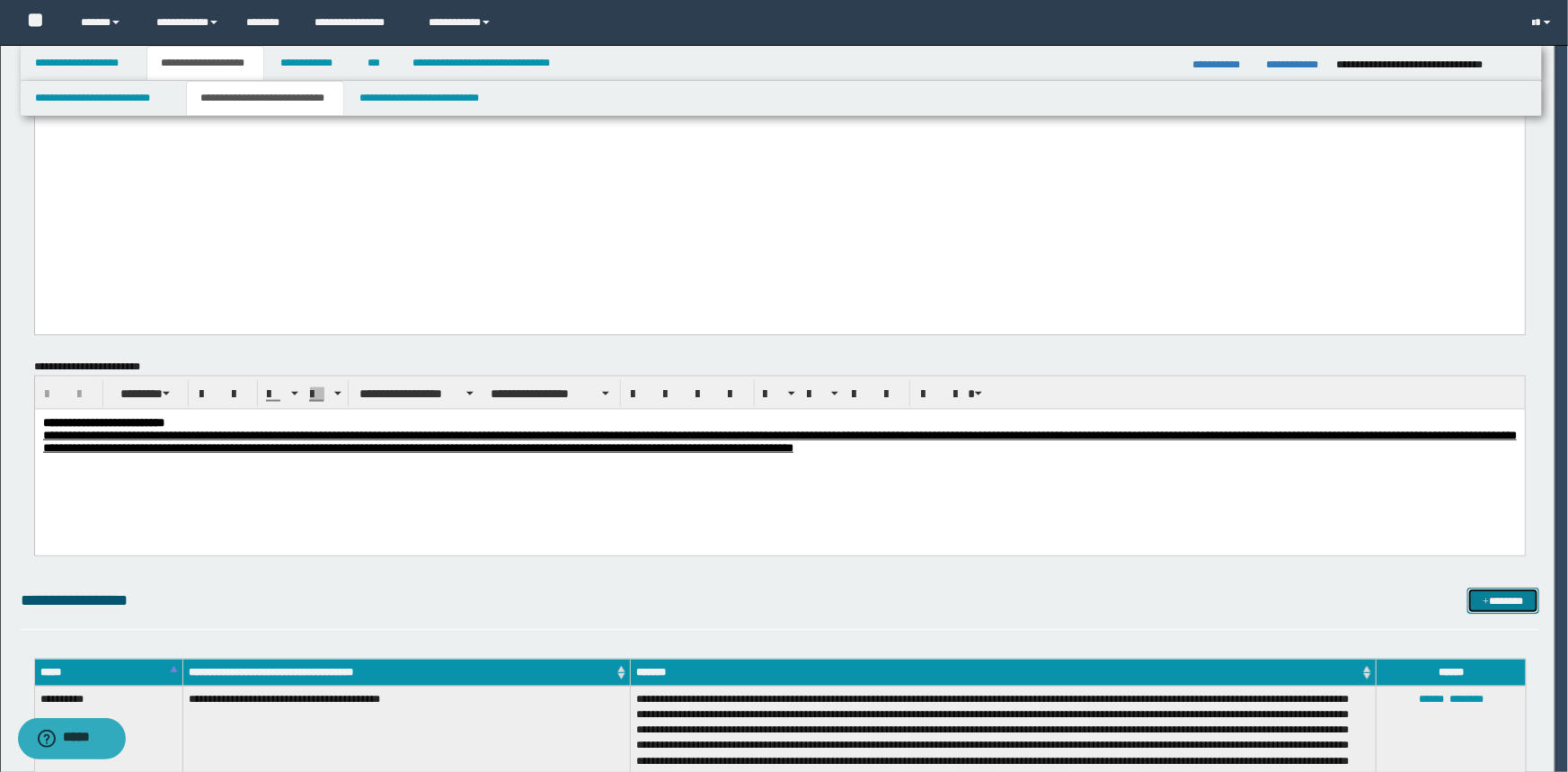 scroll, scrollTop: 0, scrollLeft: 0, axis: both 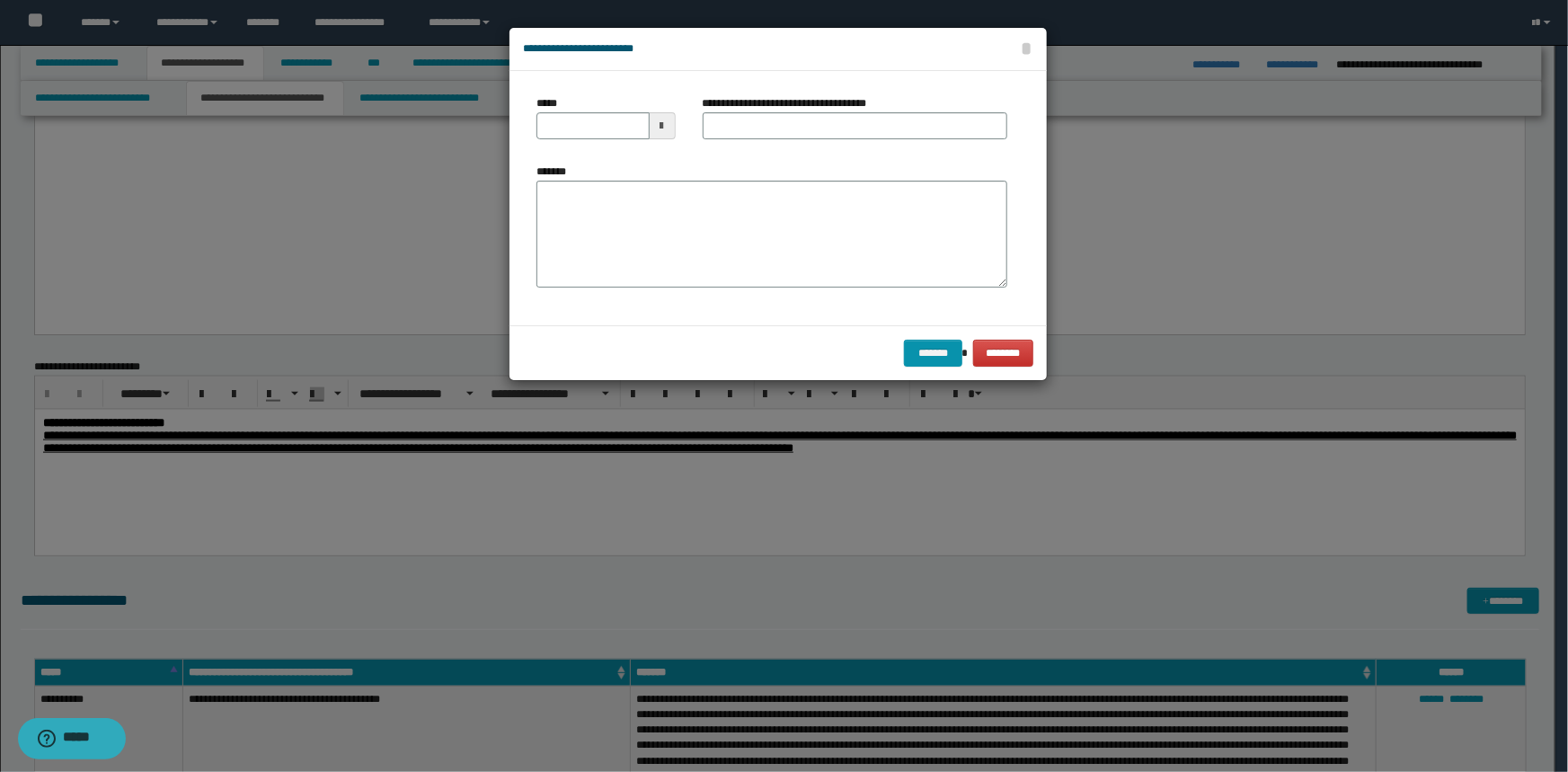 click at bounding box center [662, 126] 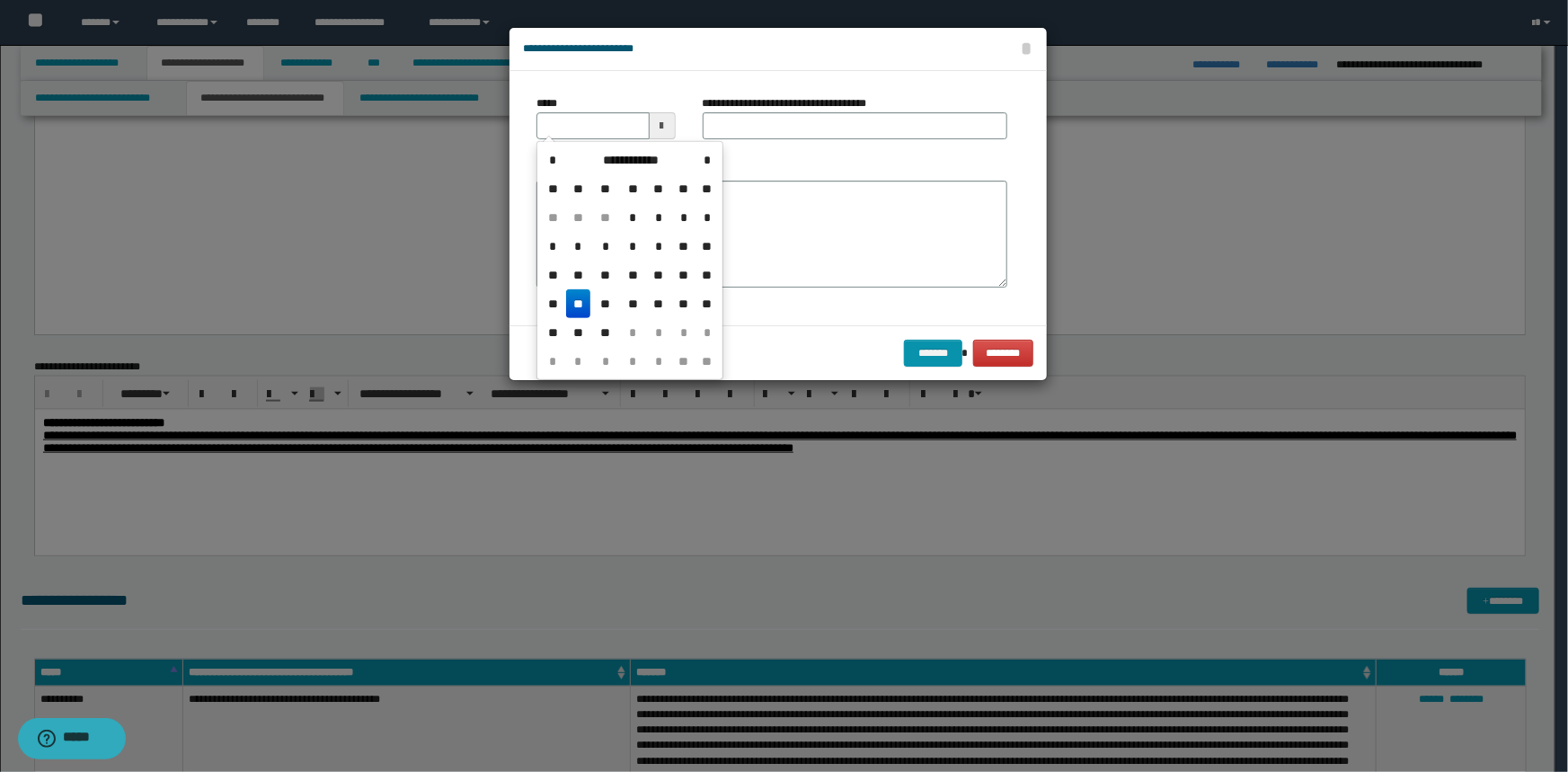 click on "**********" at bounding box center [631, 160] 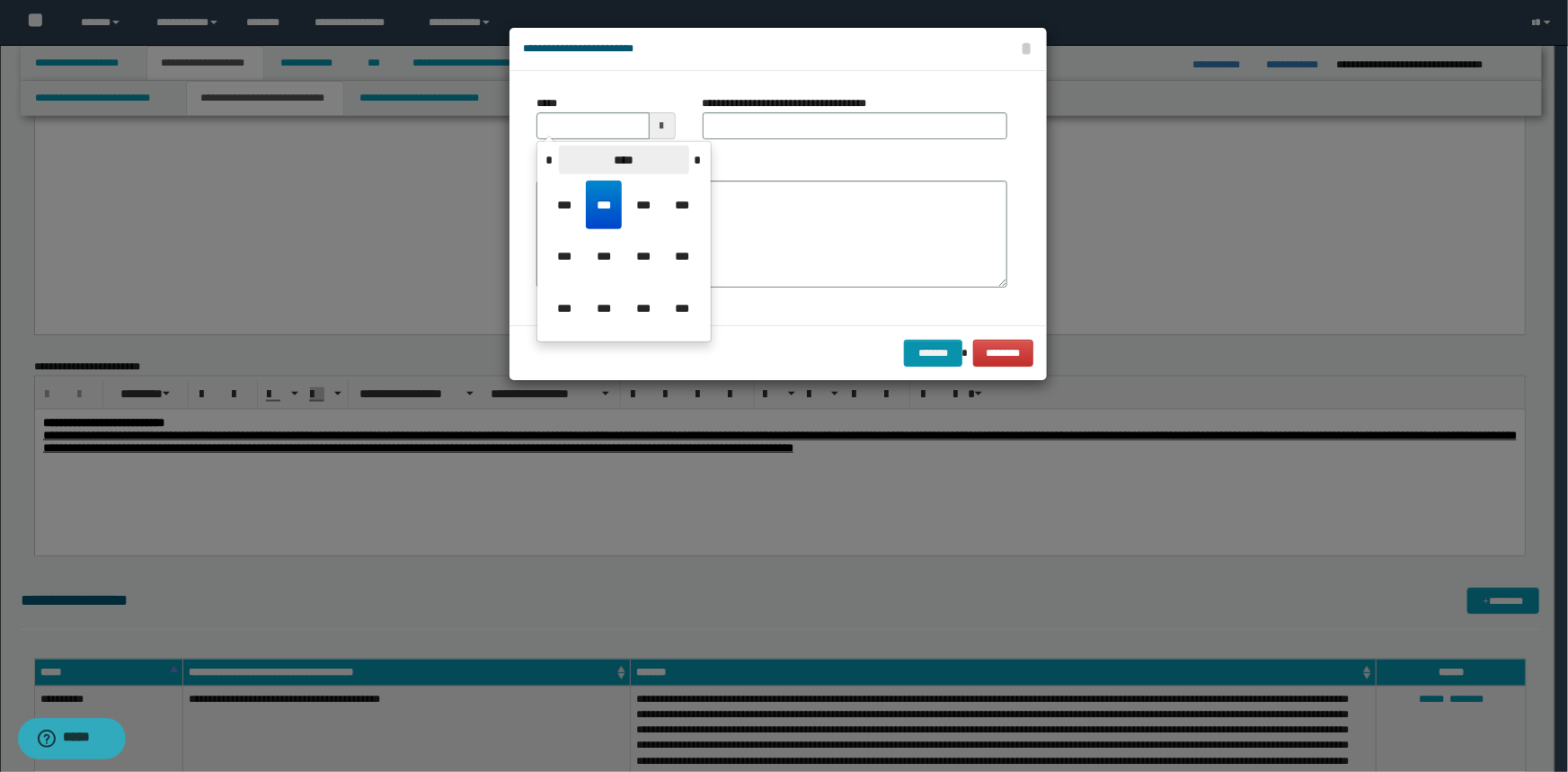 click on "****" at bounding box center [624, 160] 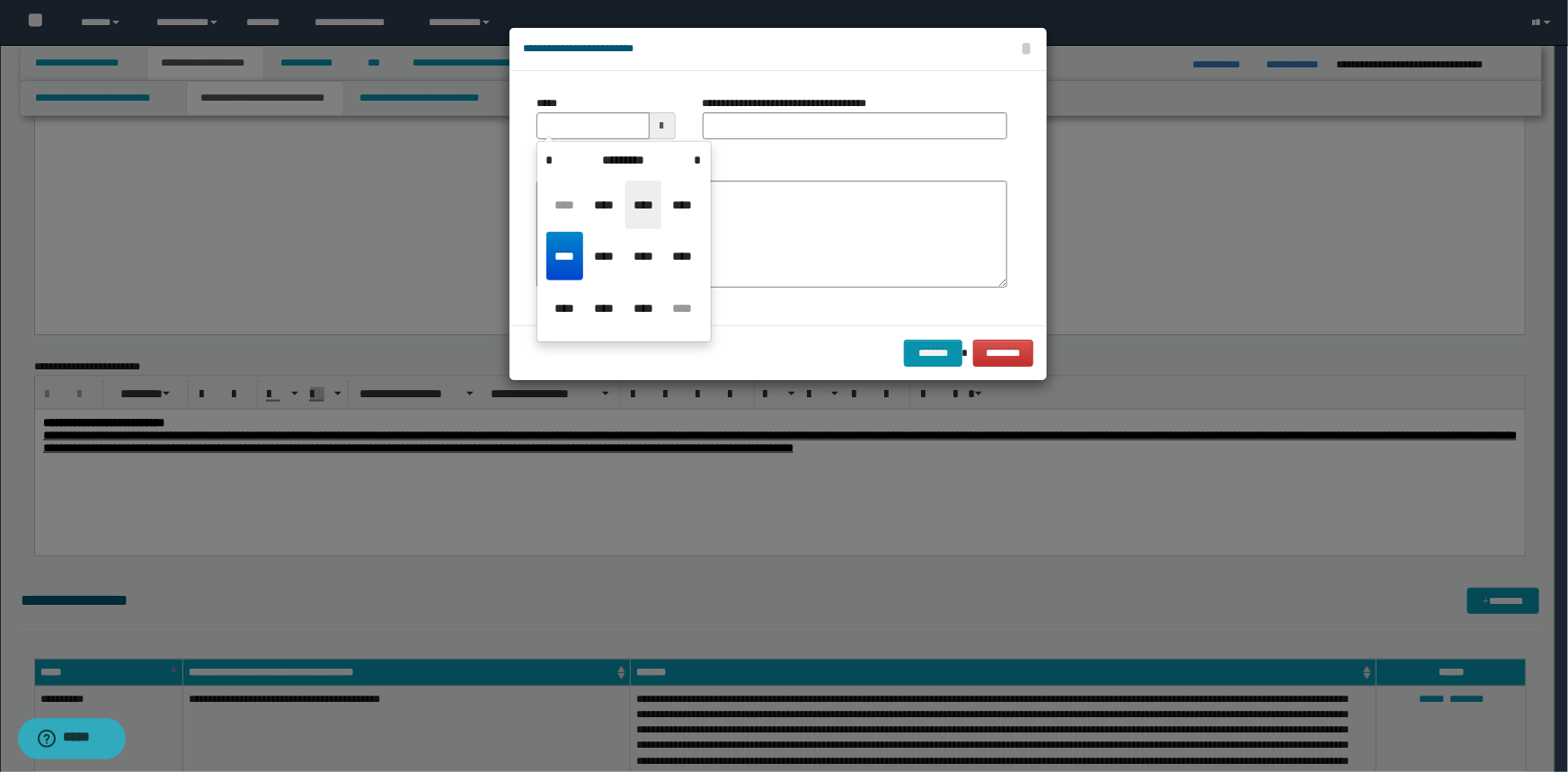click on "****" at bounding box center (643, 205) 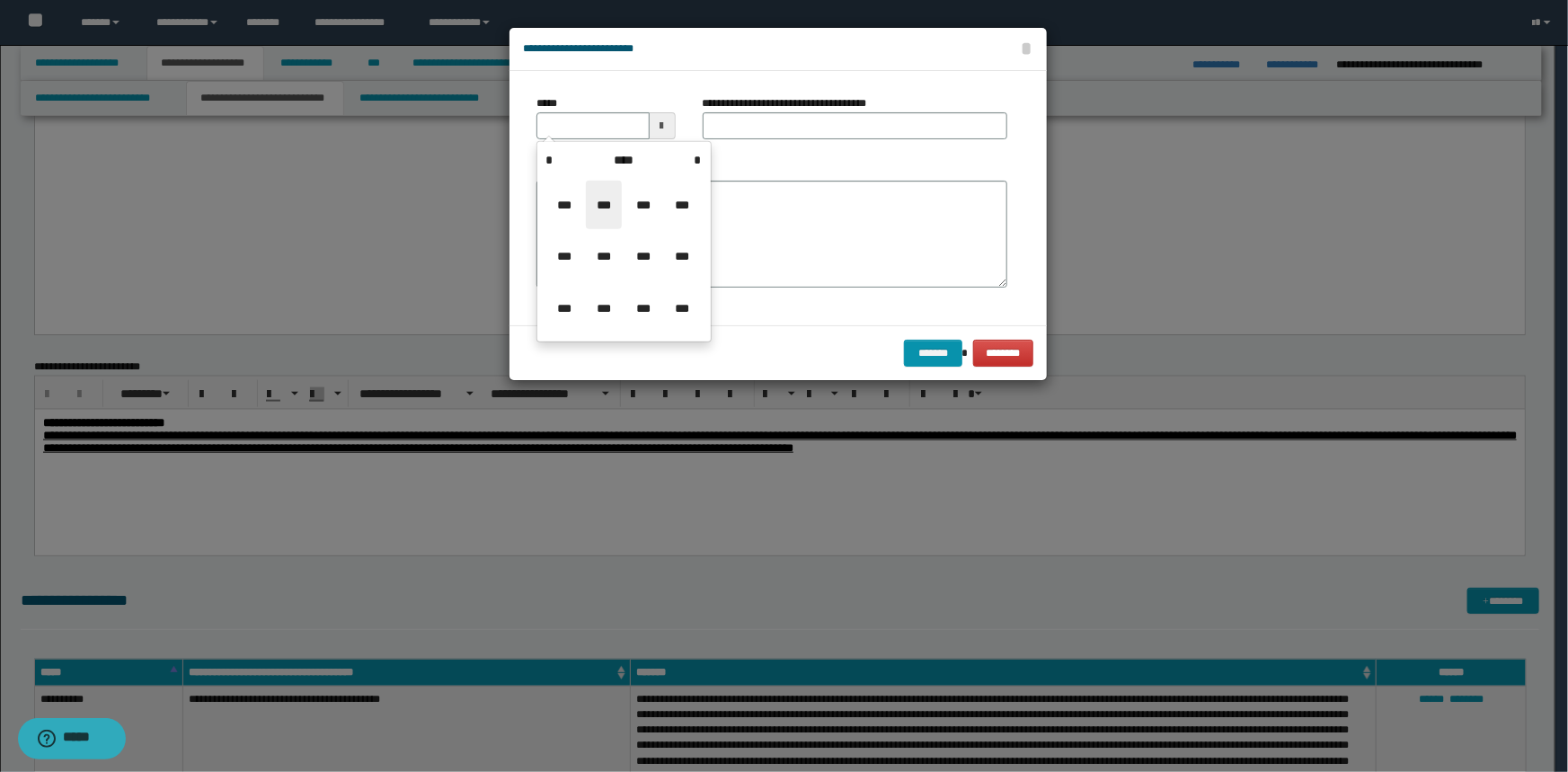 click on "***" at bounding box center [604, 205] 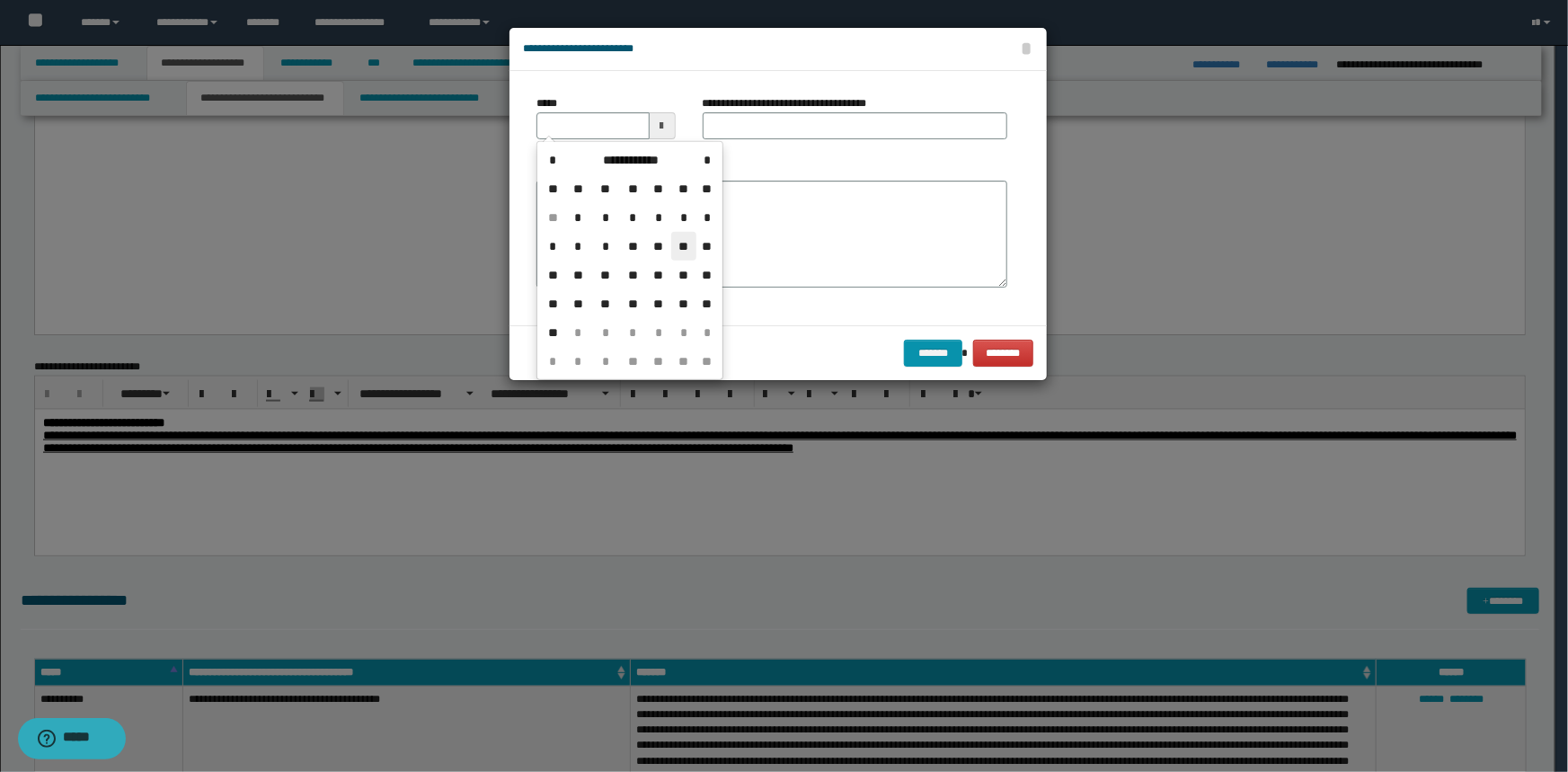 click on "**" at bounding box center [684, 246] 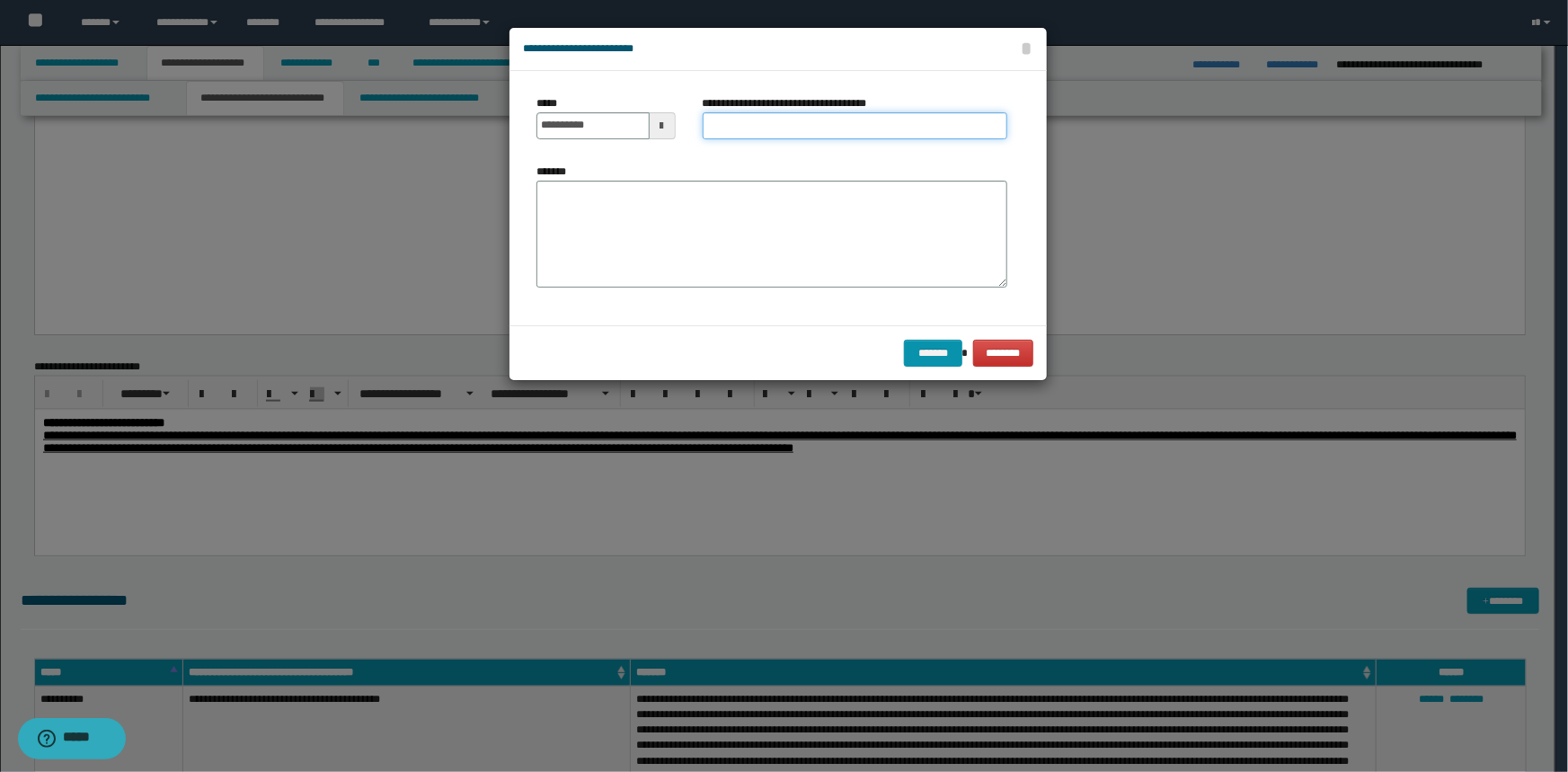 click on "**********" at bounding box center [855, 126] 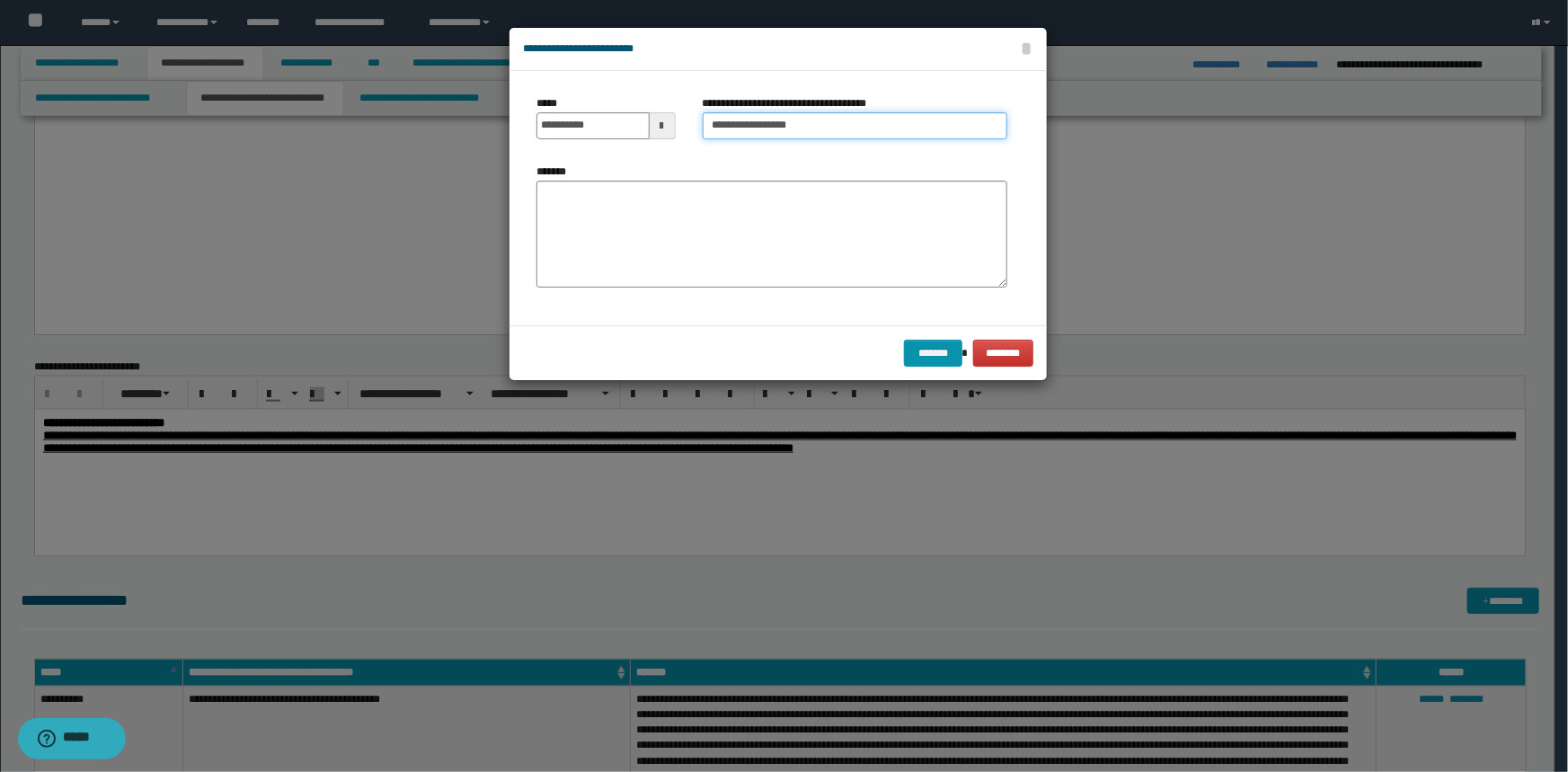 type on "**********" 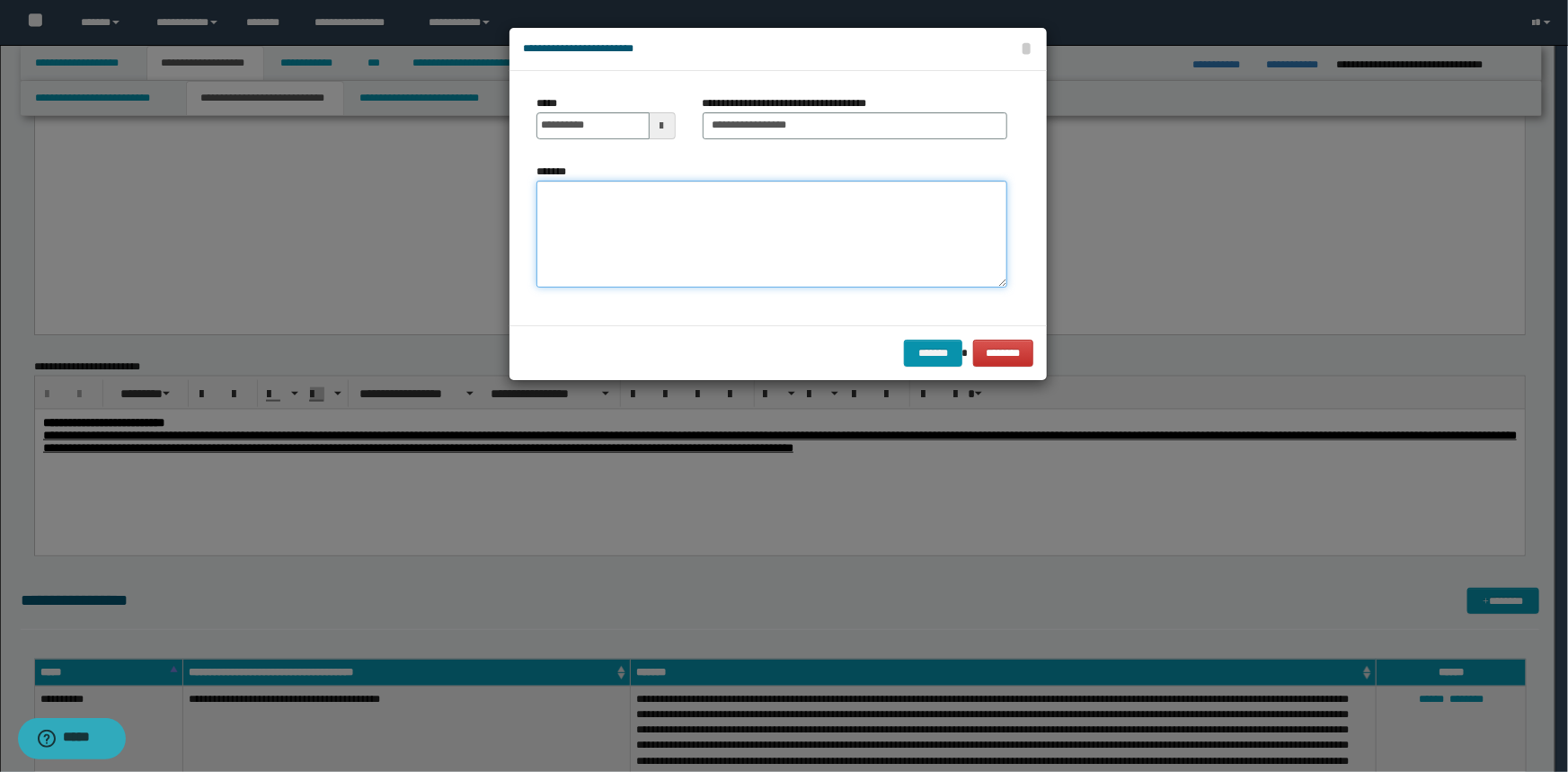 click on "*******" at bounding box center (772, 235) 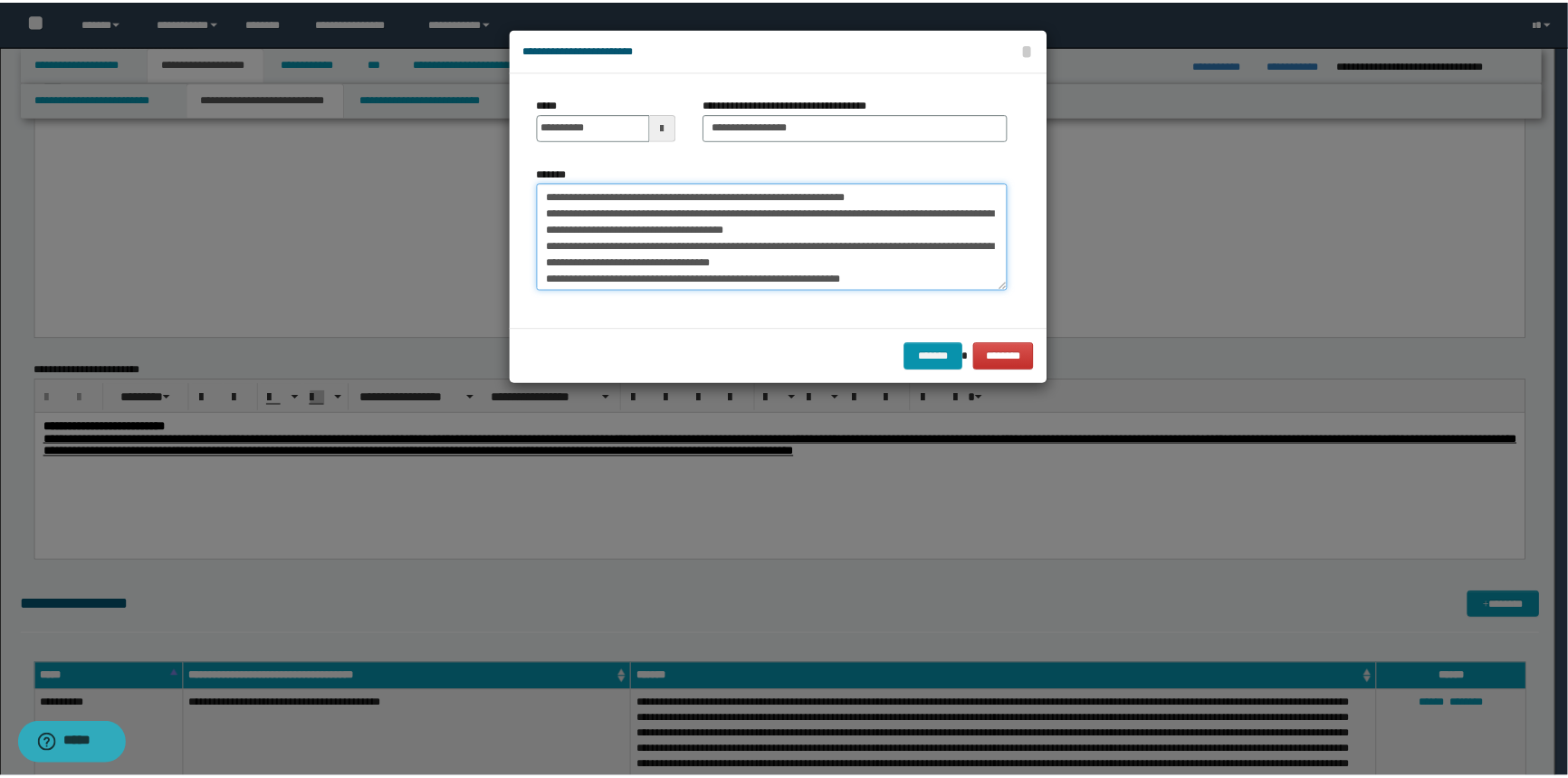 scroll, scrollTop: 0, scrollLeft: 0, axis: both 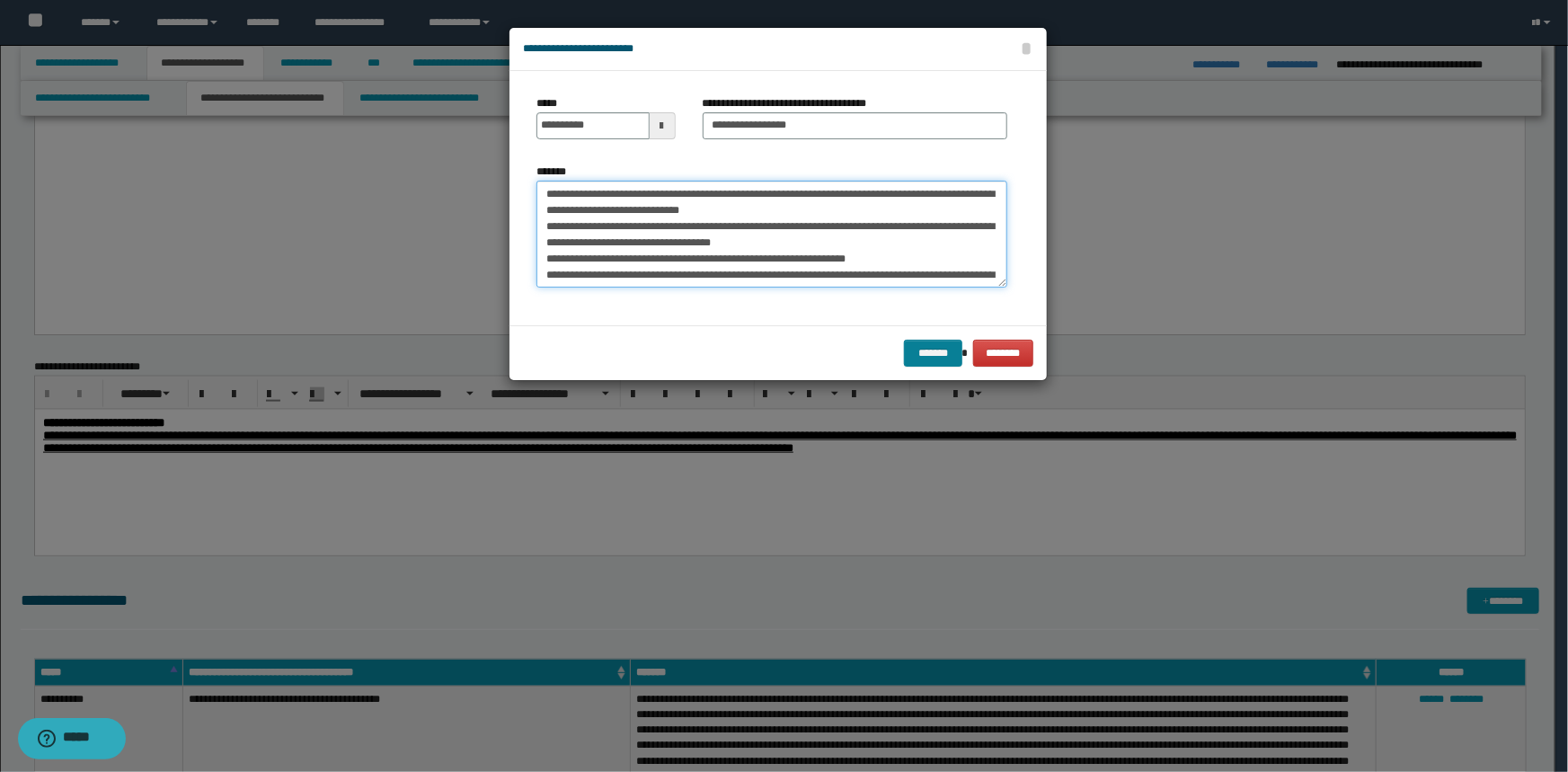 type on "**********" 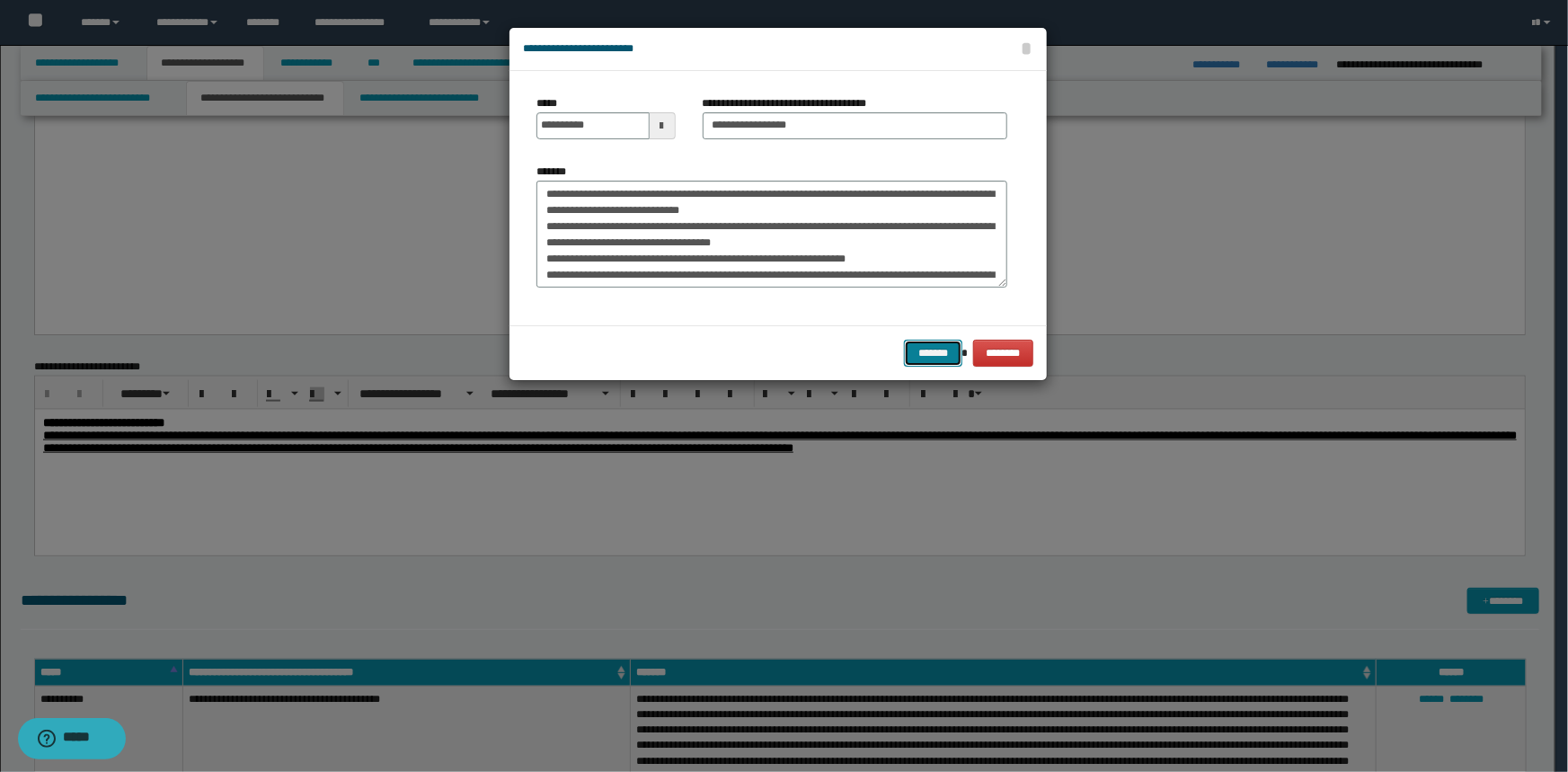 click on "*******" at bounding box center [933, 353] 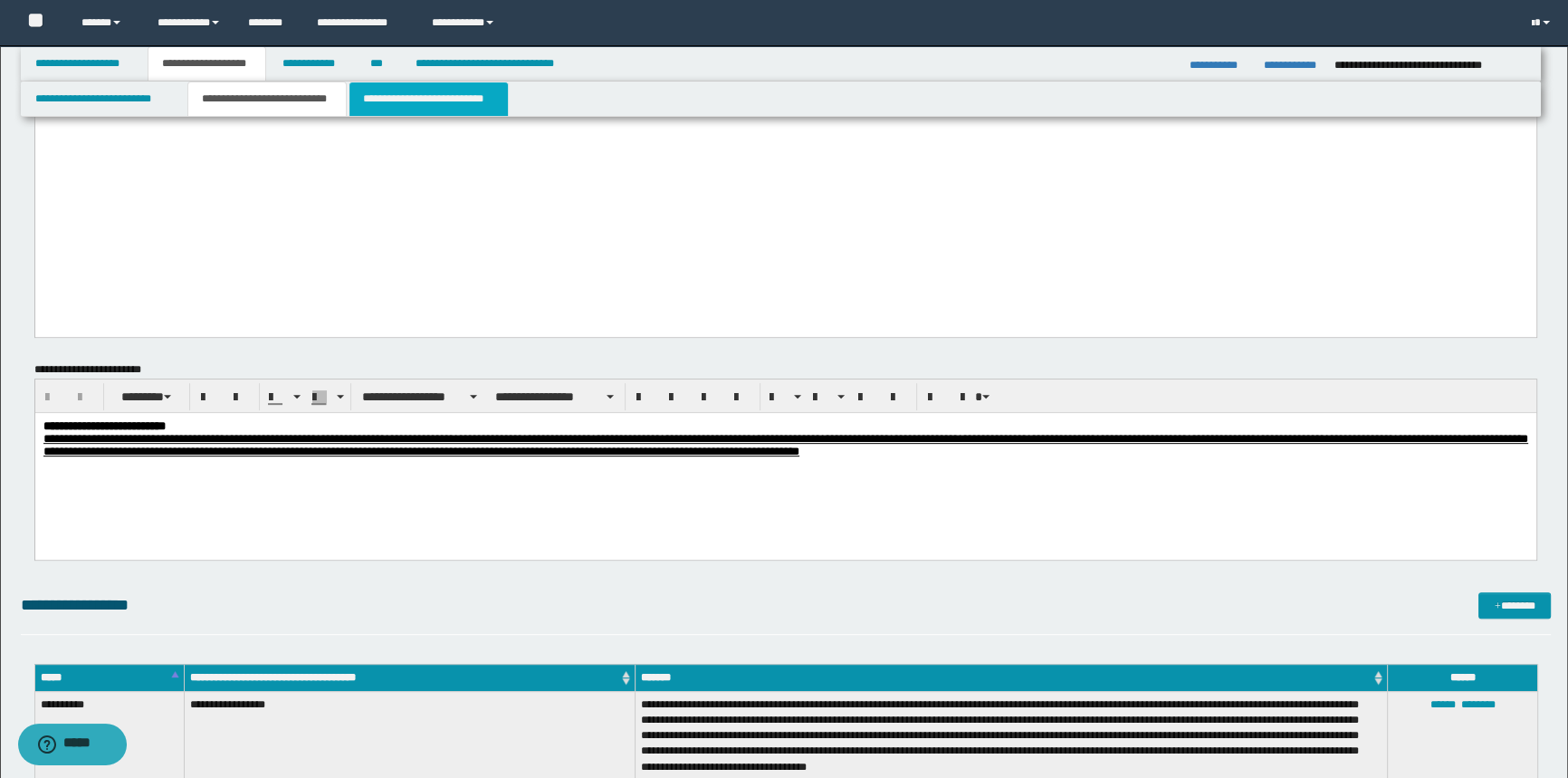 click on "**********" at bounding box center (428, 99) 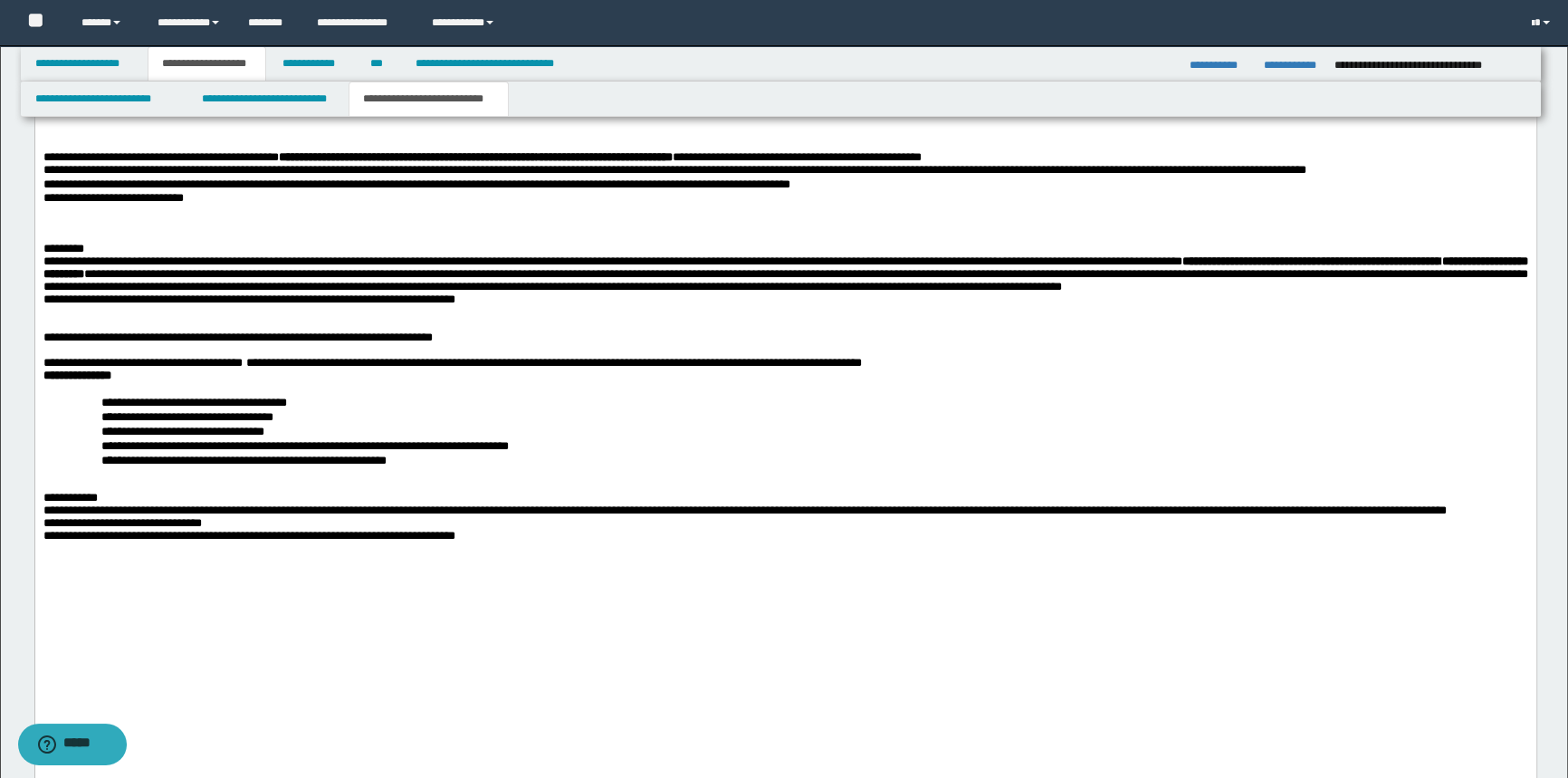 scroll, scrollTop: 1070, scrollLeft: 0, axis: vertical 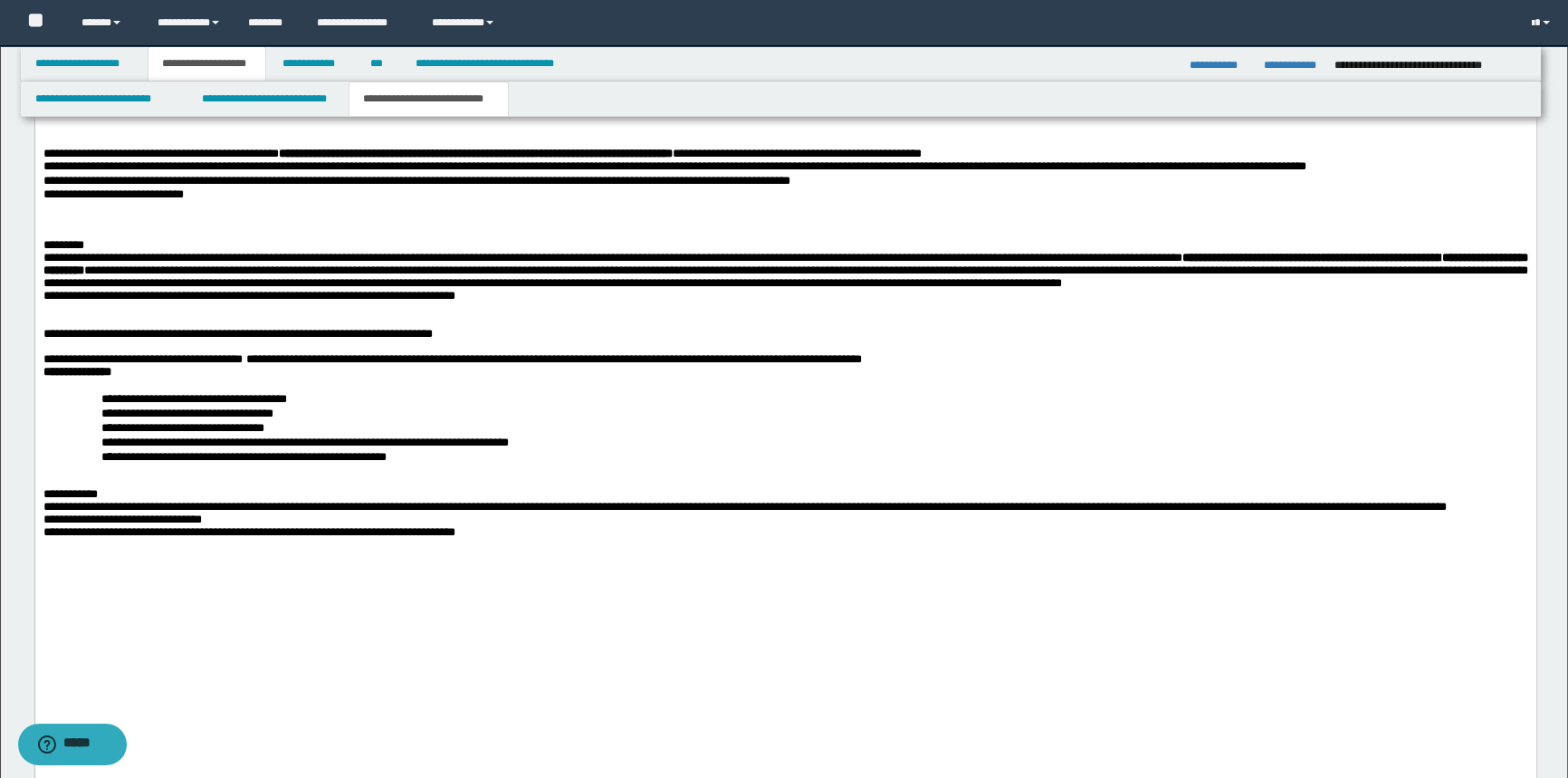 click on "**********" at bounding box center [482, 154] 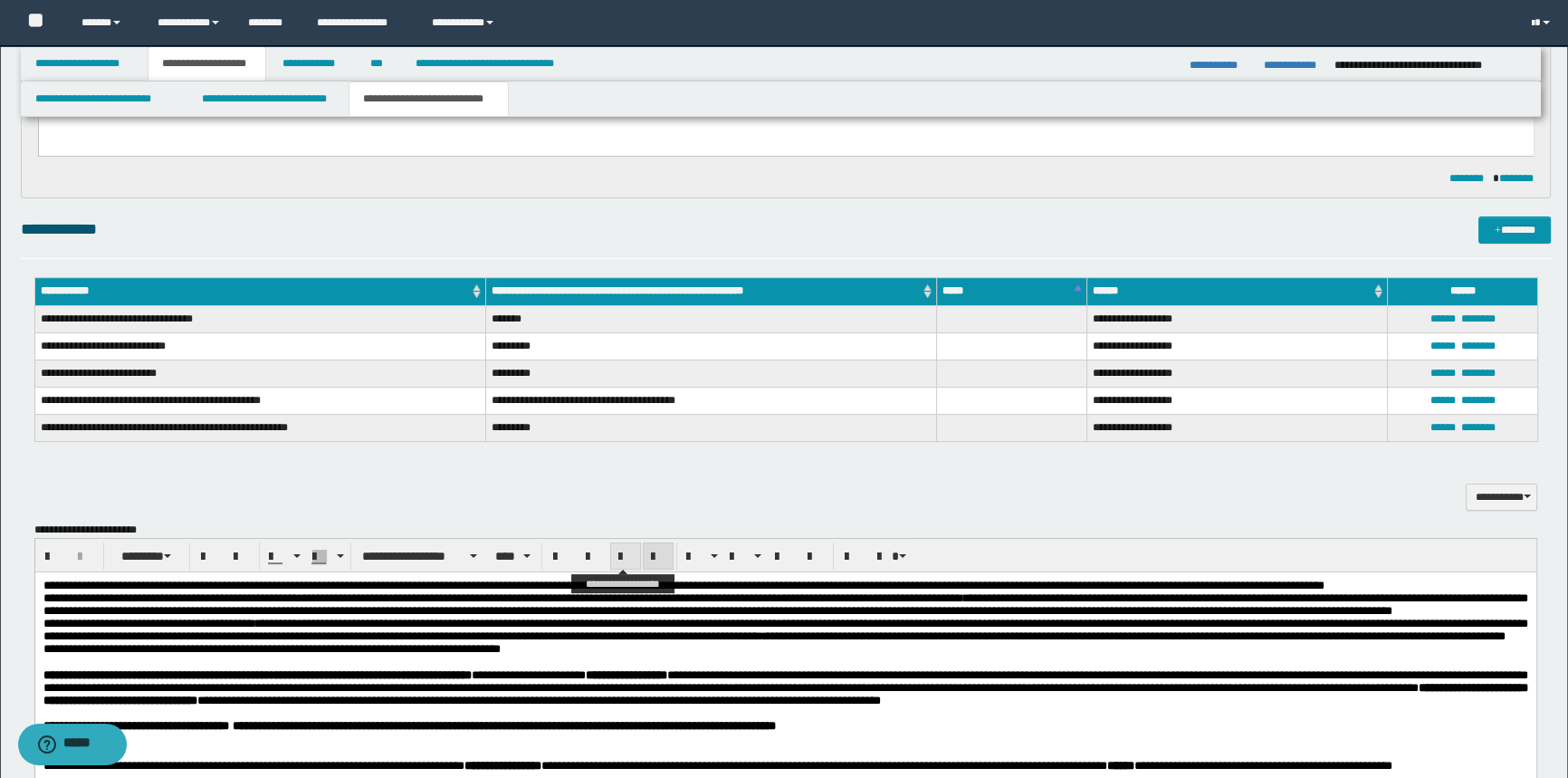 scroll, scrollTop: 82, scrollLeft: 0, axis: vertical 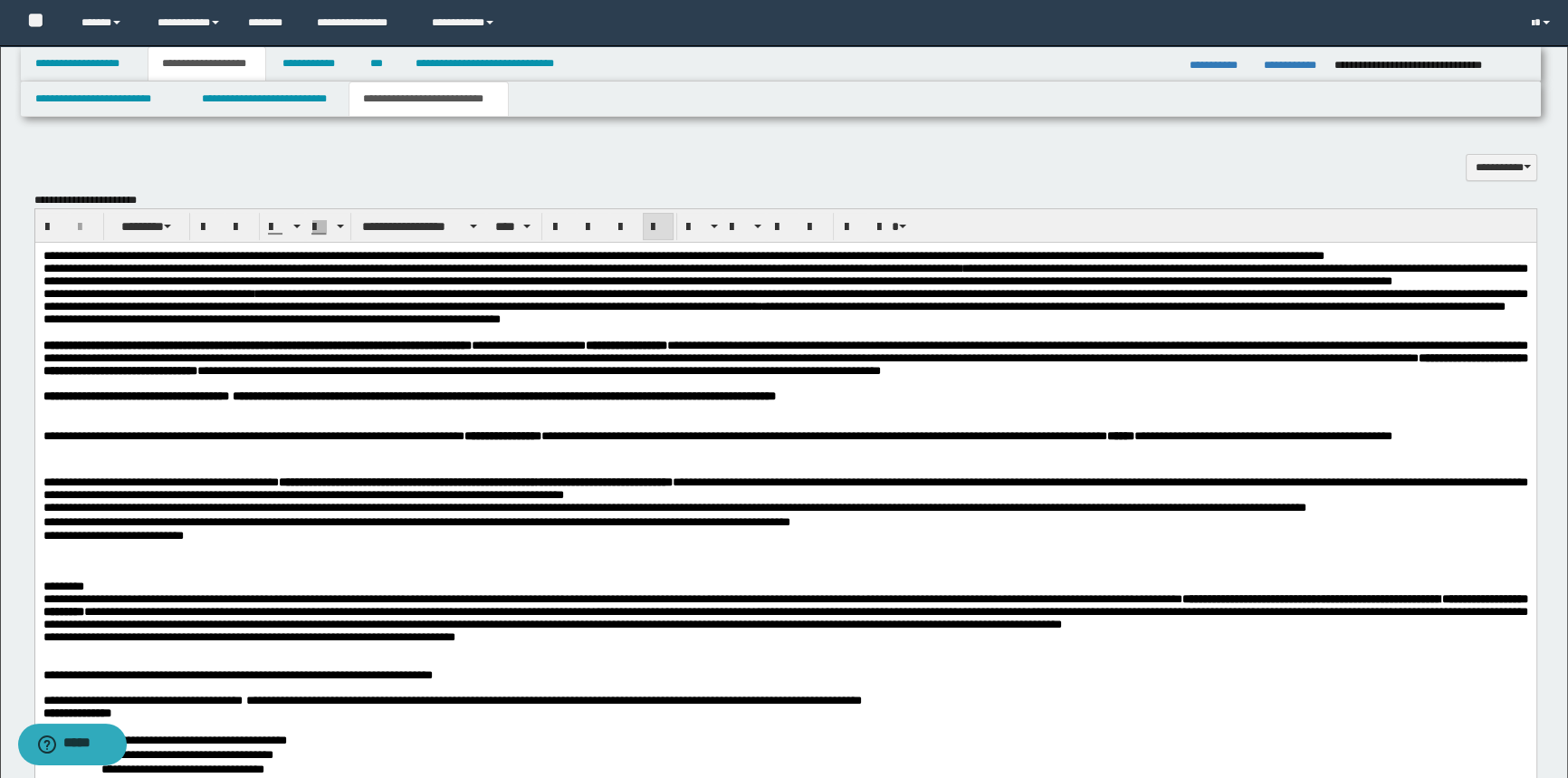 click on "**********" at bounding box center [785, 488] 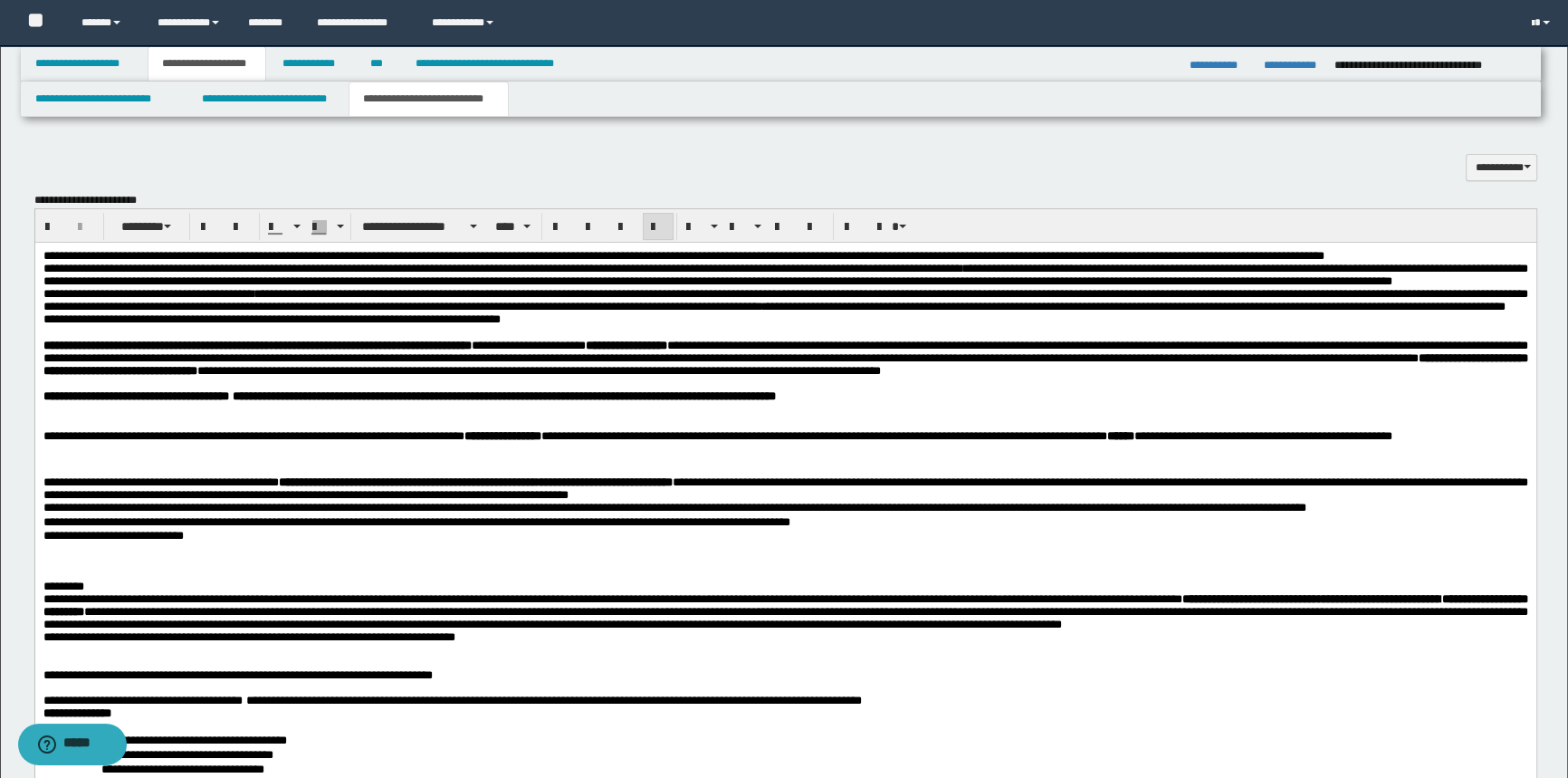 click on "**********" at bounding box center (785, 555) 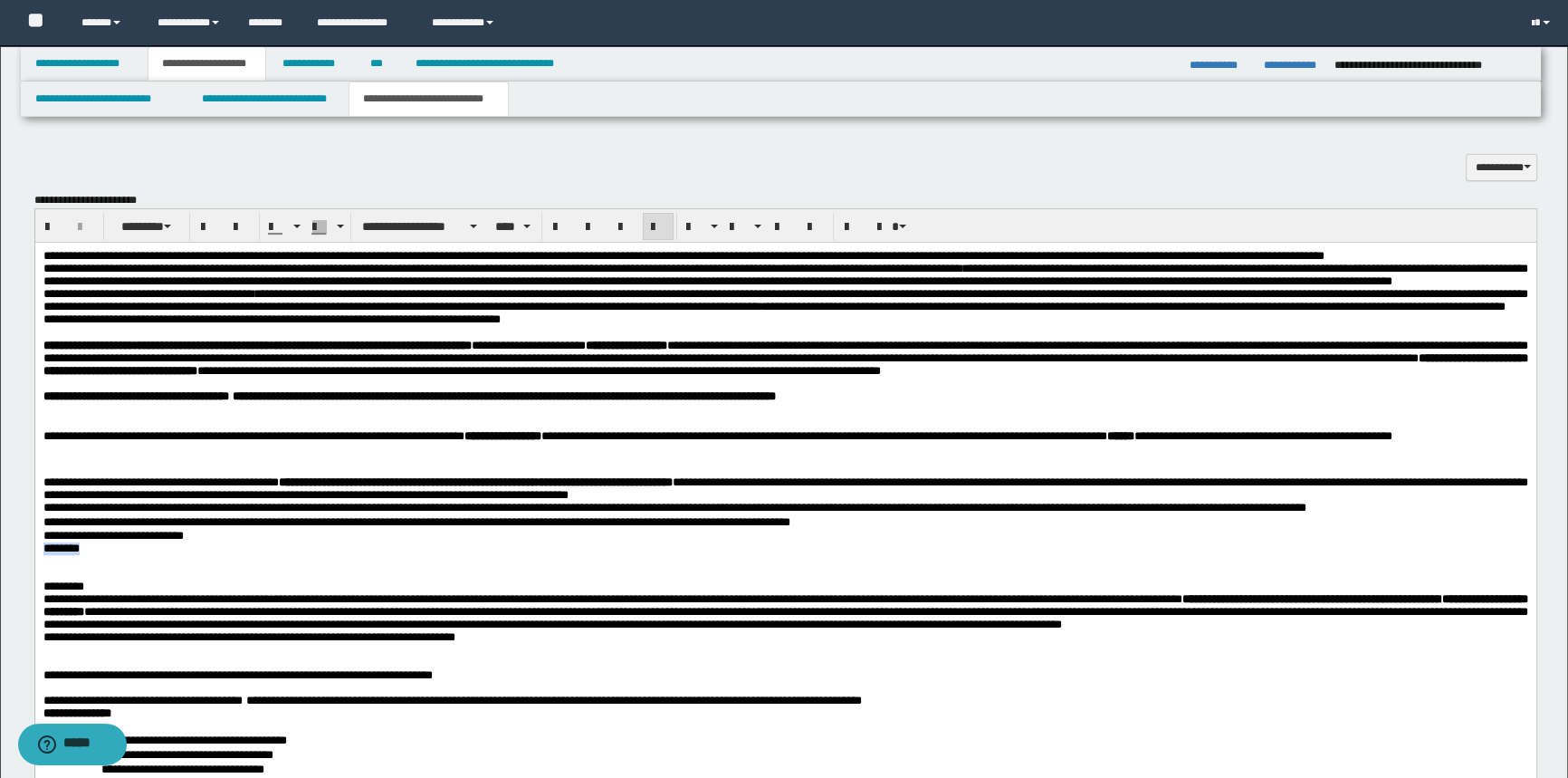 drag, startPoint x: 97, startPoint y: 637, endPoint x: 38, endPoint y: 642, distance: 59.21149 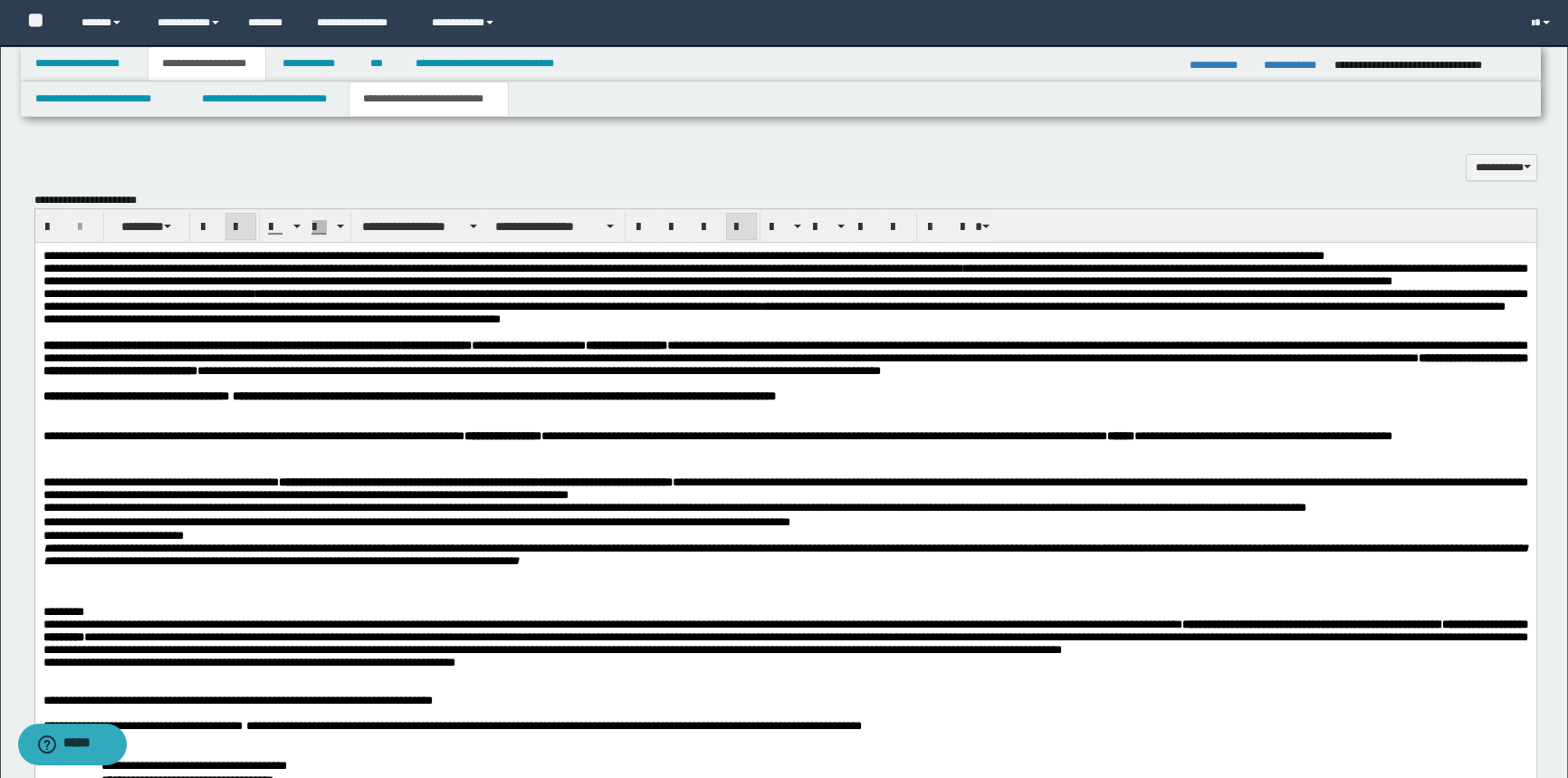 click on "**********" at bounding box center (785, 554) 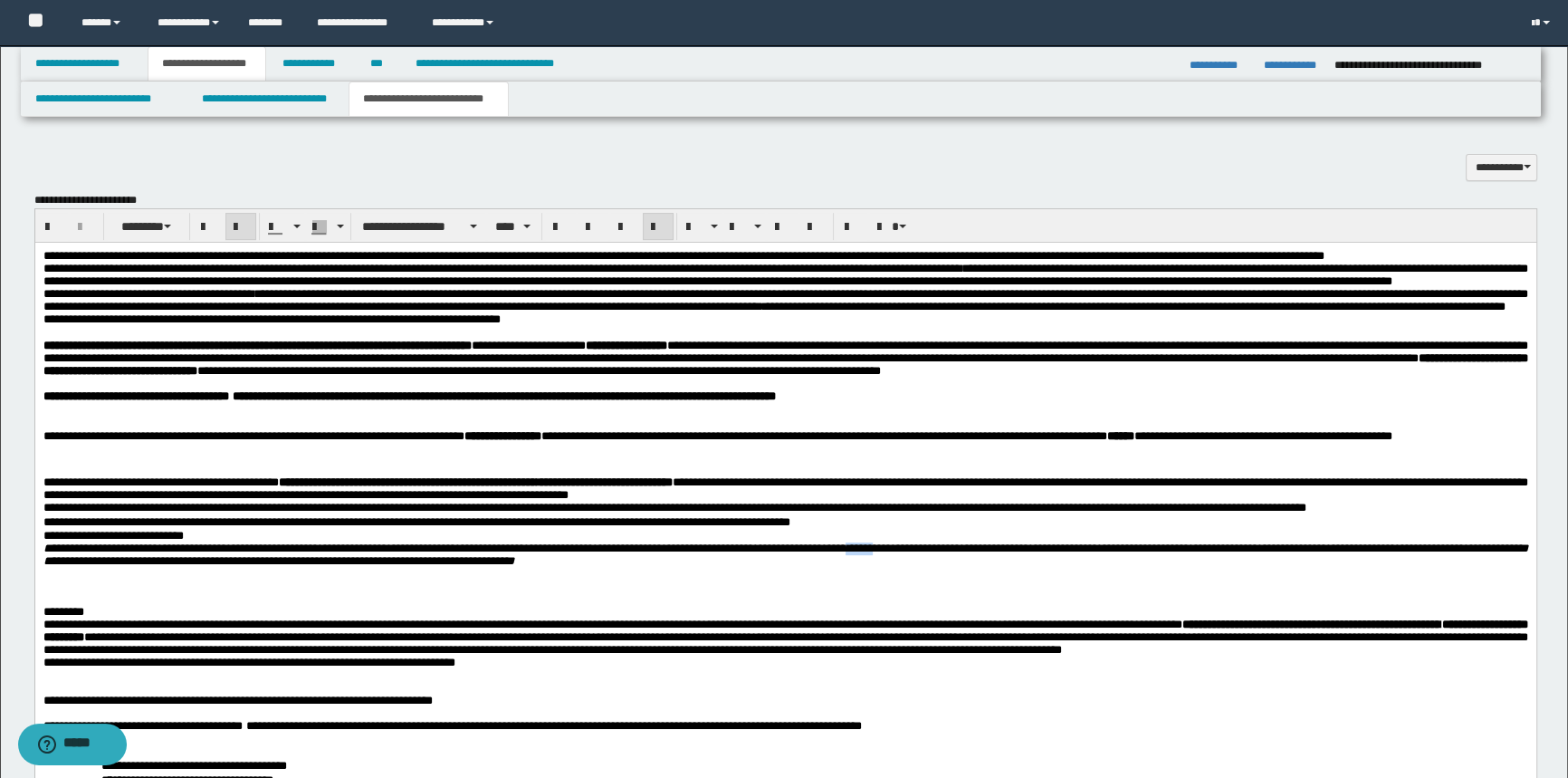 drag, startPoint x: 1037, startPoint y: 642, endPoint x: 1066, endPoint y: 648, distance: 29.61419 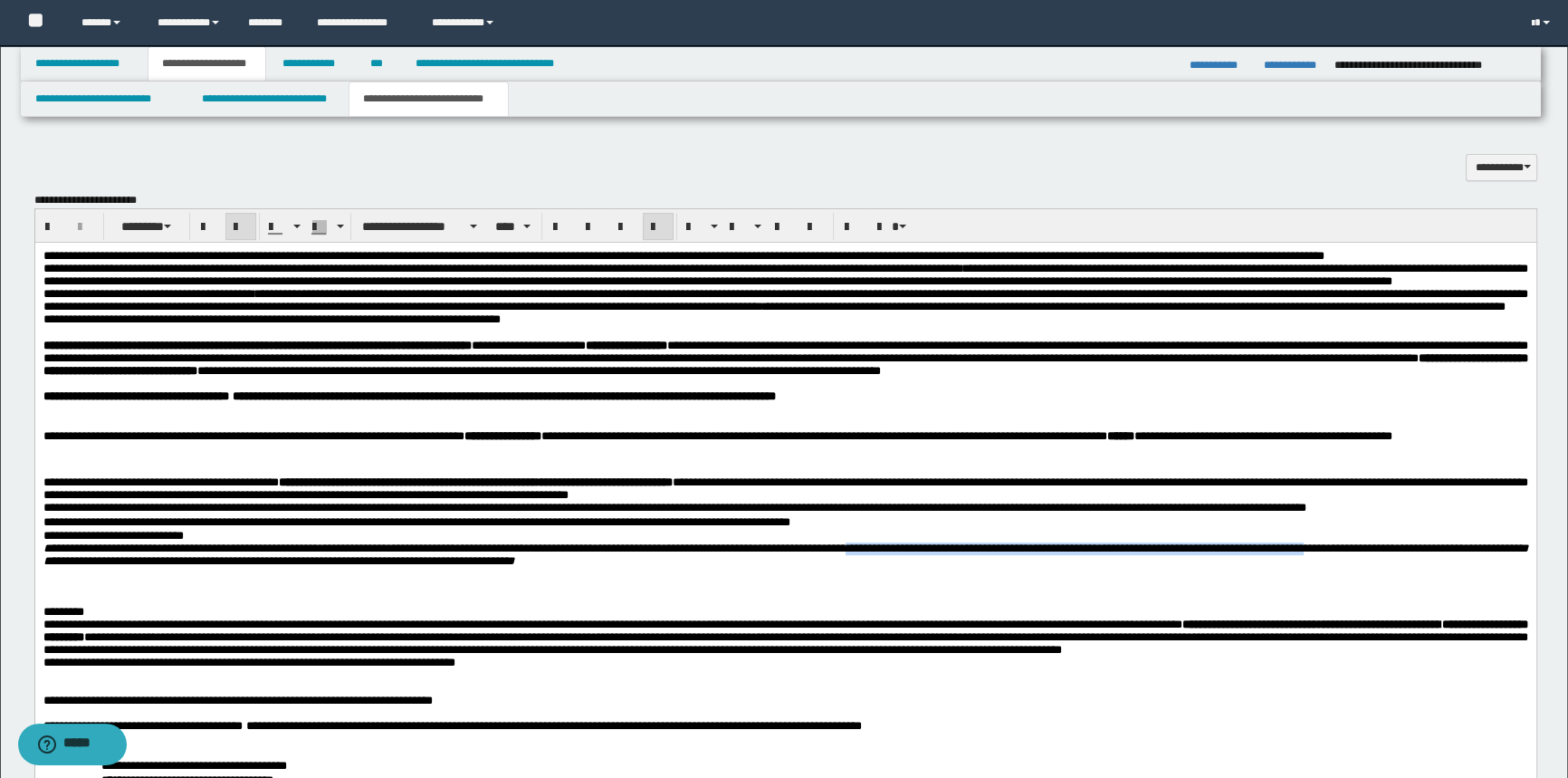 drag, startPoint x: 1037, startPoint y: 641, endPoint x: 109, endPoint y: 653, distance: 928.0776 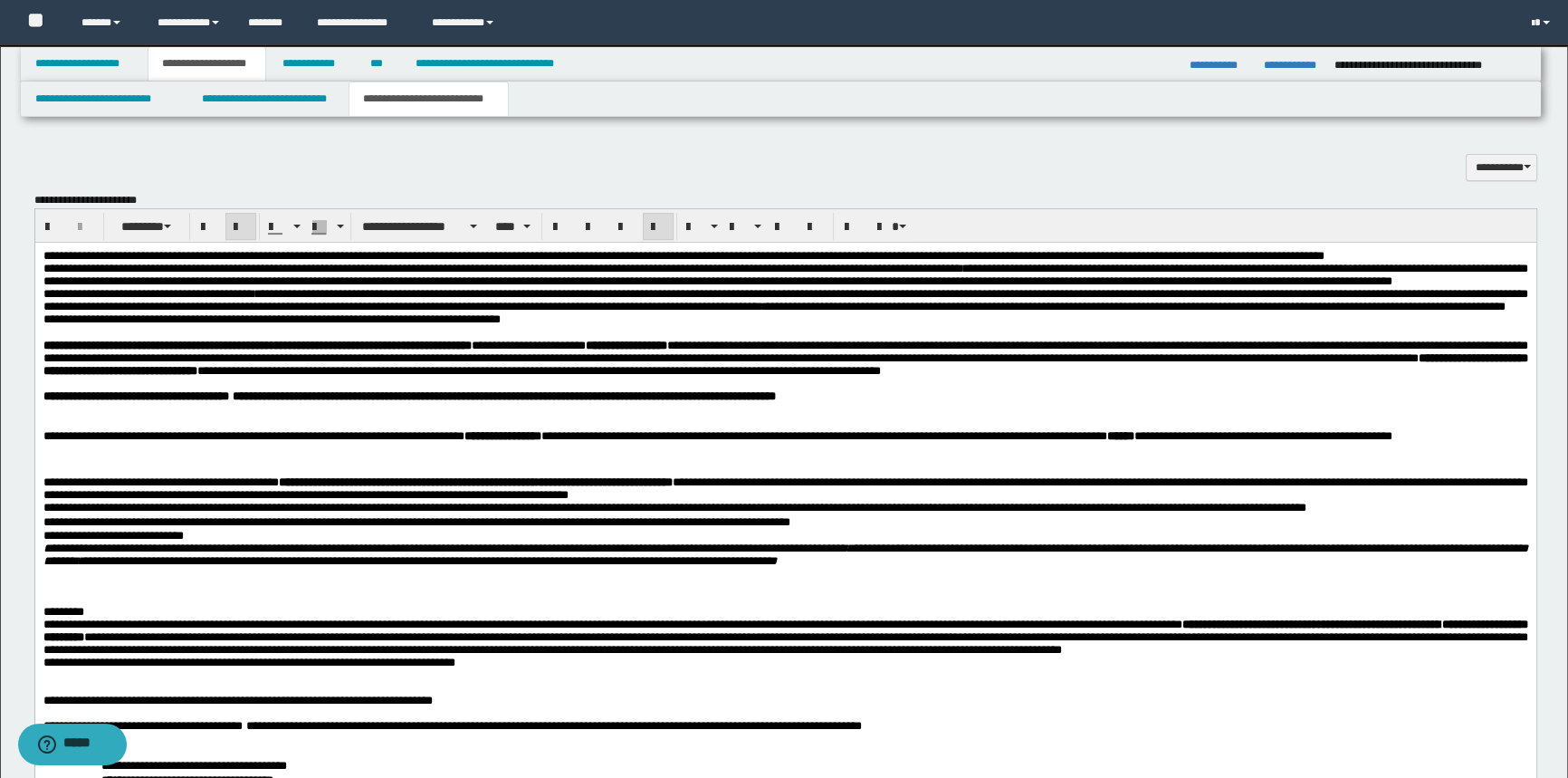click on "**********" at bounding box center [785, 555] 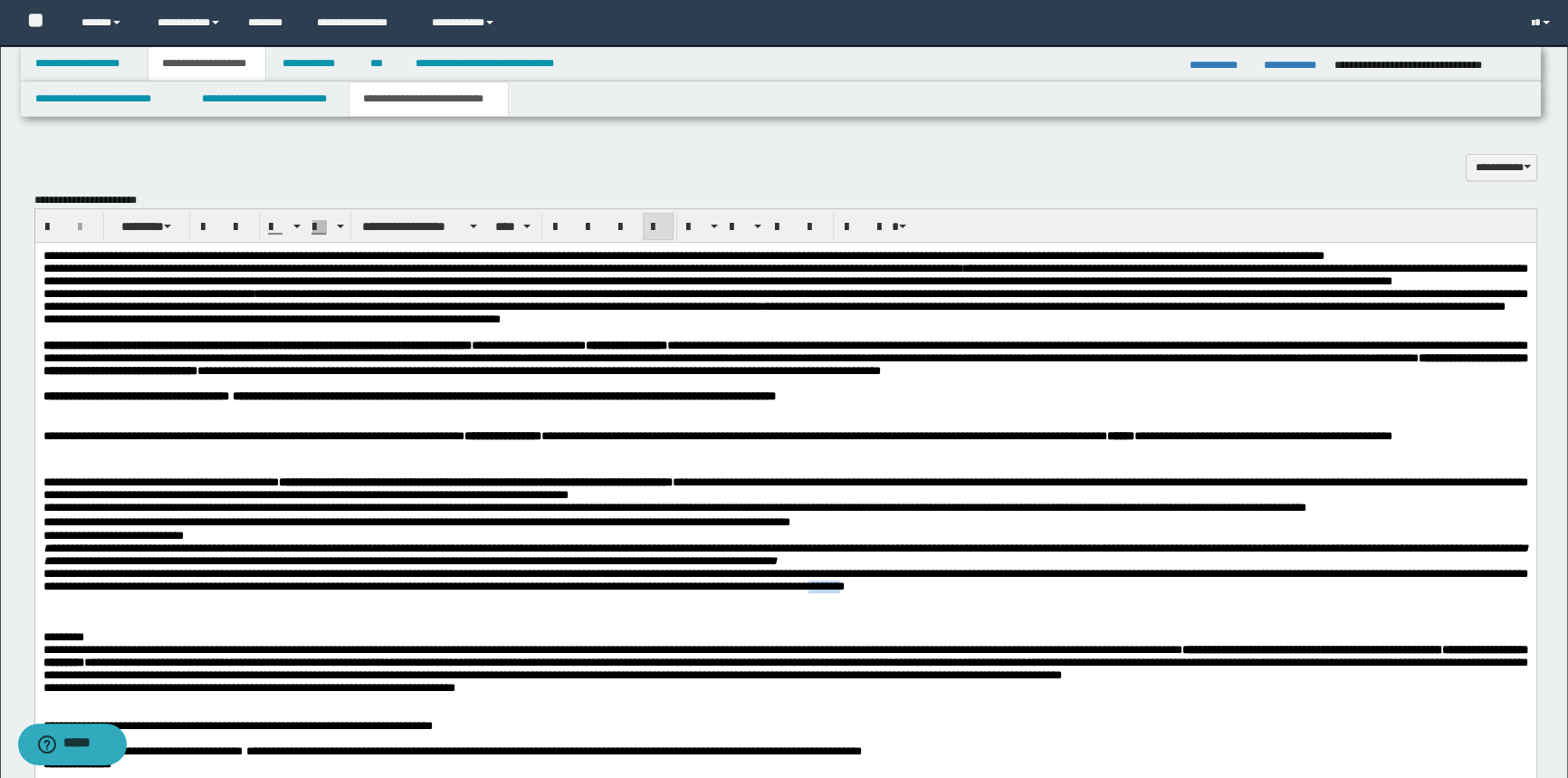 drag, startPoint x: 1259, startPoint y: 683, endPoint x: 1305, endPoint y: 686, distance: 46.097722 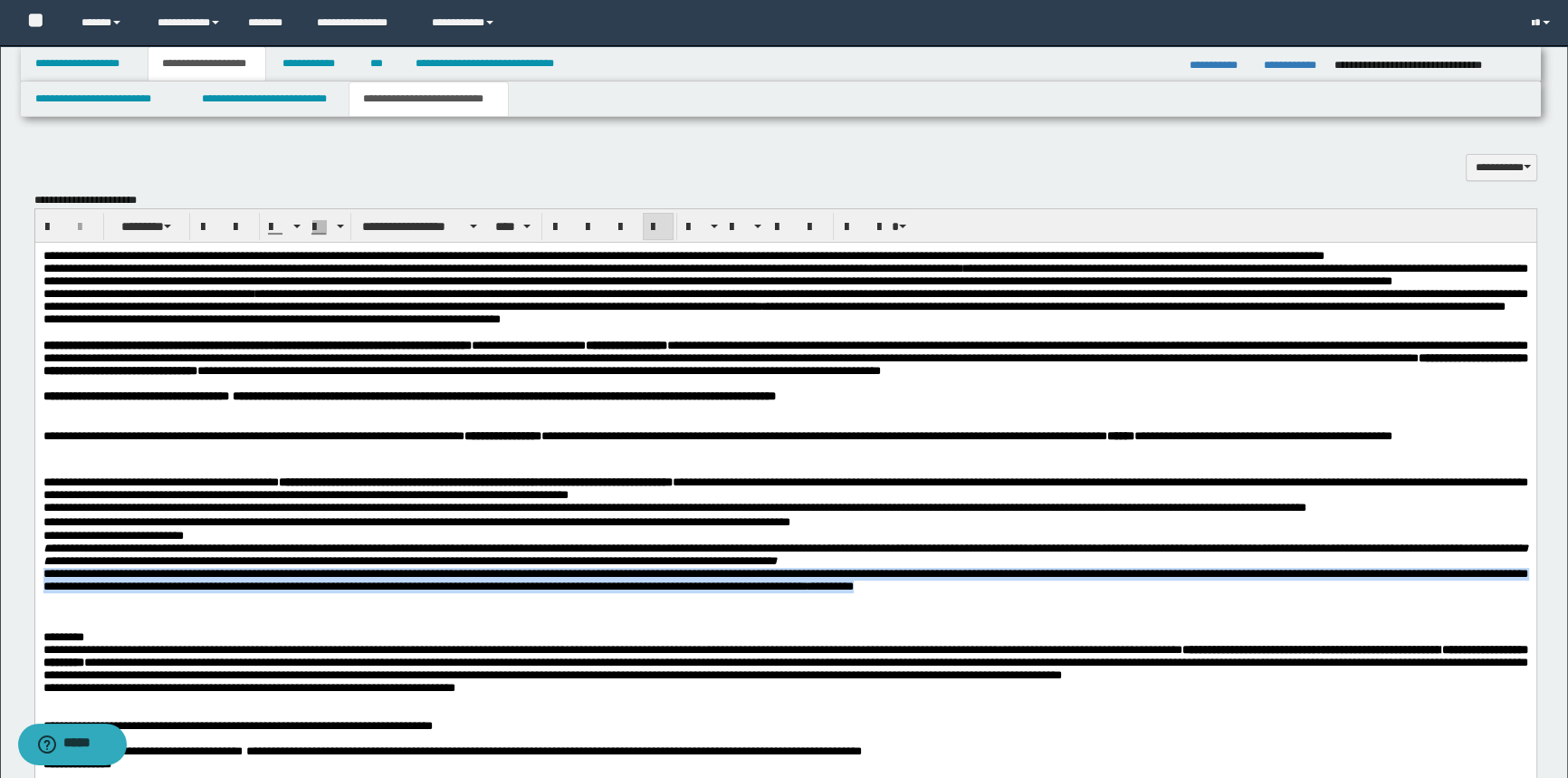 drag, startPoint x: 42, startPoint y: 668, endPoint x: 1315, endPoint y: 690, distance: 1273.1901 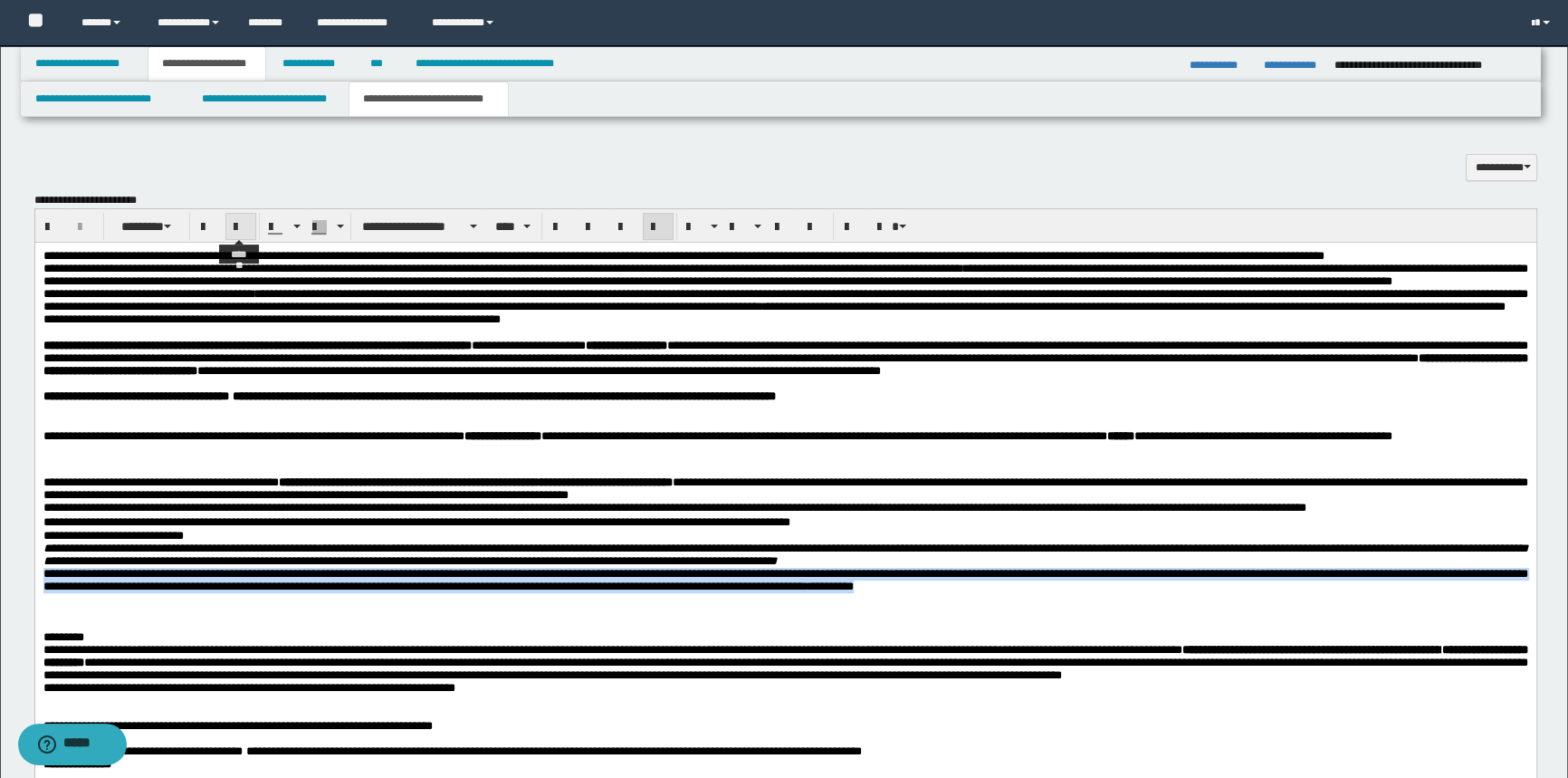 click at bounding box center [241, 227] 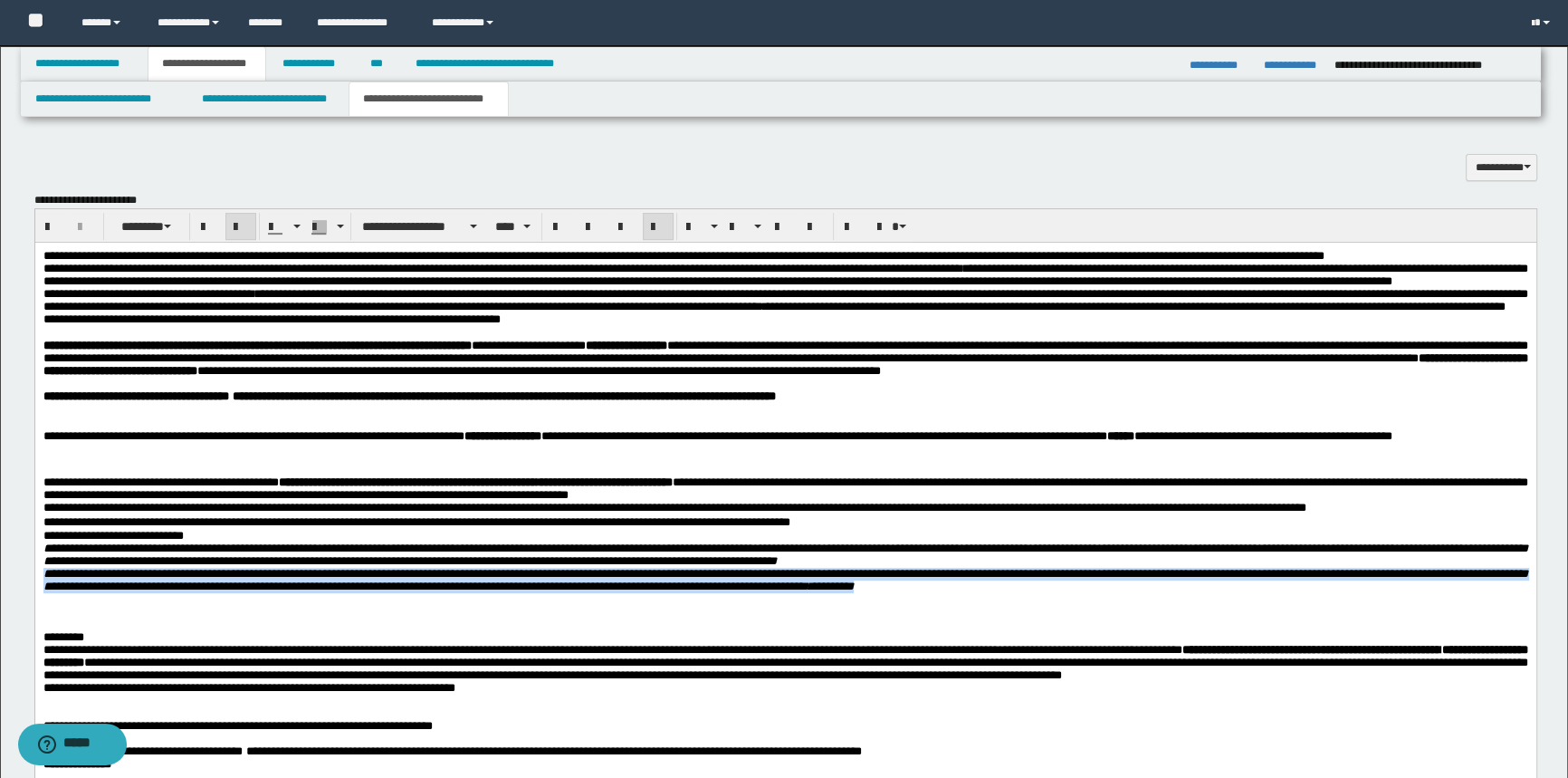 click on "**********" at bounding box center (785, 580) 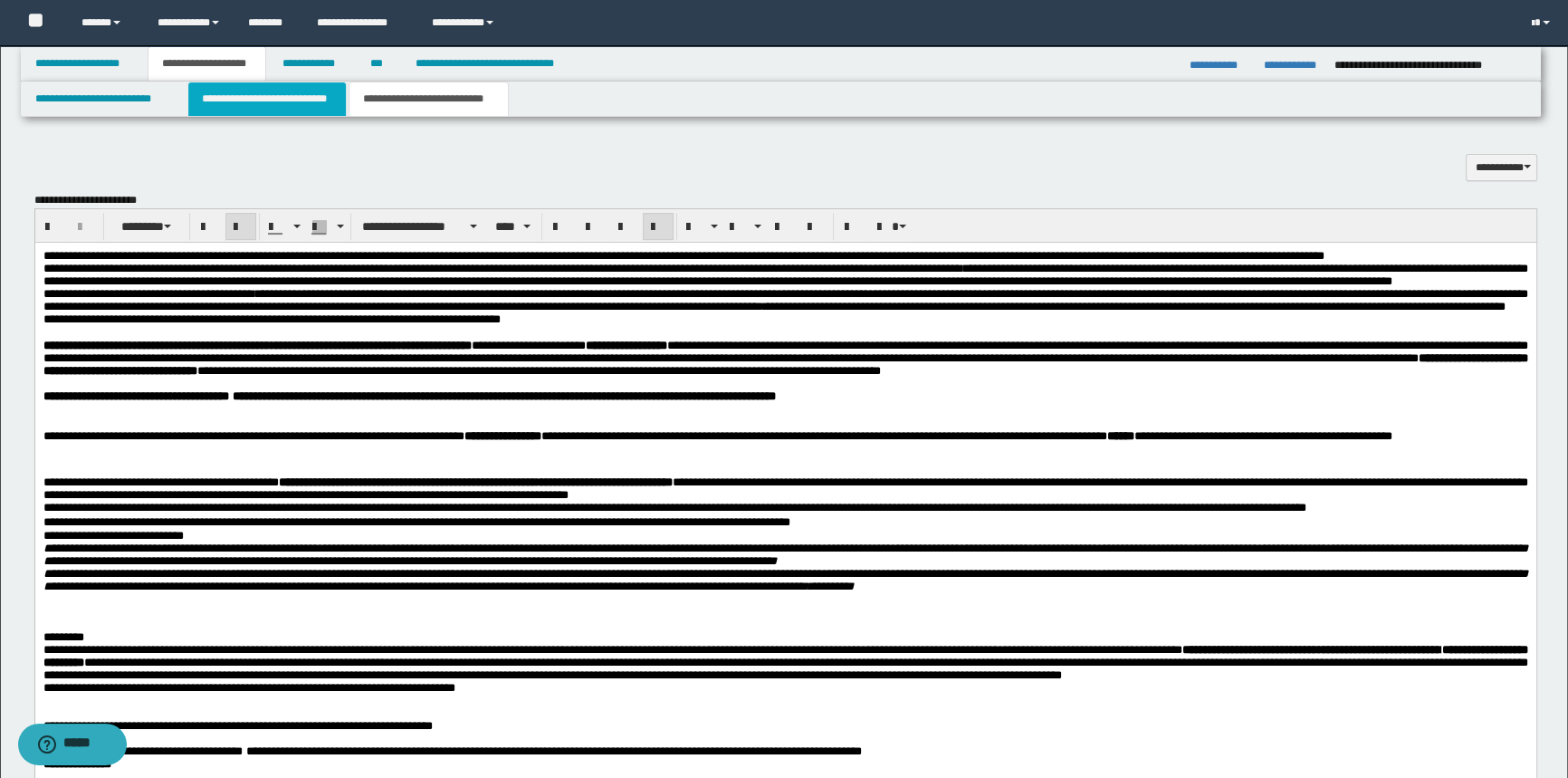 click on "**********" at bounding box center [266, 99] 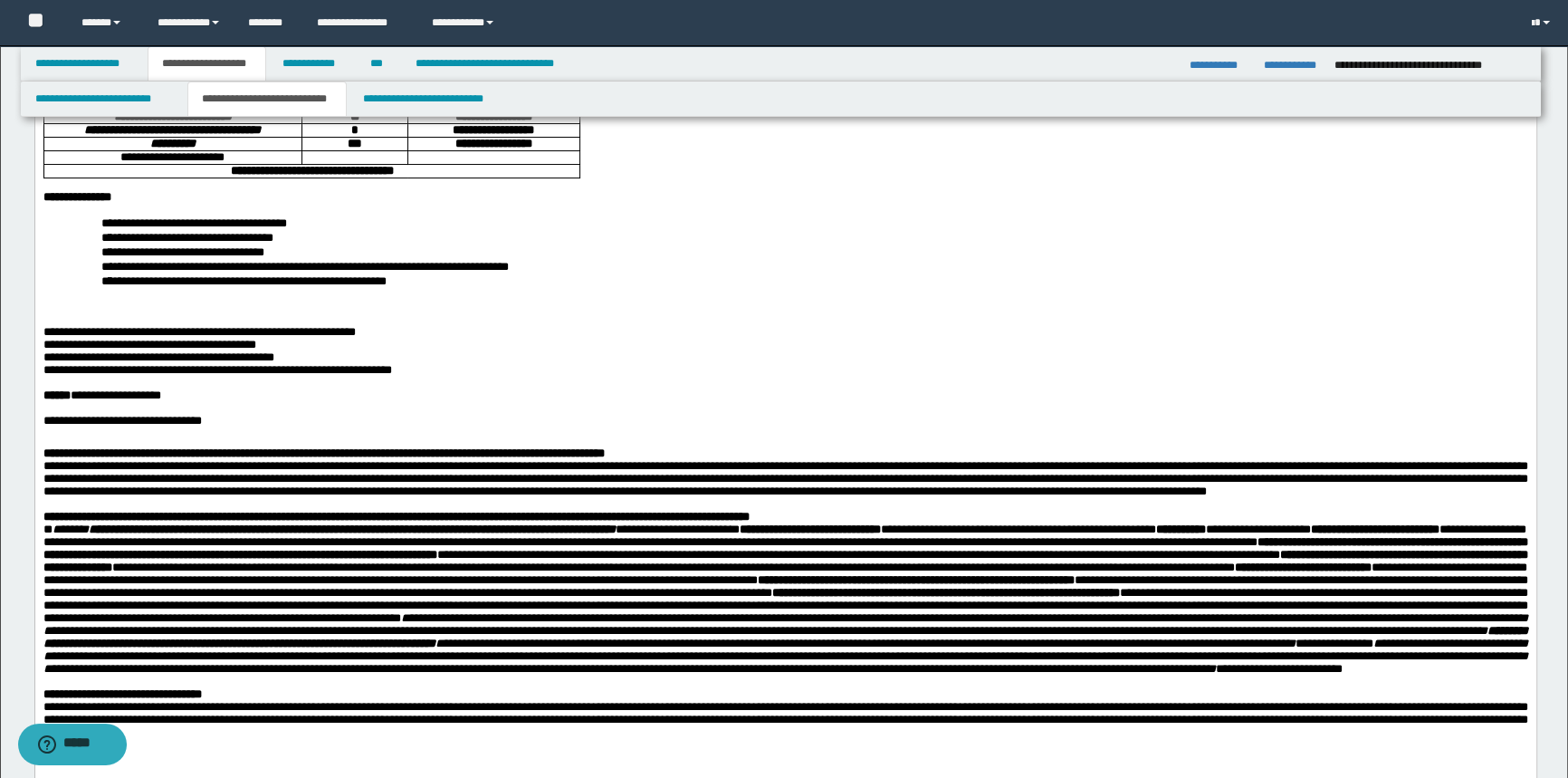 scroll, scrollTop: 82, scrollLeft: 0, axis: vertical 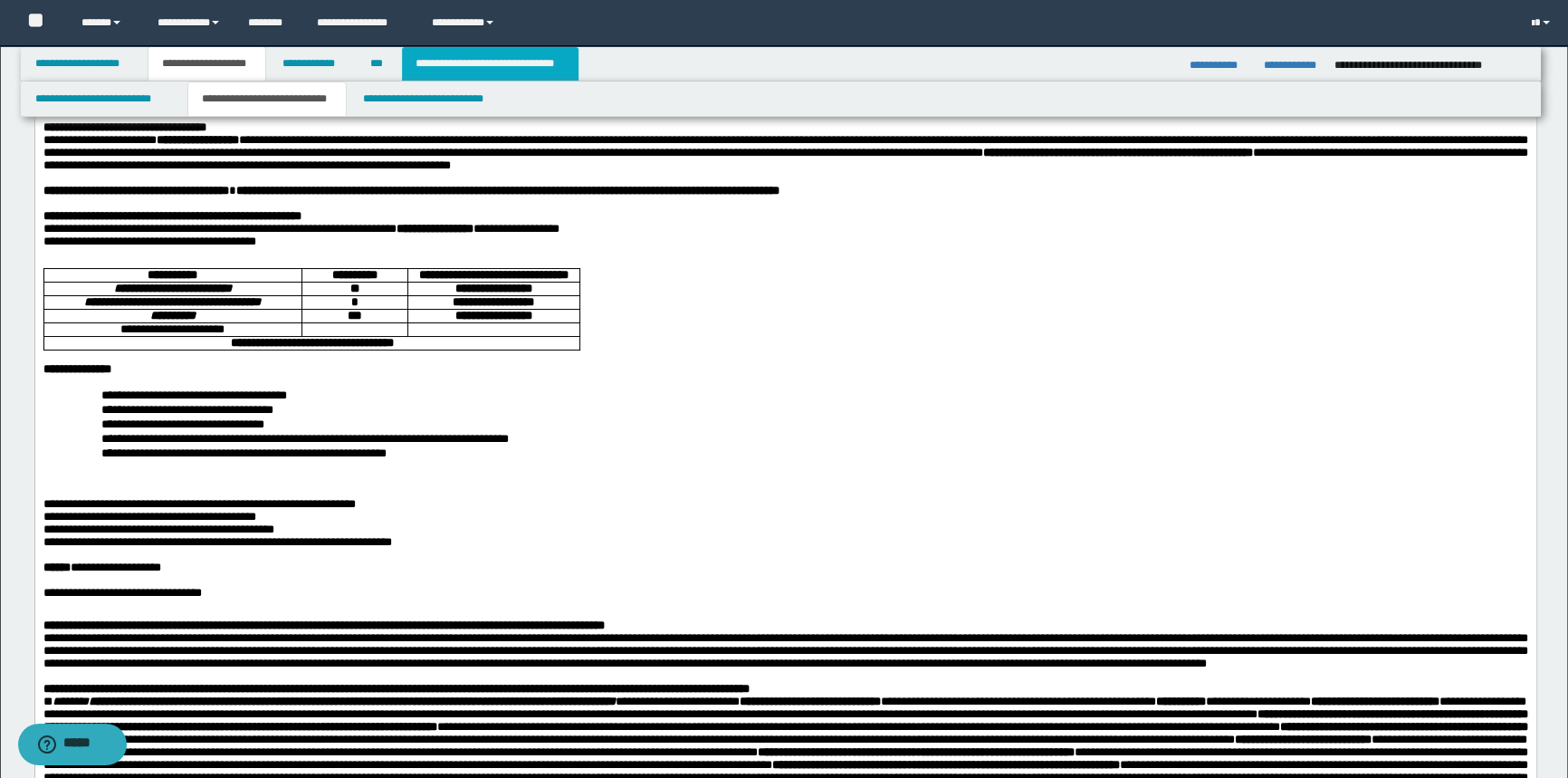 click on "**********" at bounding box center [490, 63] 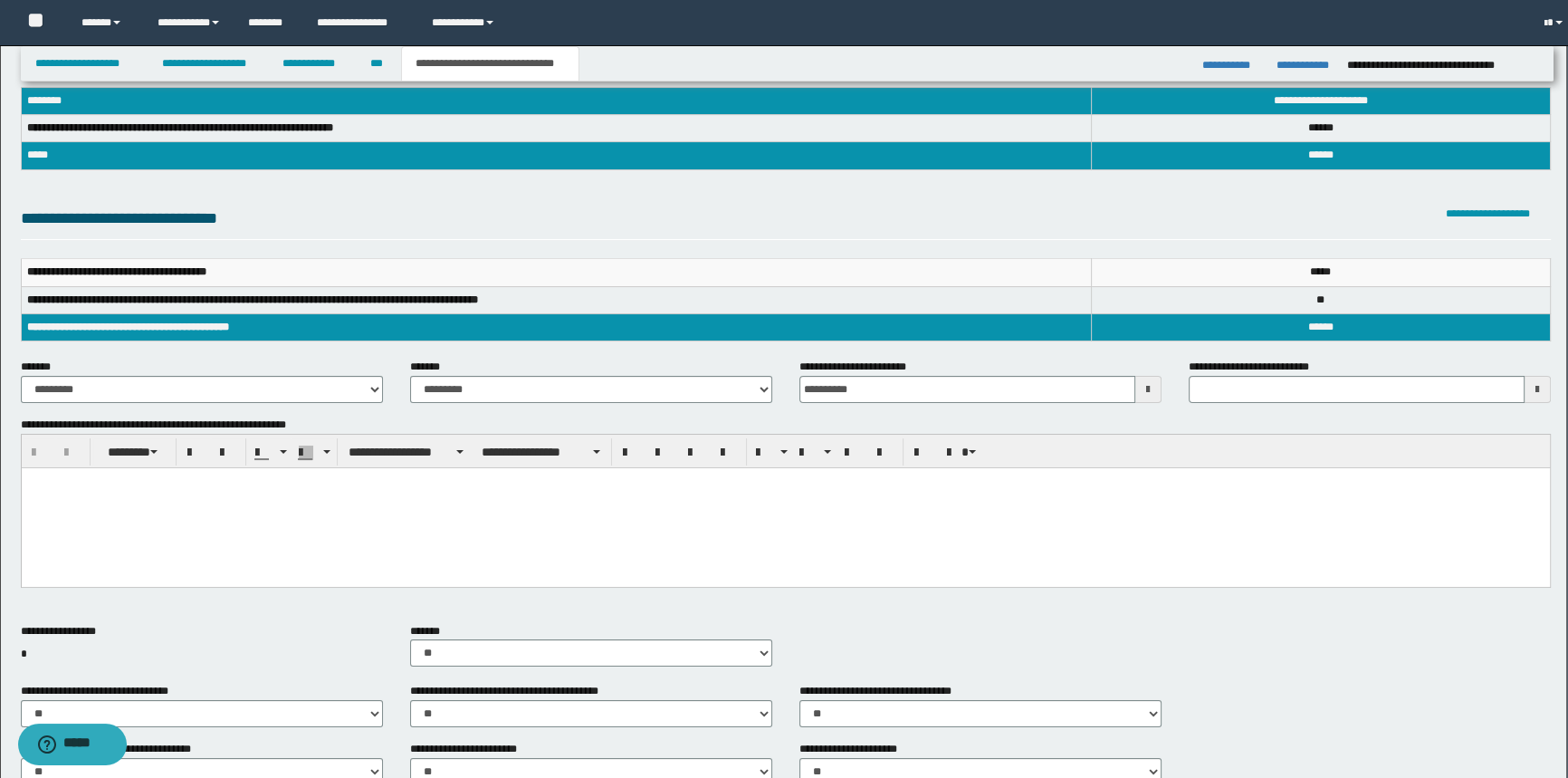 scroll, scrollTop: 54, scrollLeft: 0, axis: vertical 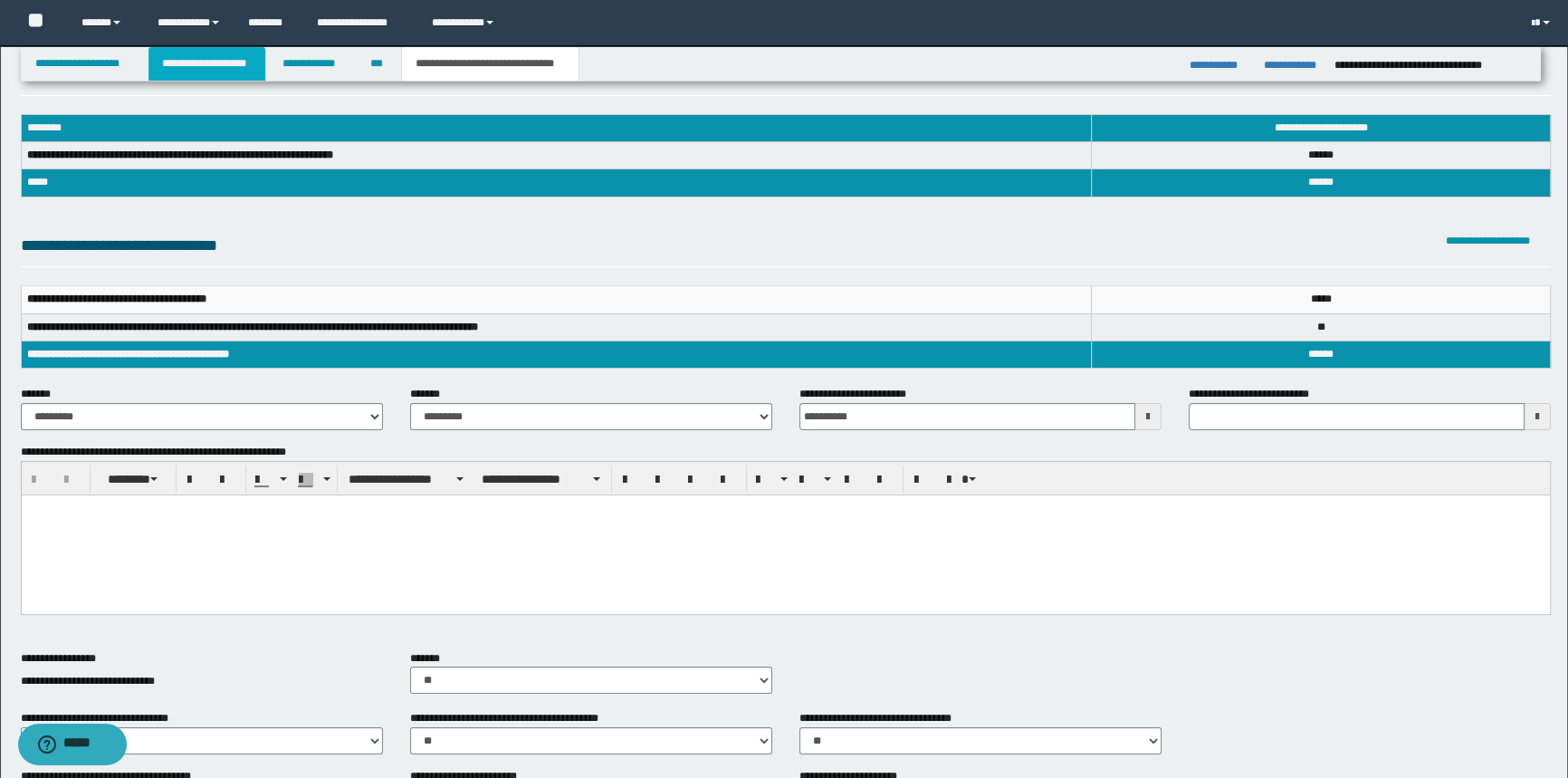 click on "**********" at bounding box center [206, 63] 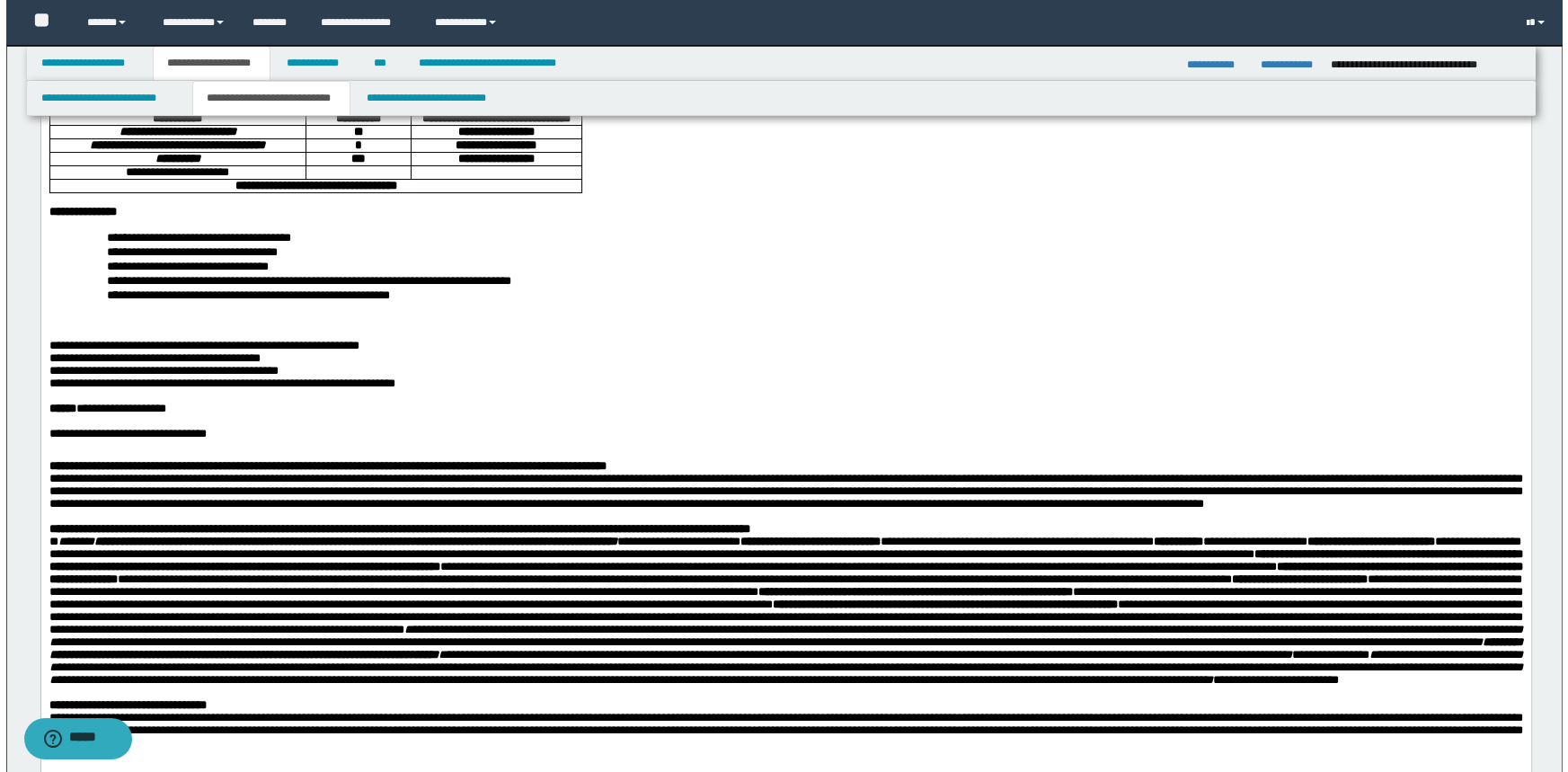 scroll, scrollTop: 408, scrollLeft: 0, axis: vertical 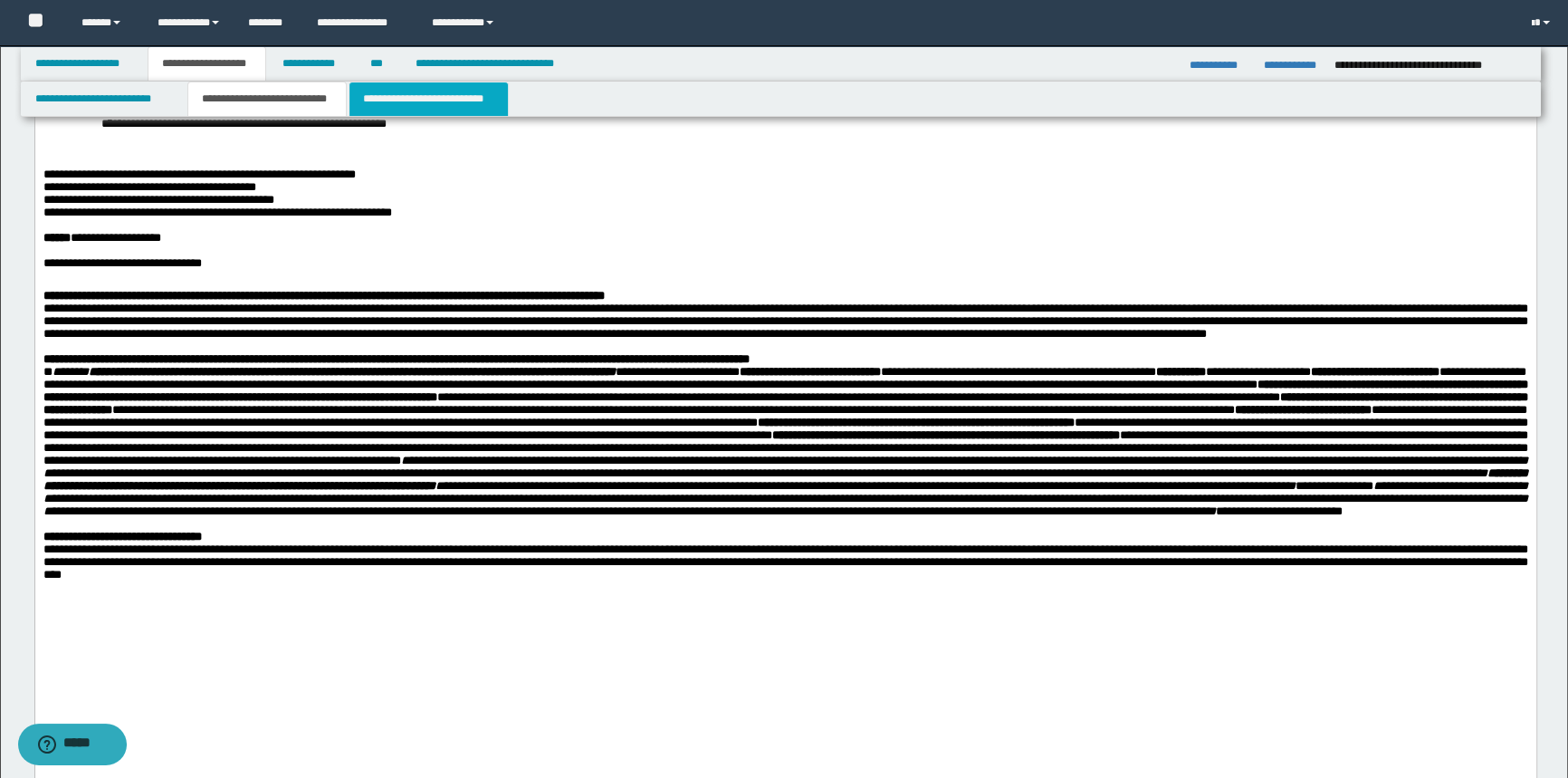 click on "**********" at bounding box center [428, 99] 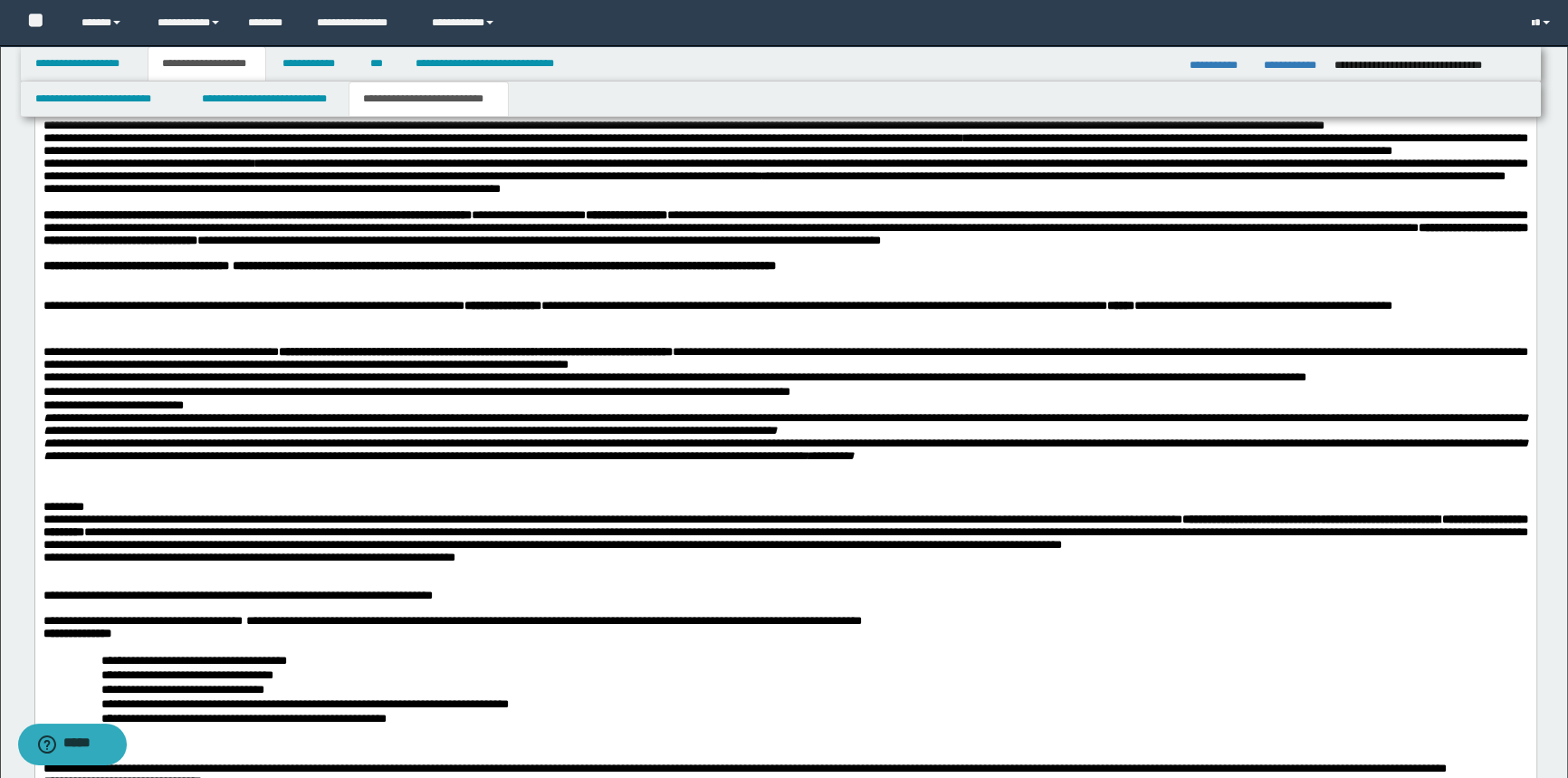 scroll, scrollTop: 987, scrollLeft: 0, axis: vertical 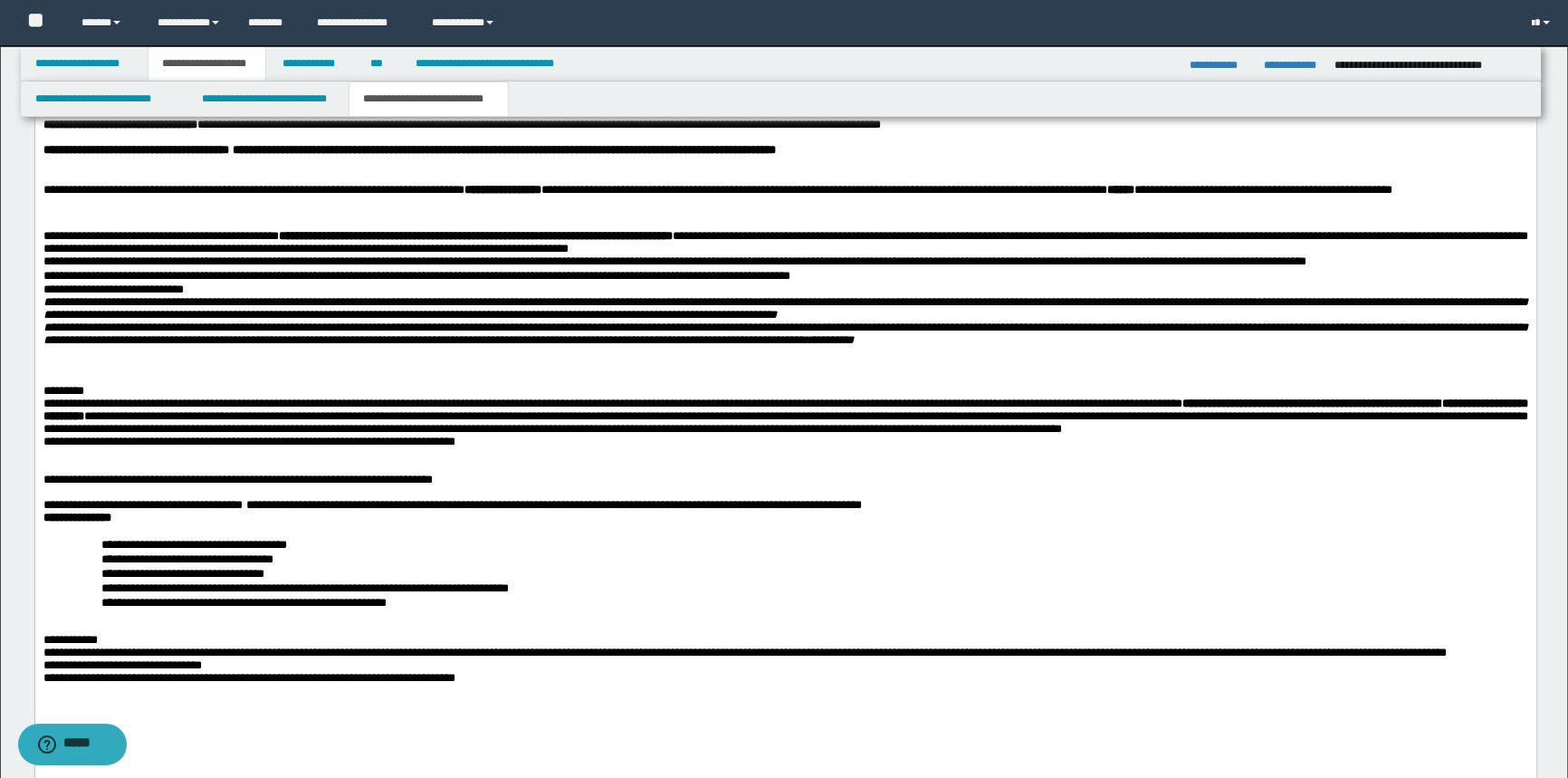 click on "**********" at bounding box center (785, 291) 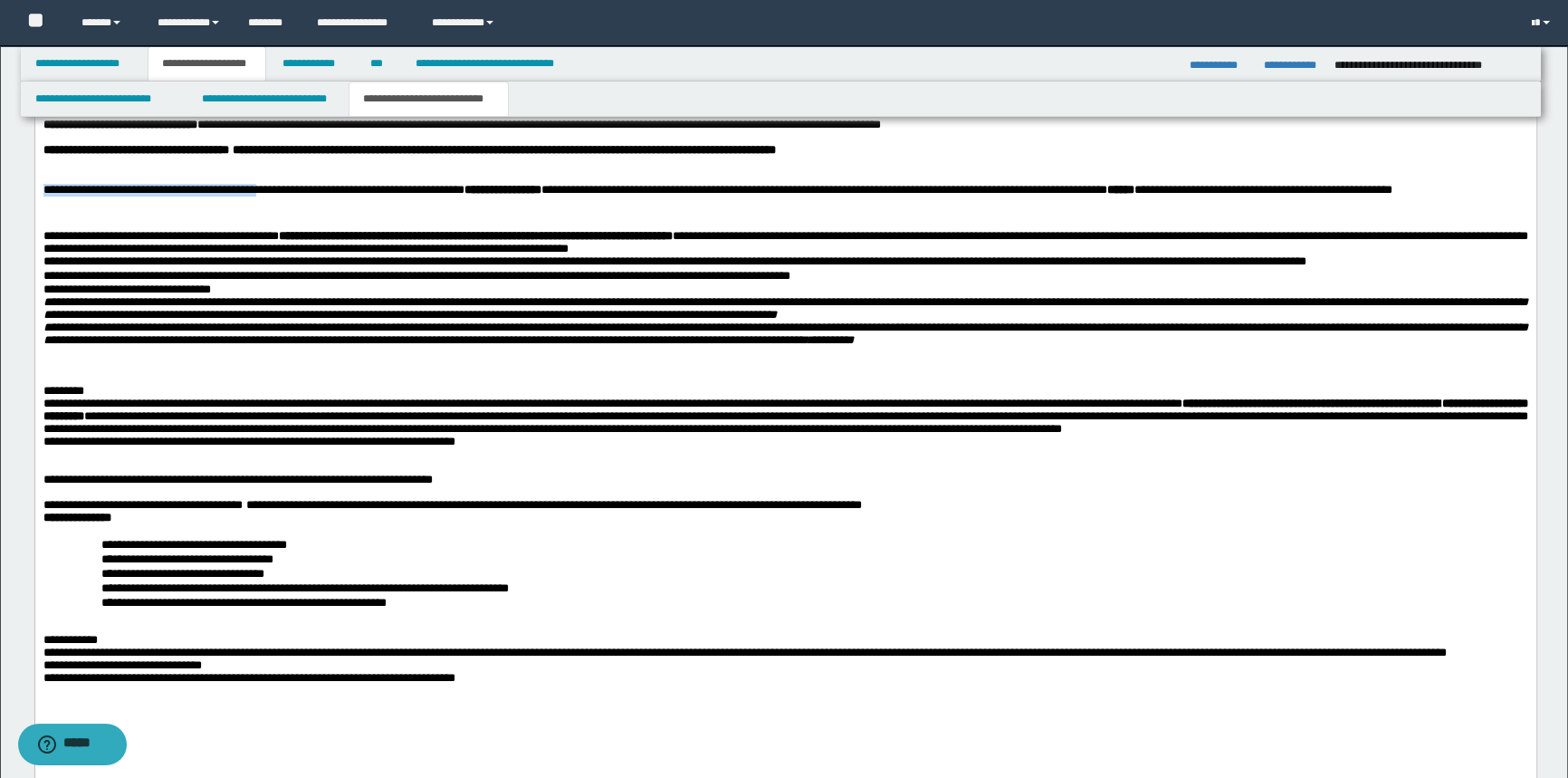 drag, startPoint x: 315, startPoint y: 262, endPoint x: 734, endPoint y: 255, distance: 419.05847 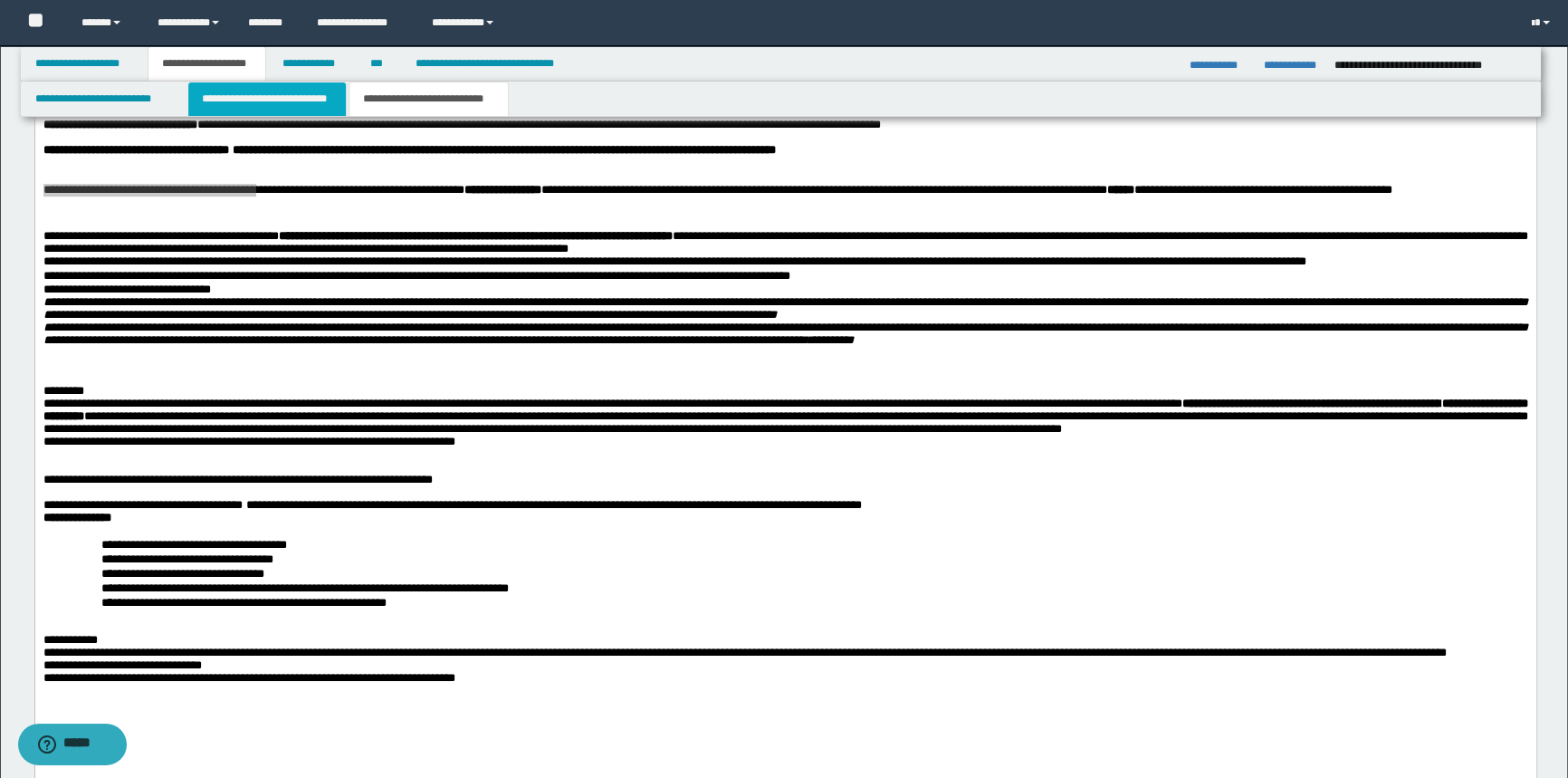 click on "**********" at bounding box center (266, 99) 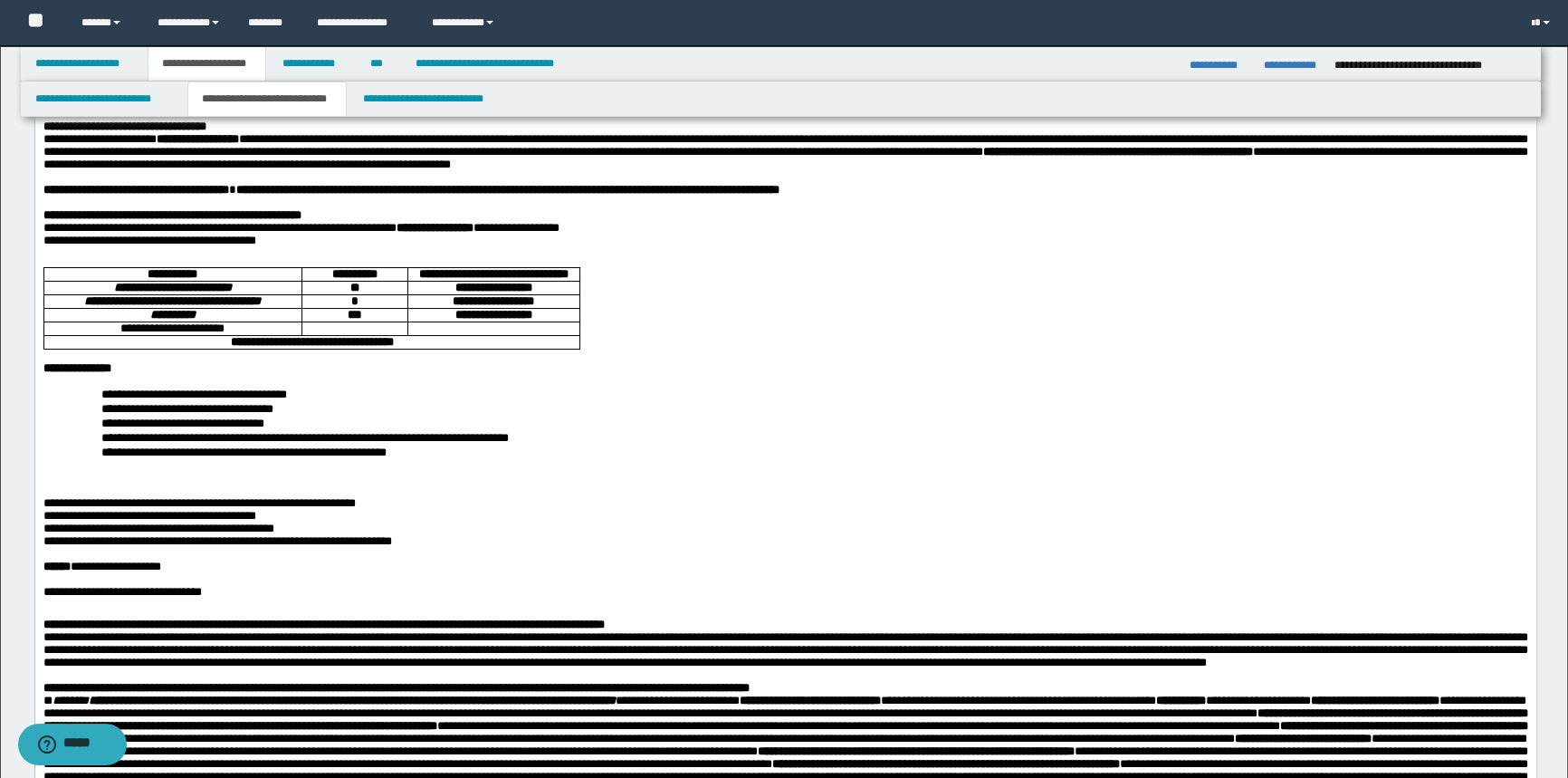 scroll, scrollTop: 82, scrollLeft: 0, axis: vertical 